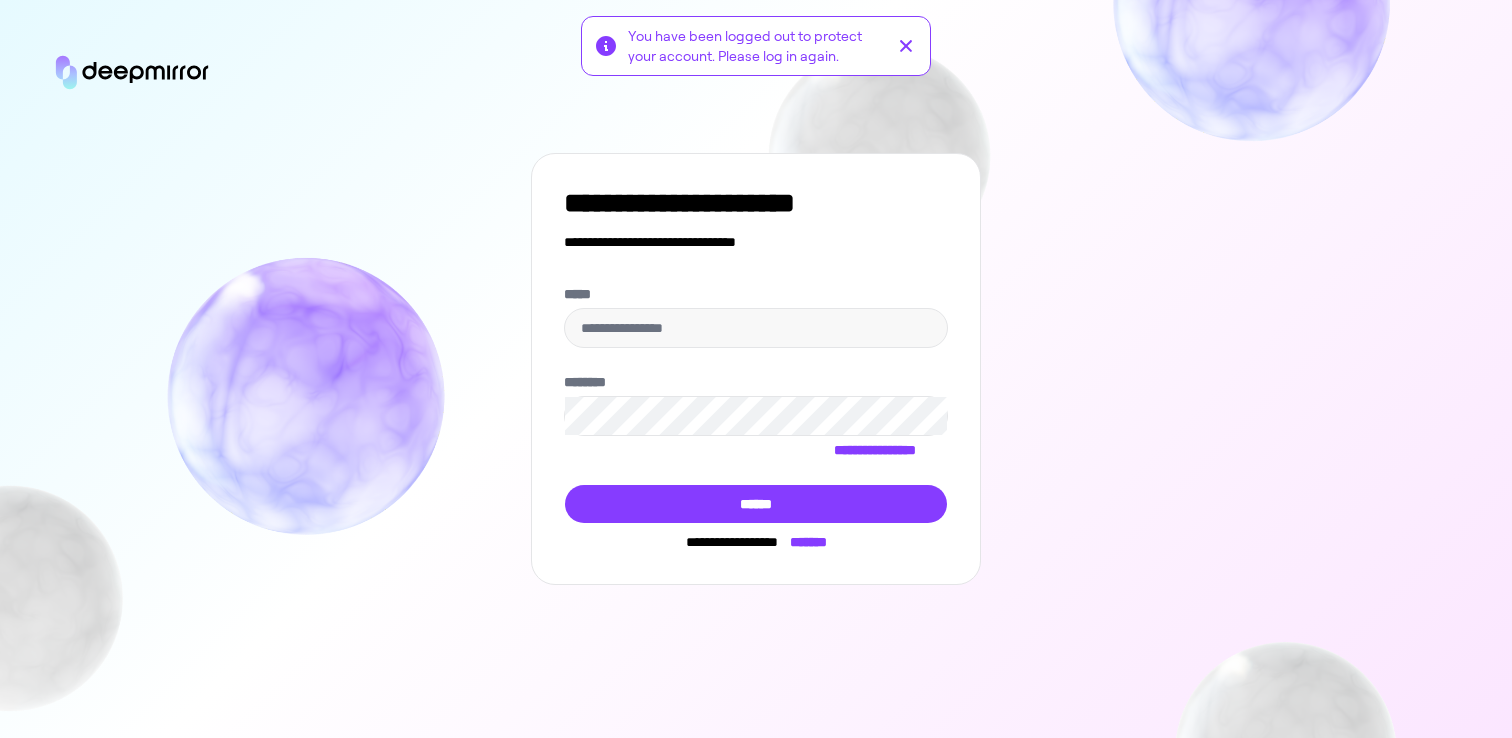 scroll, scrollTop: 0, scrollLeft: 0, axis: both 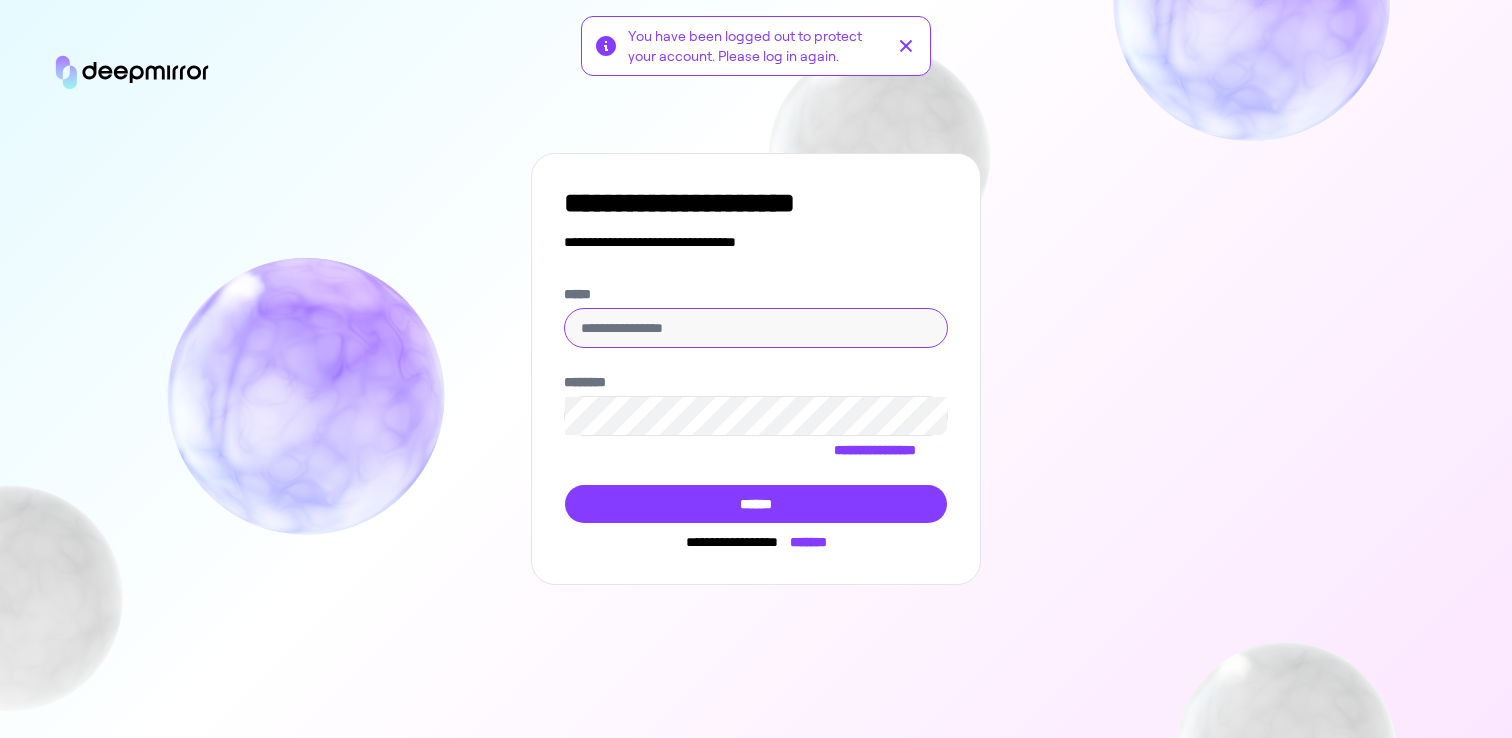 click on "*****" at bounding box center (756, 328) 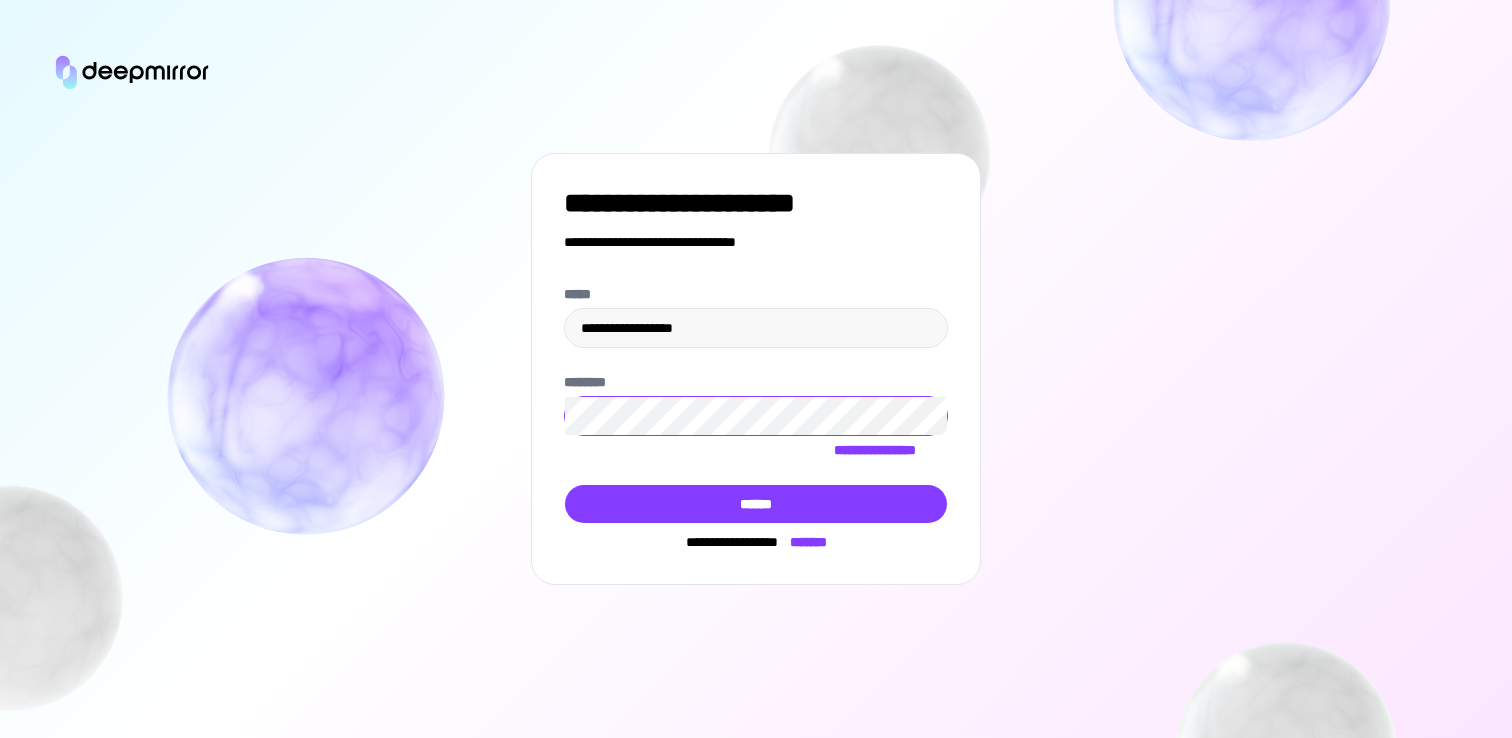 click on "******" at bounding box center [756, 504] 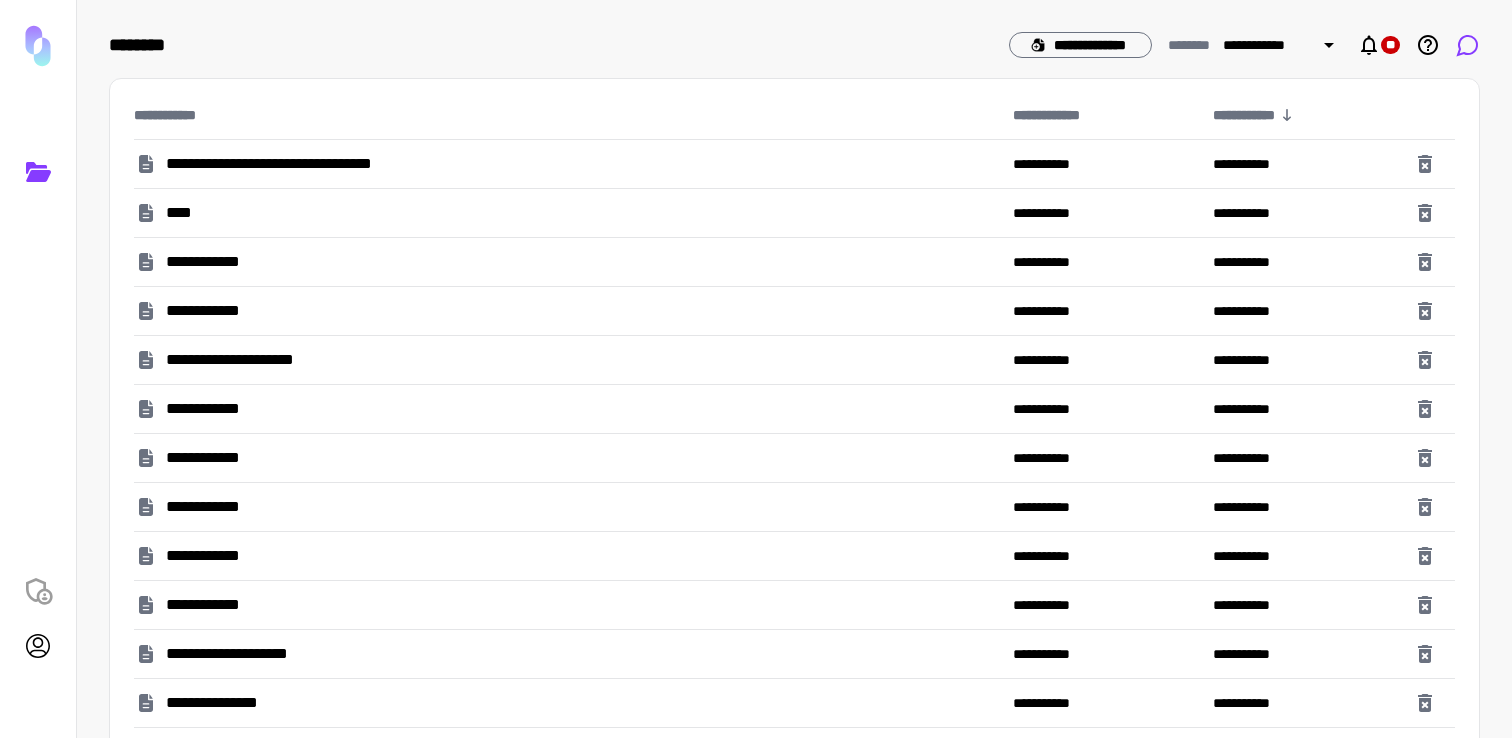 click 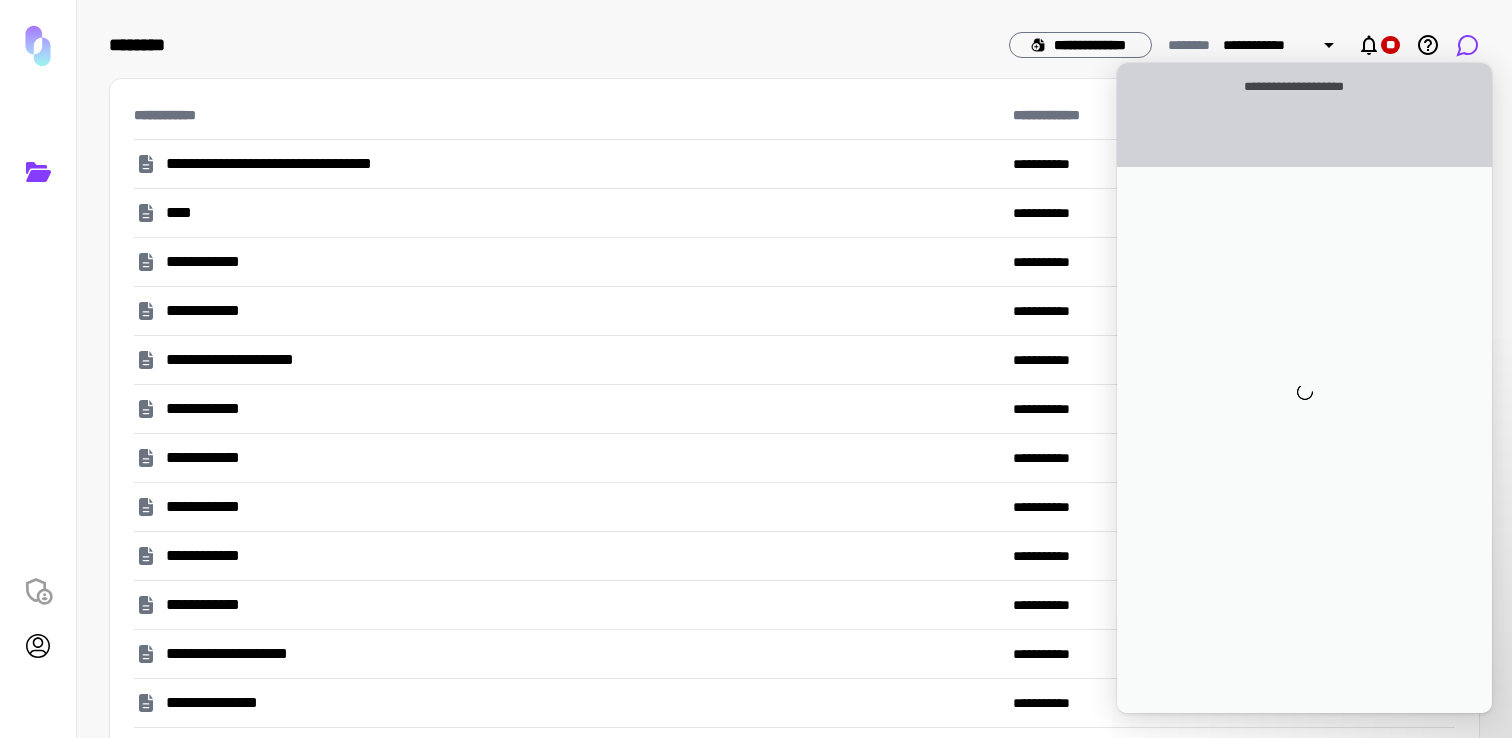 scroll, scrollTop: 0, scrollLeft: 0, axis: both 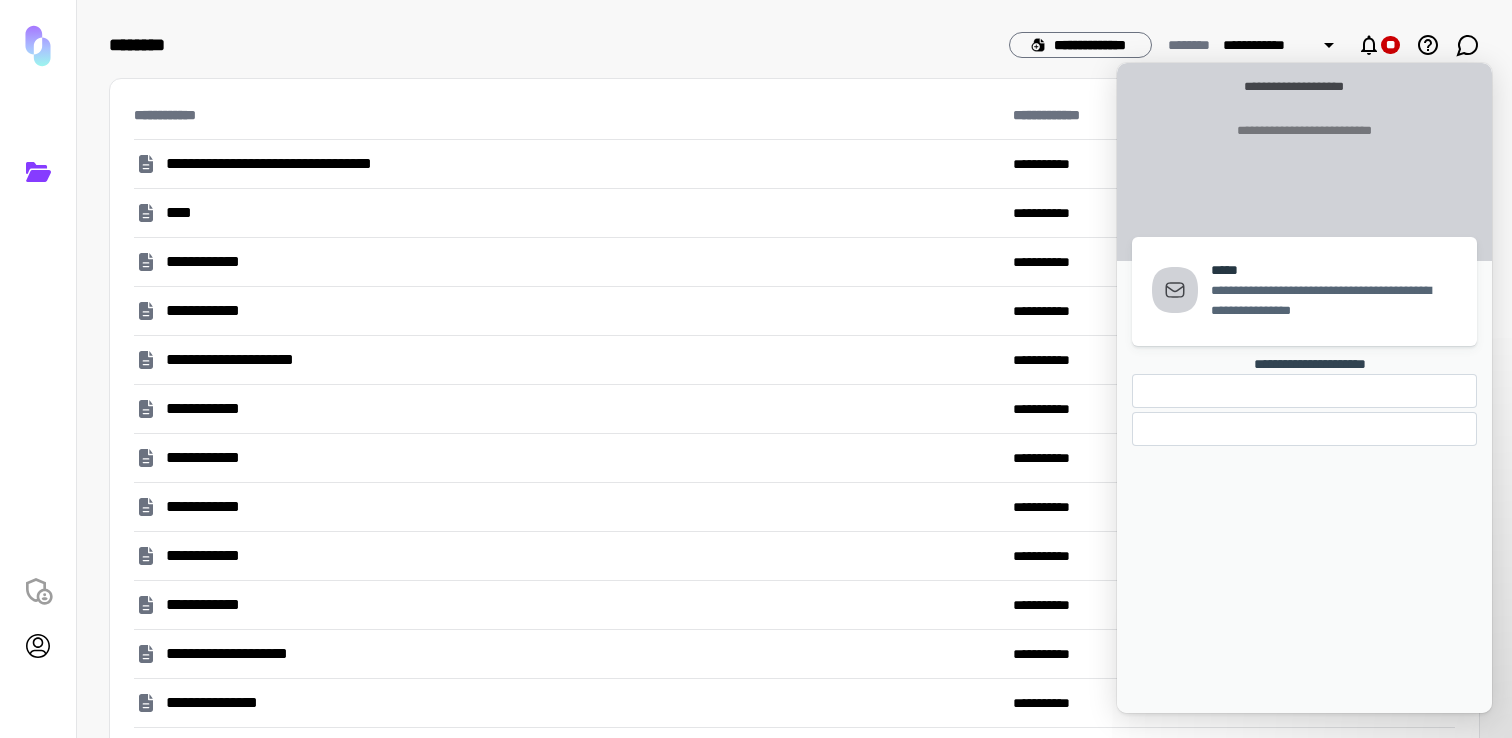 click on "**********" at bounding box center (1332, 301) 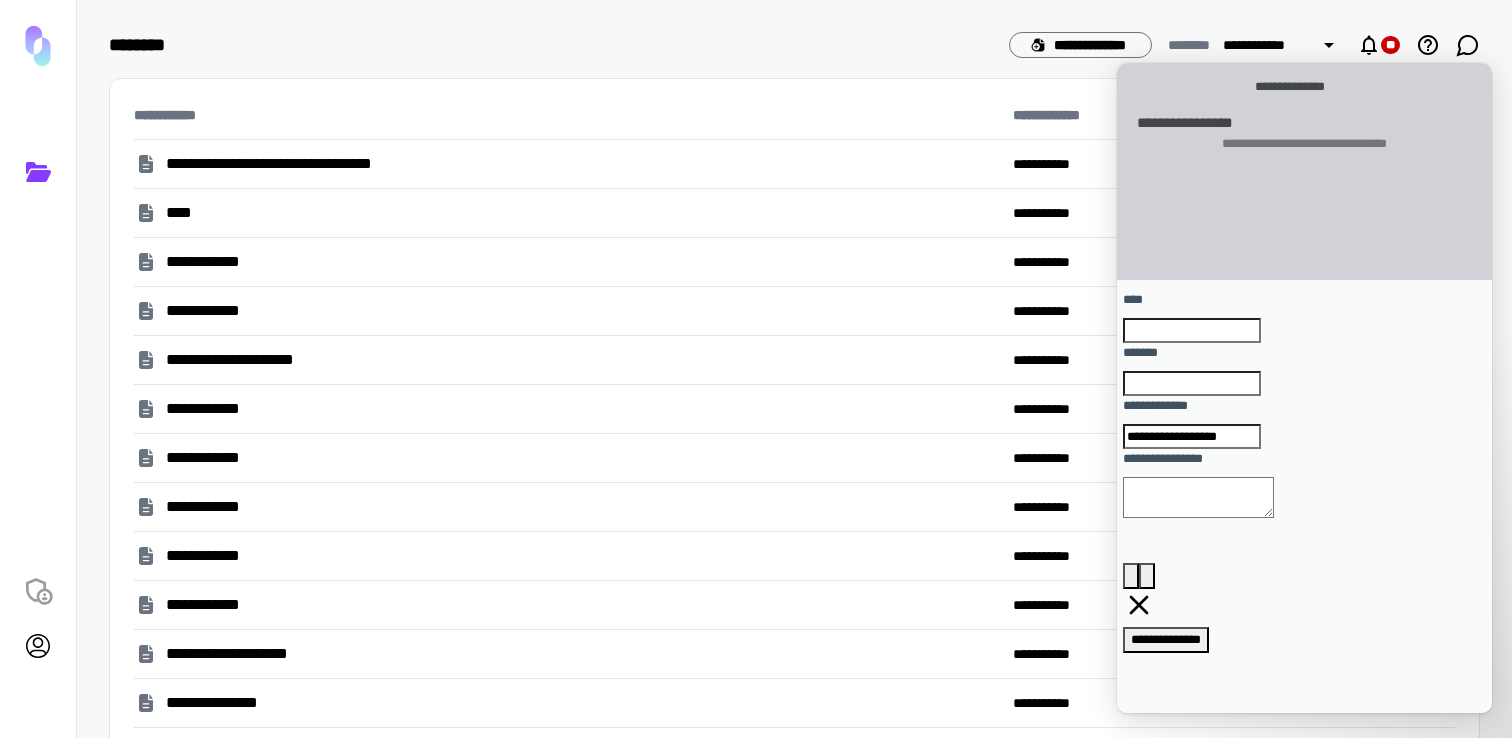 click on "*******" at bounding box center [1255, 86] 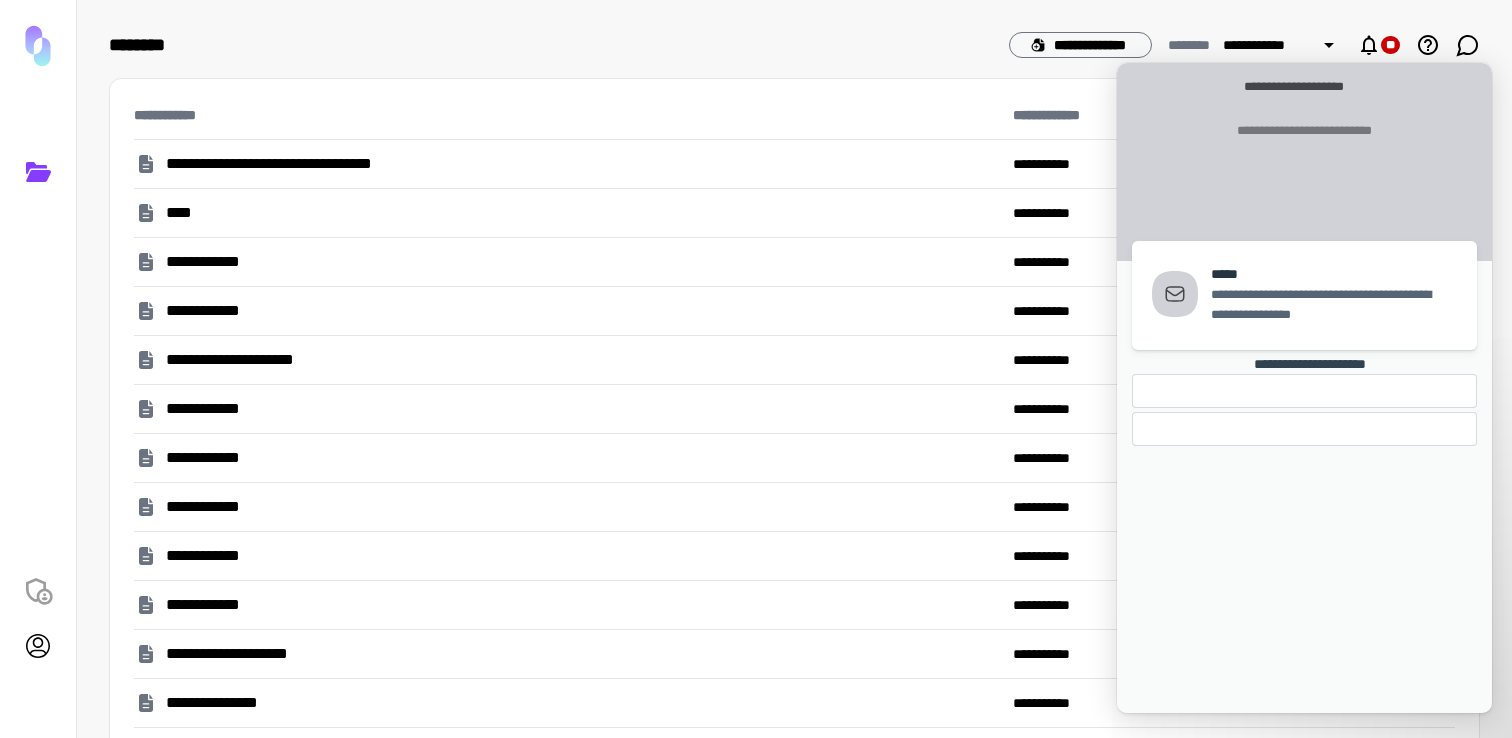 click on "**********" at bounding box center [1304, 457] 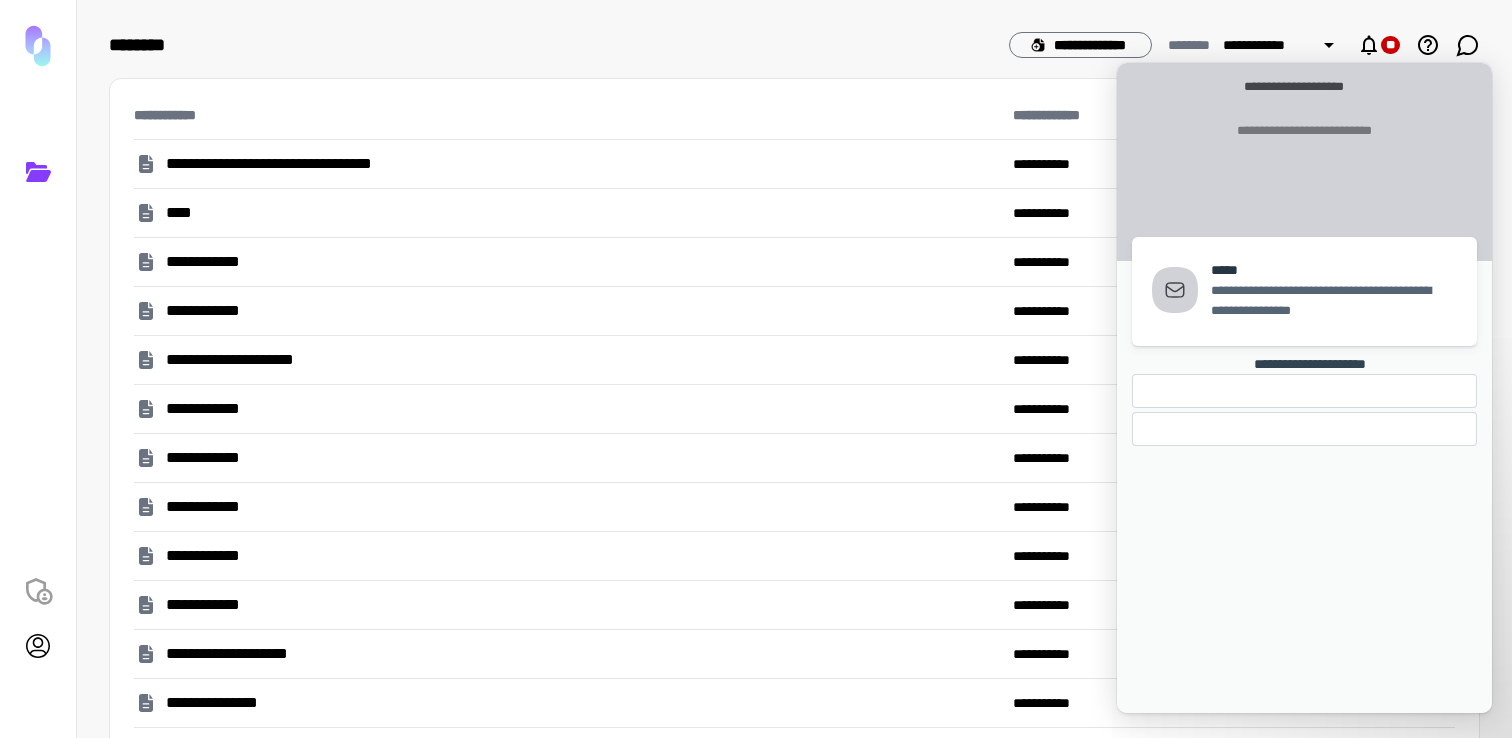click on "**********" at bounding box center [1304, 291] 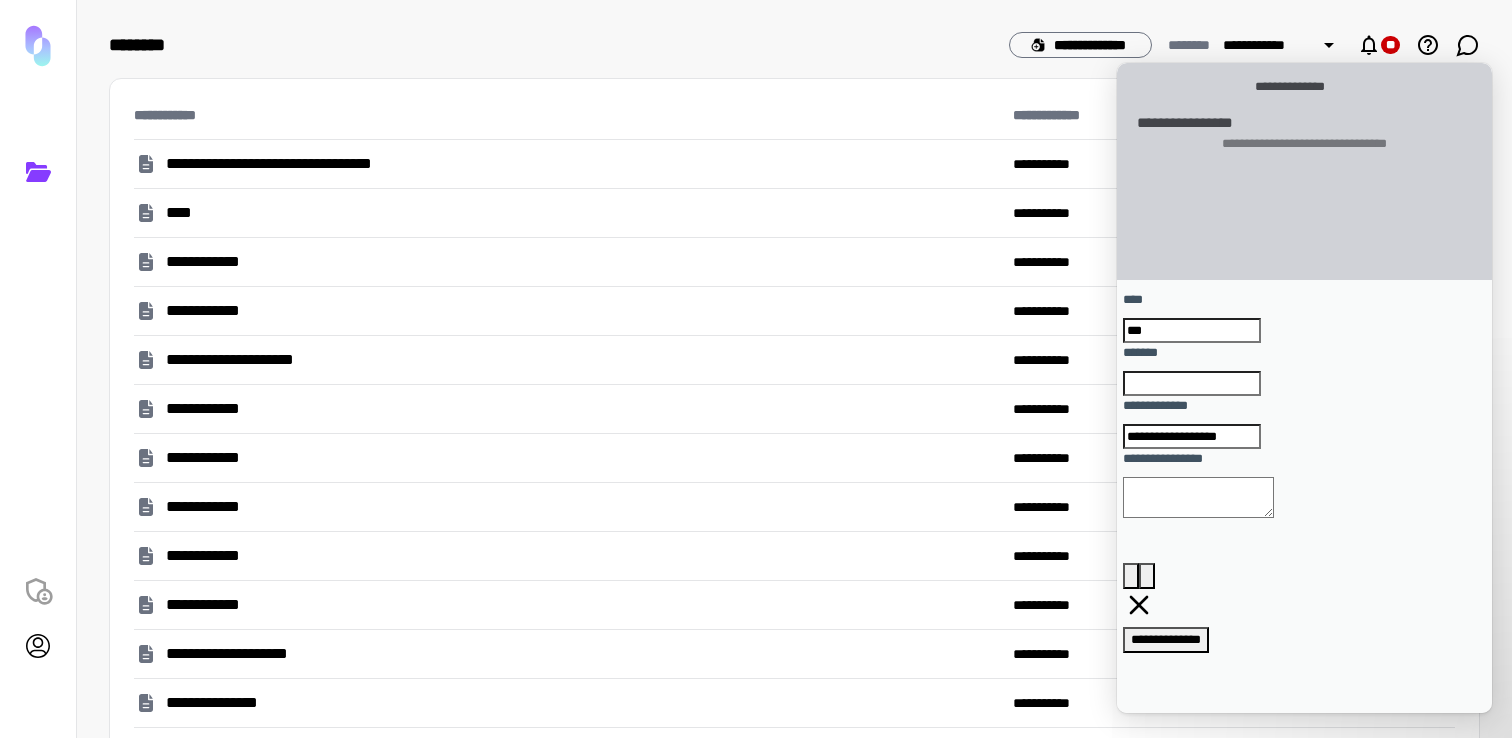 type on "***" 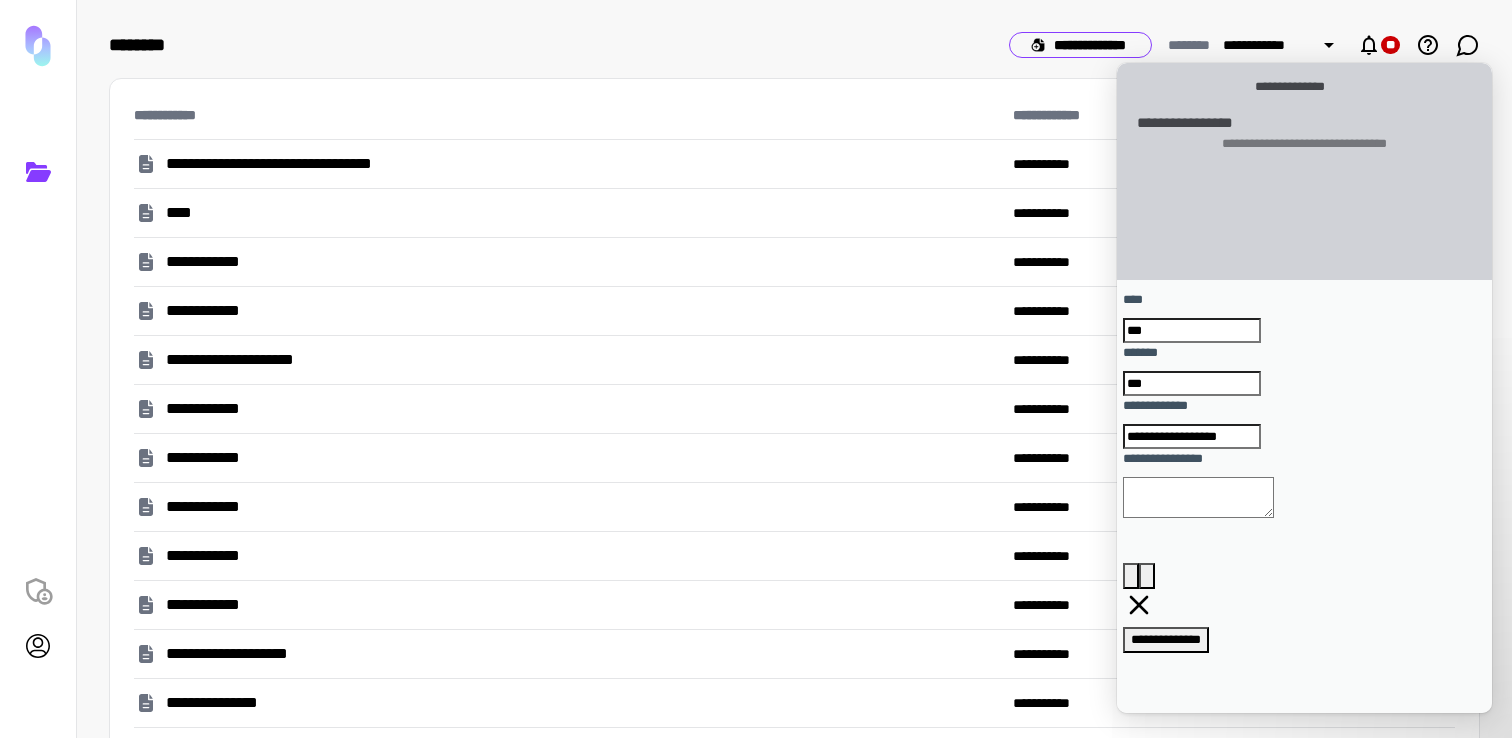 type on "***" 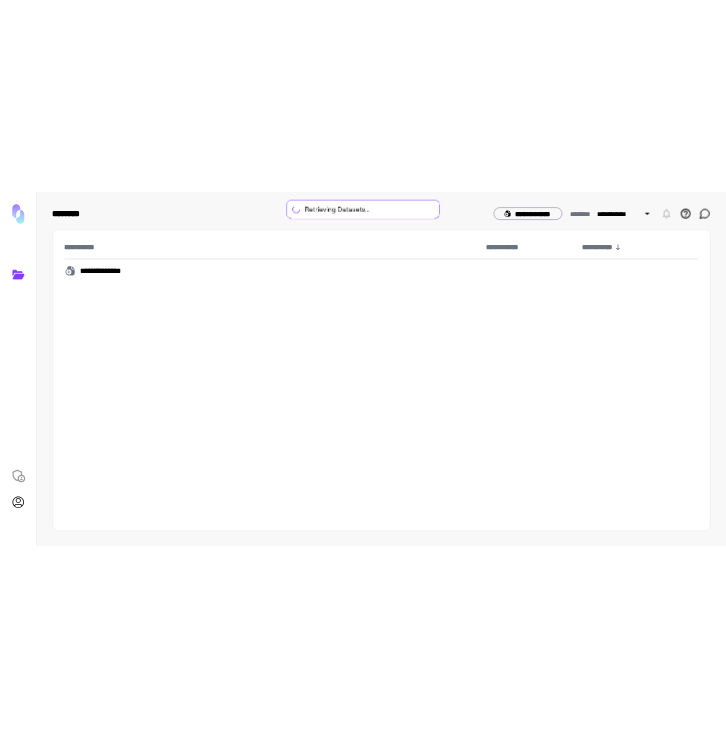 scroll, scrollTop: 0, scrollLeft: 0, axis: both 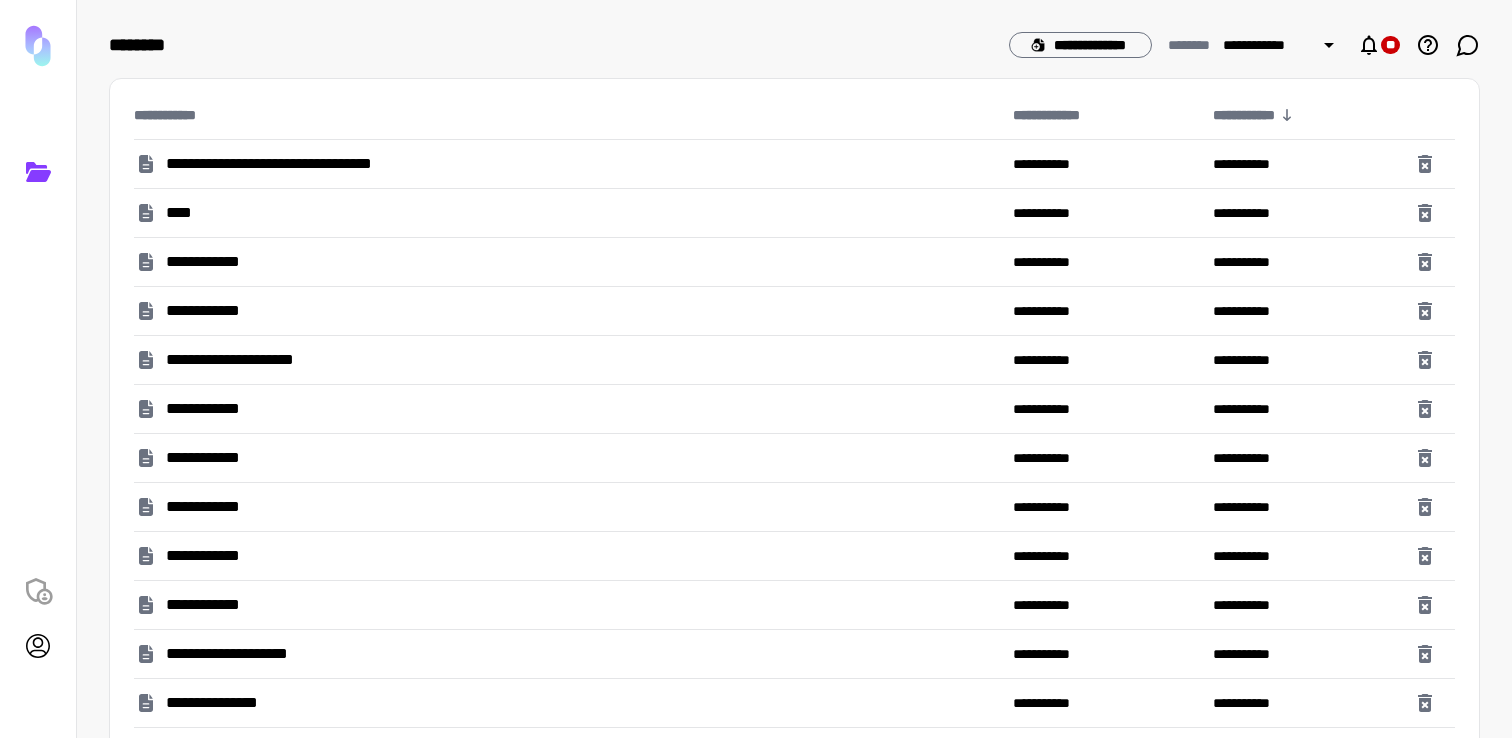 click on "**********" at bounding box center [214, 262] 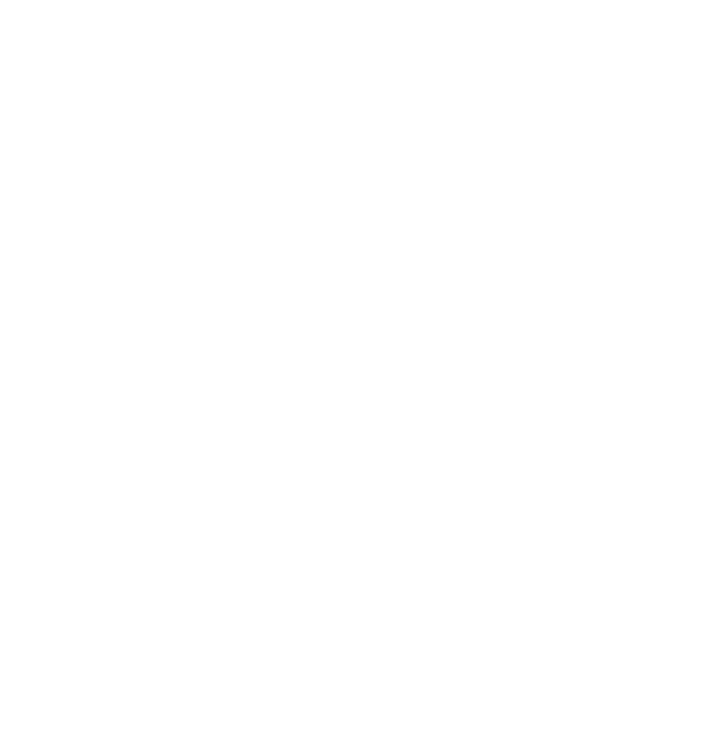 scroll, scrollTop: 0, scrollLeft: 0, axis: both 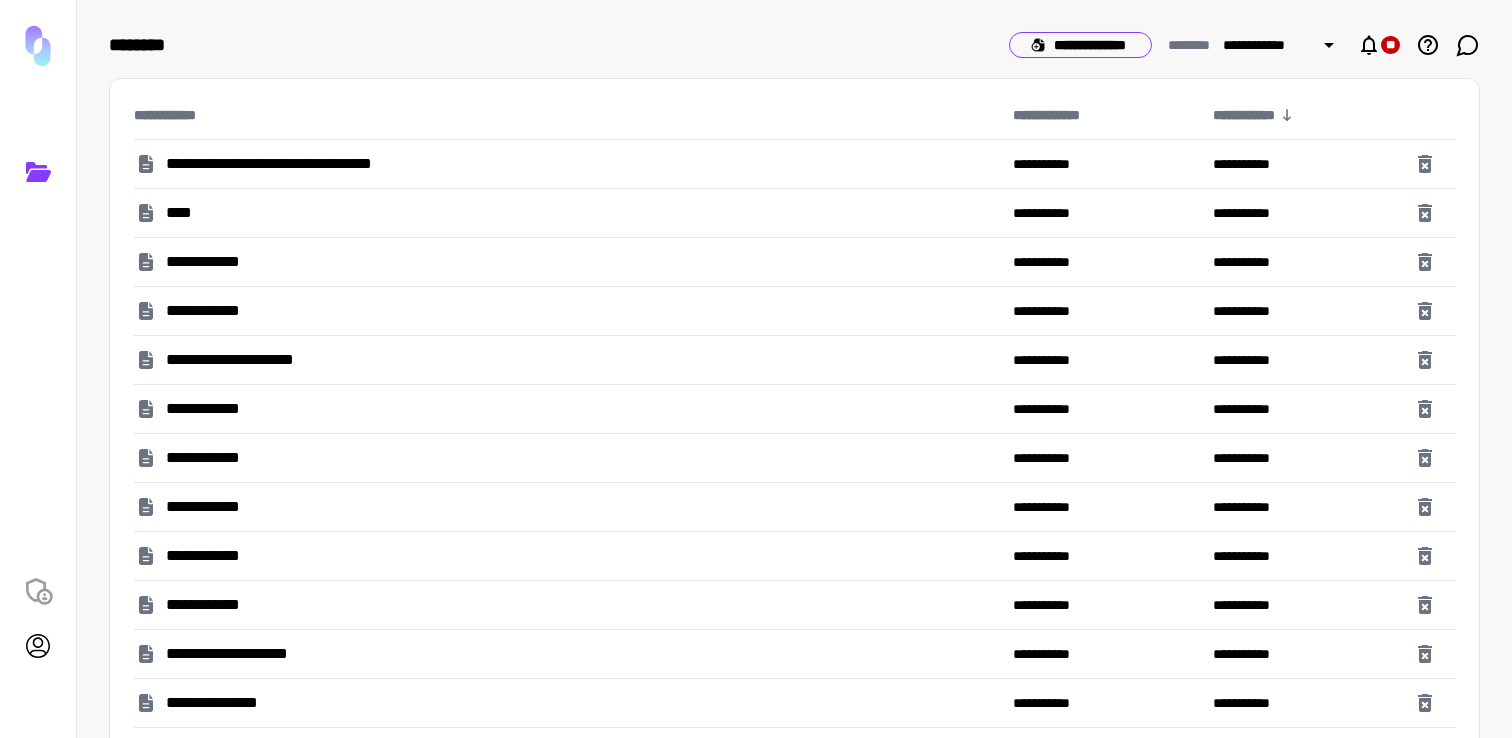 click on "**********" at bounding box center (1080, 45) 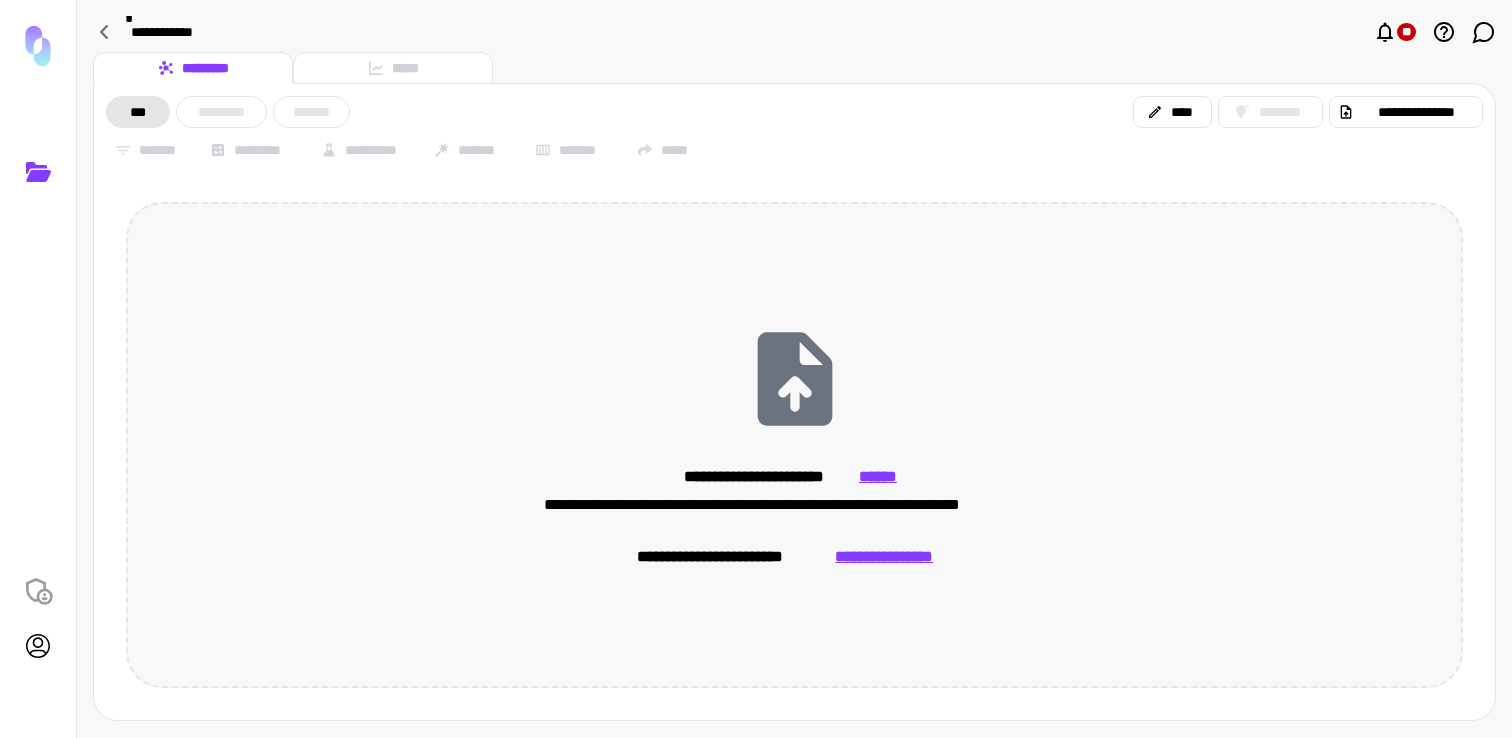 click on "**********" at bounding box center (884, 557) 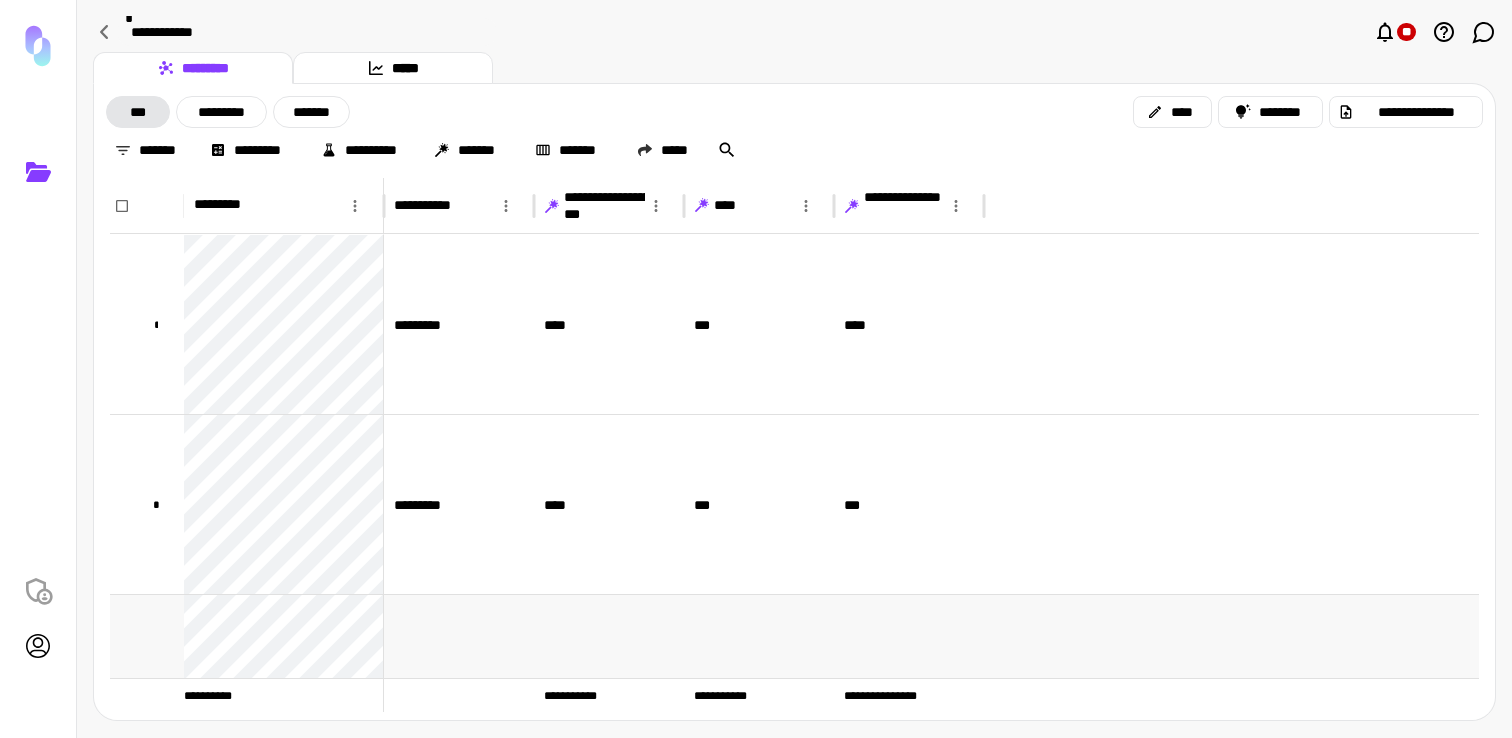 scroll, scrollTop: 982, scrollLeft: 0, axis: vertical 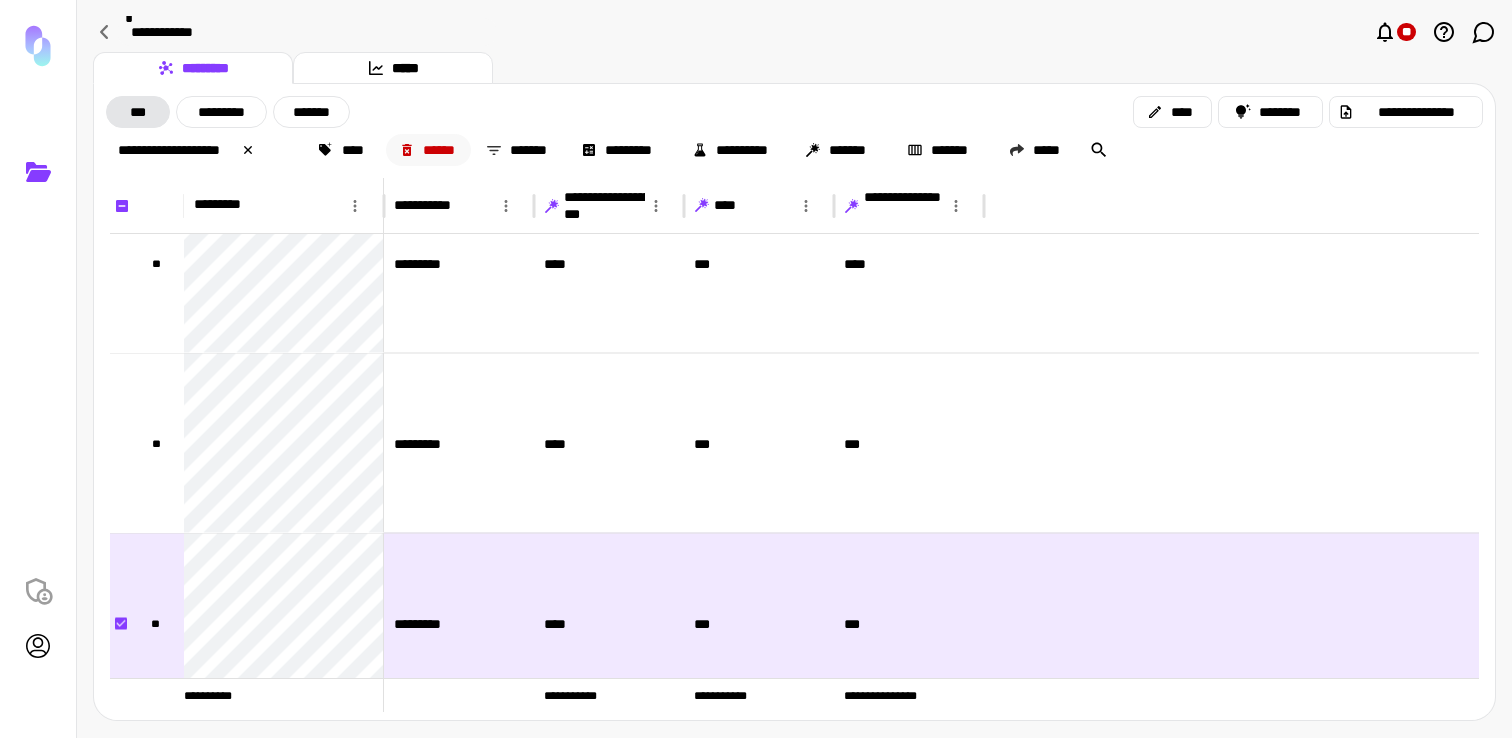 click on "******" at bounding box center [429, 150] 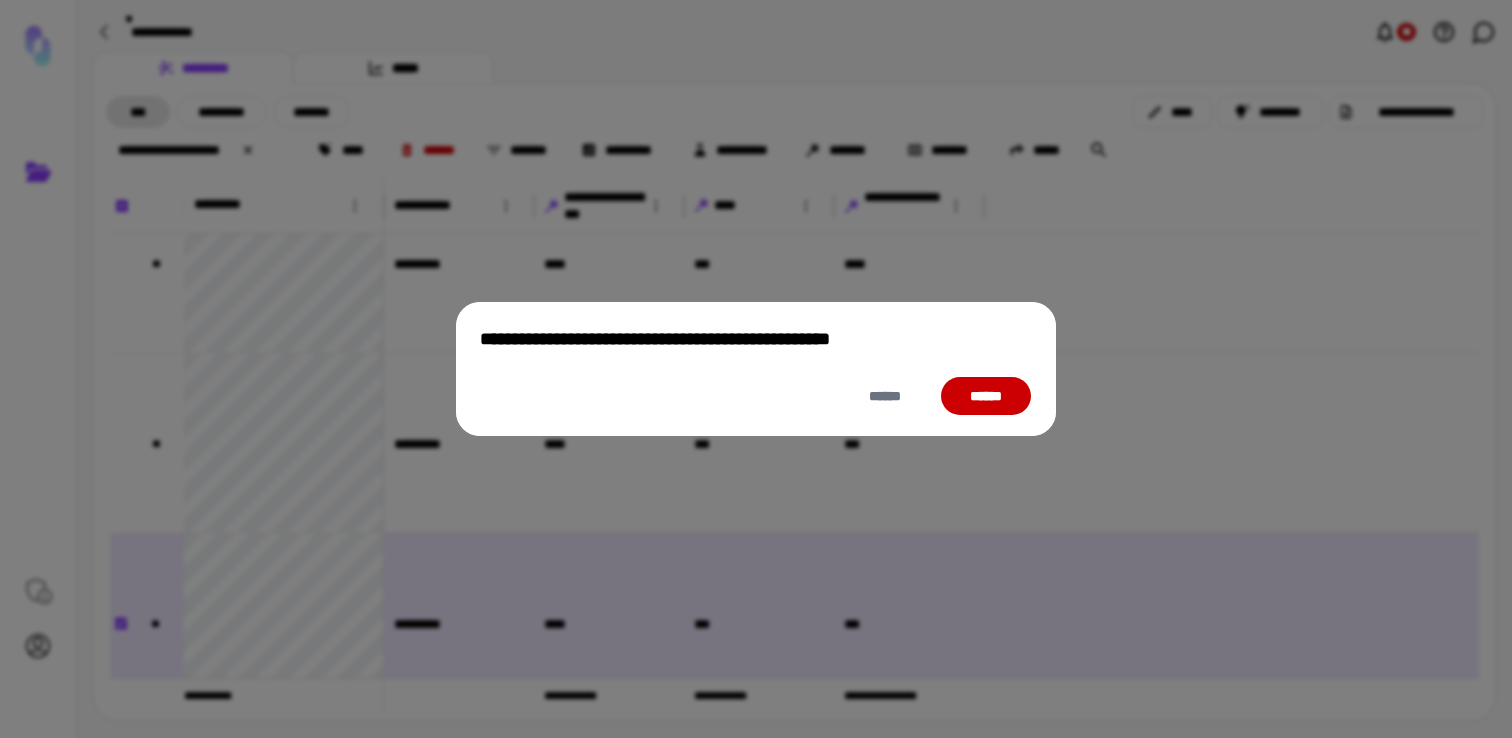 click on "******" at bounding box center [986, 396] 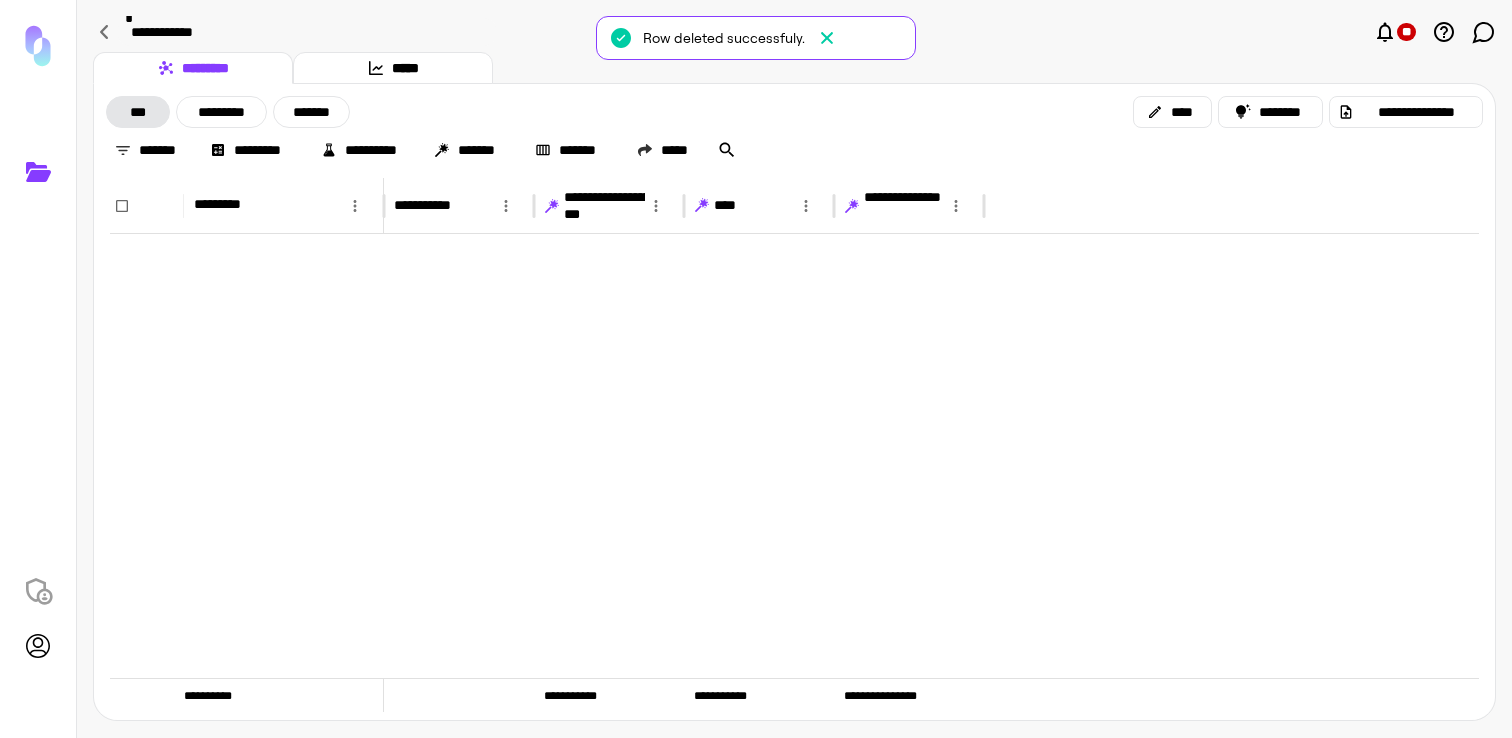 scroll, scrollTop: 0, scrollLeft: 0, axis: both 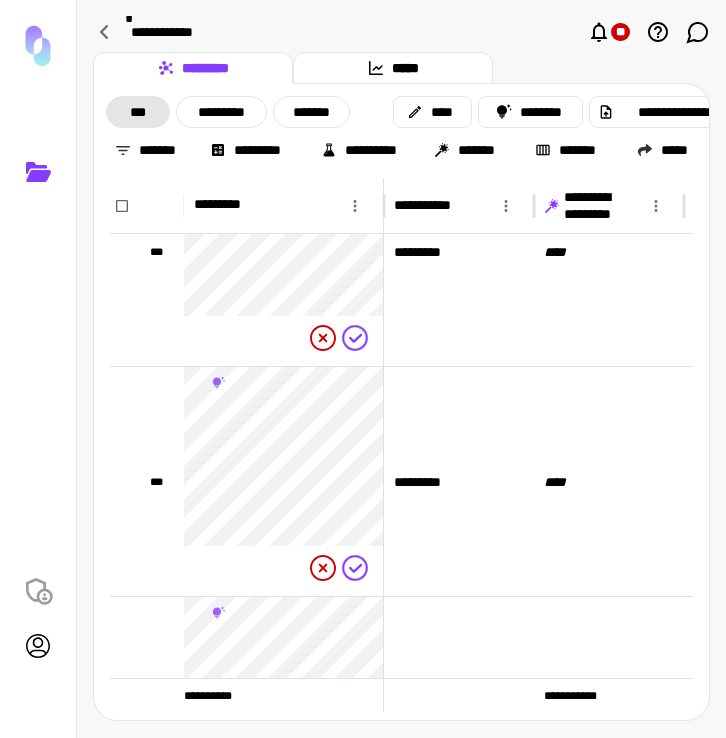 click 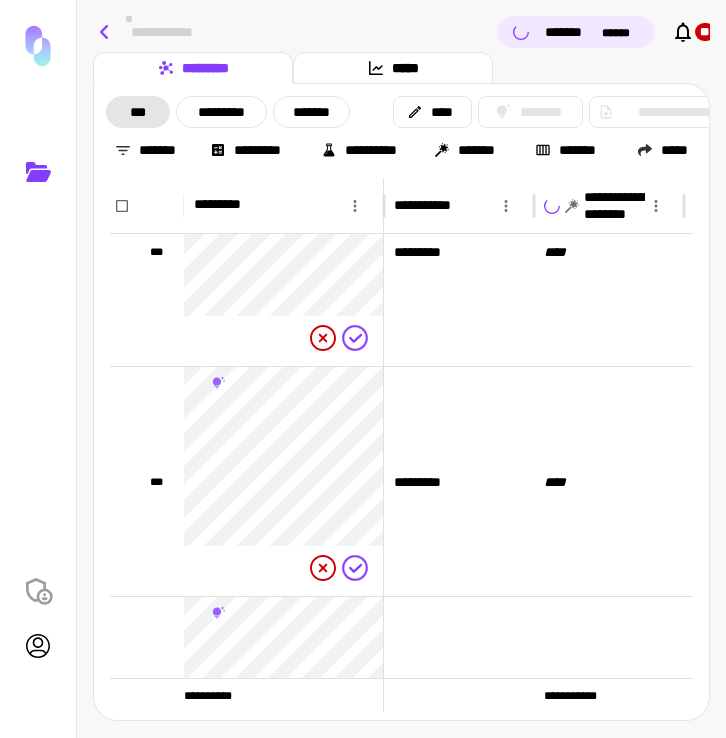 click 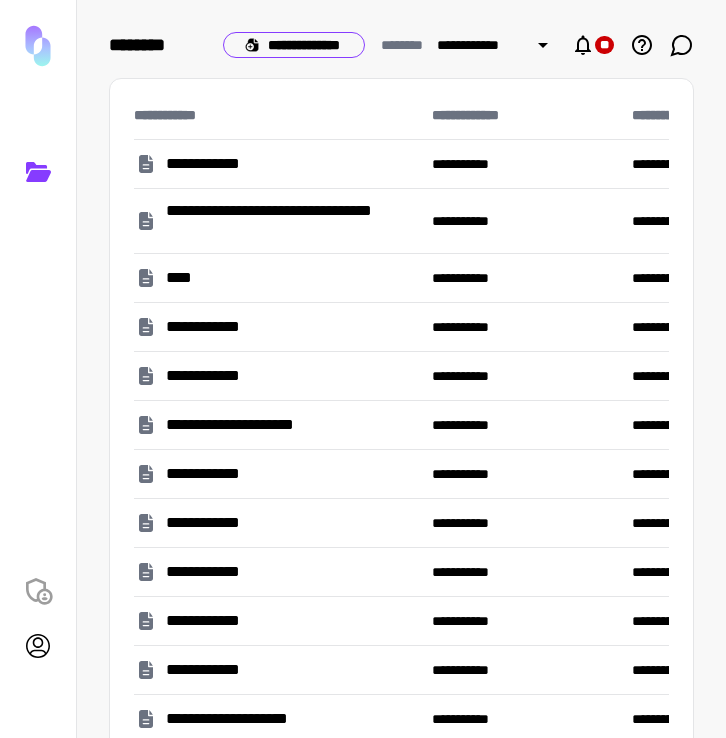 click on "**********" at bounding box center (294, 45) 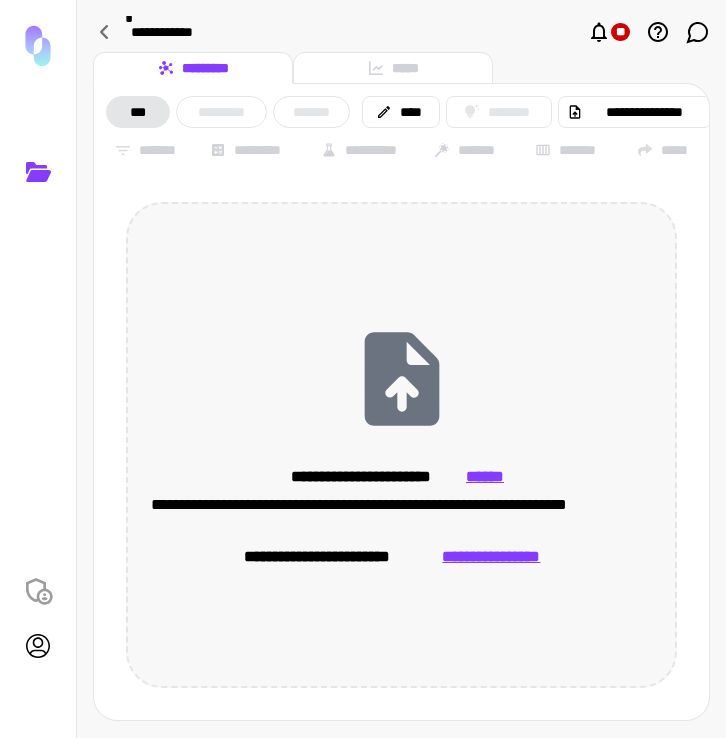 click on "**********" at bounding box center (491, 557) 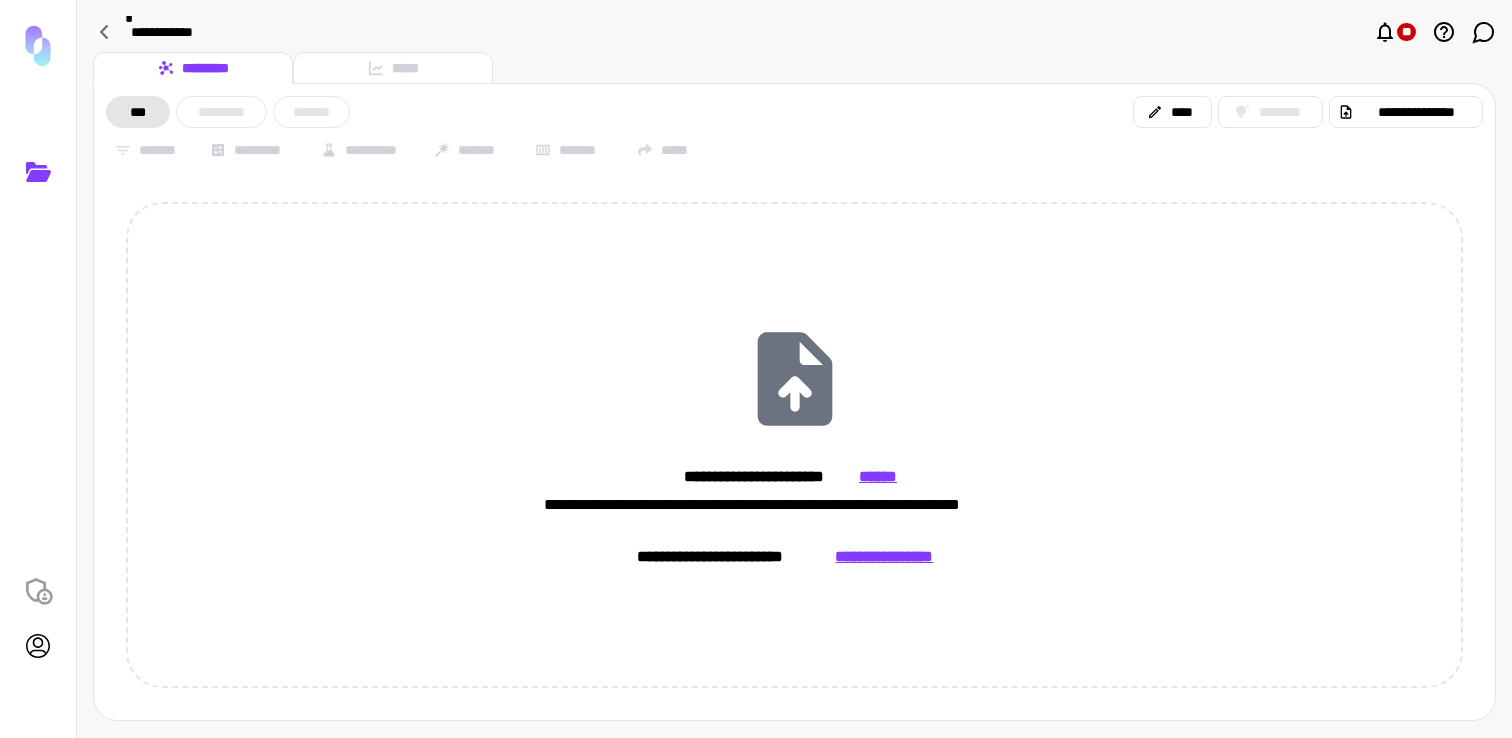 type 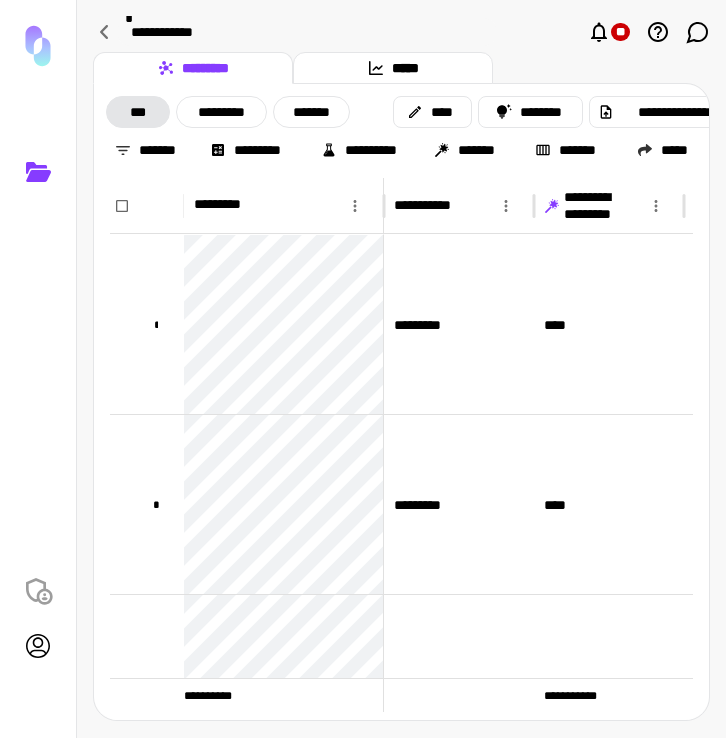 click 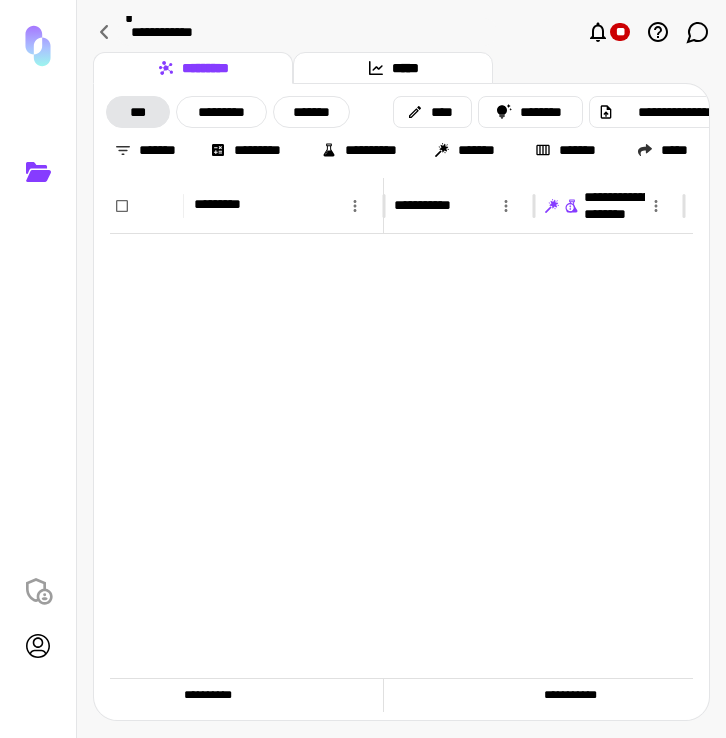 scroll, scrollTop: 3093, scrollLeft: 0, axis: vertical 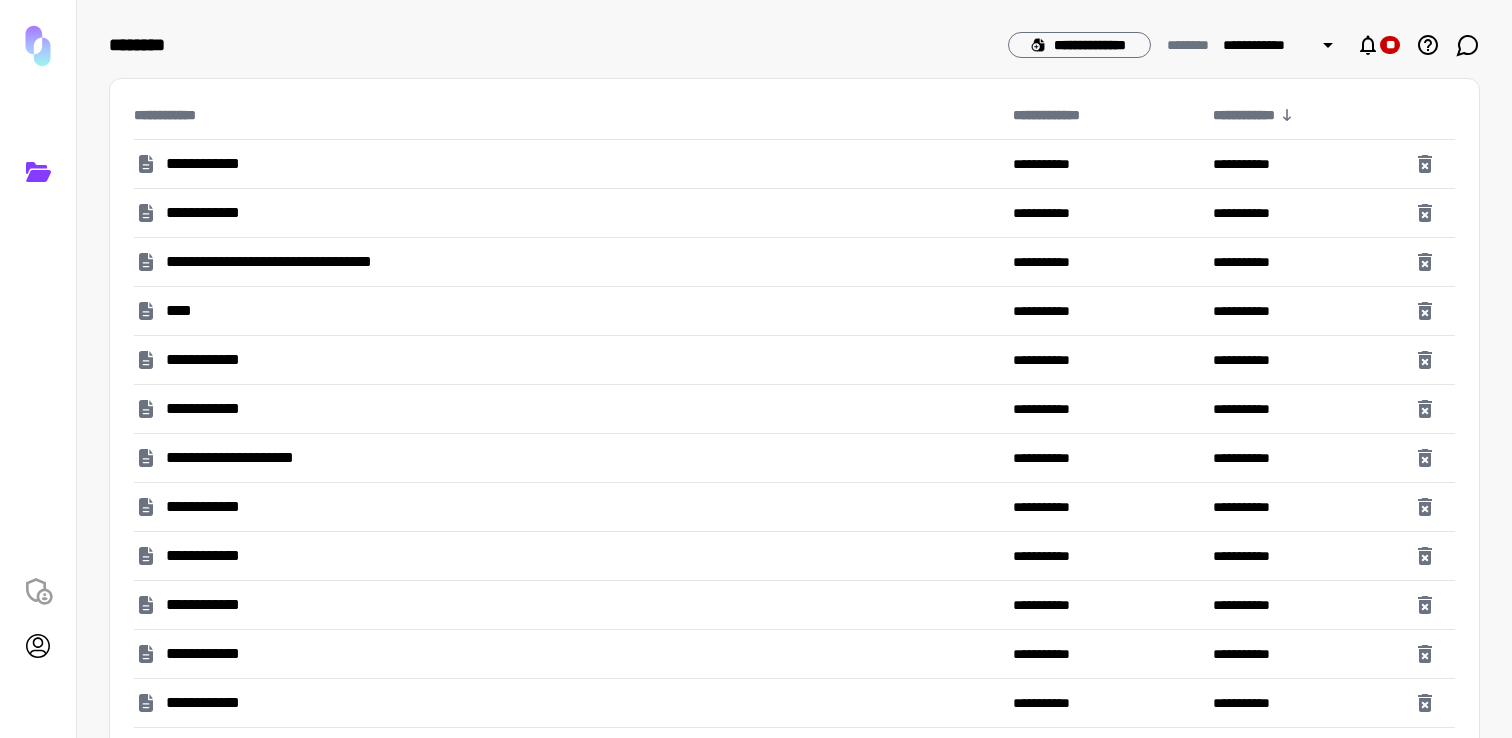 click on "**********" at bounding box center [565, 213] 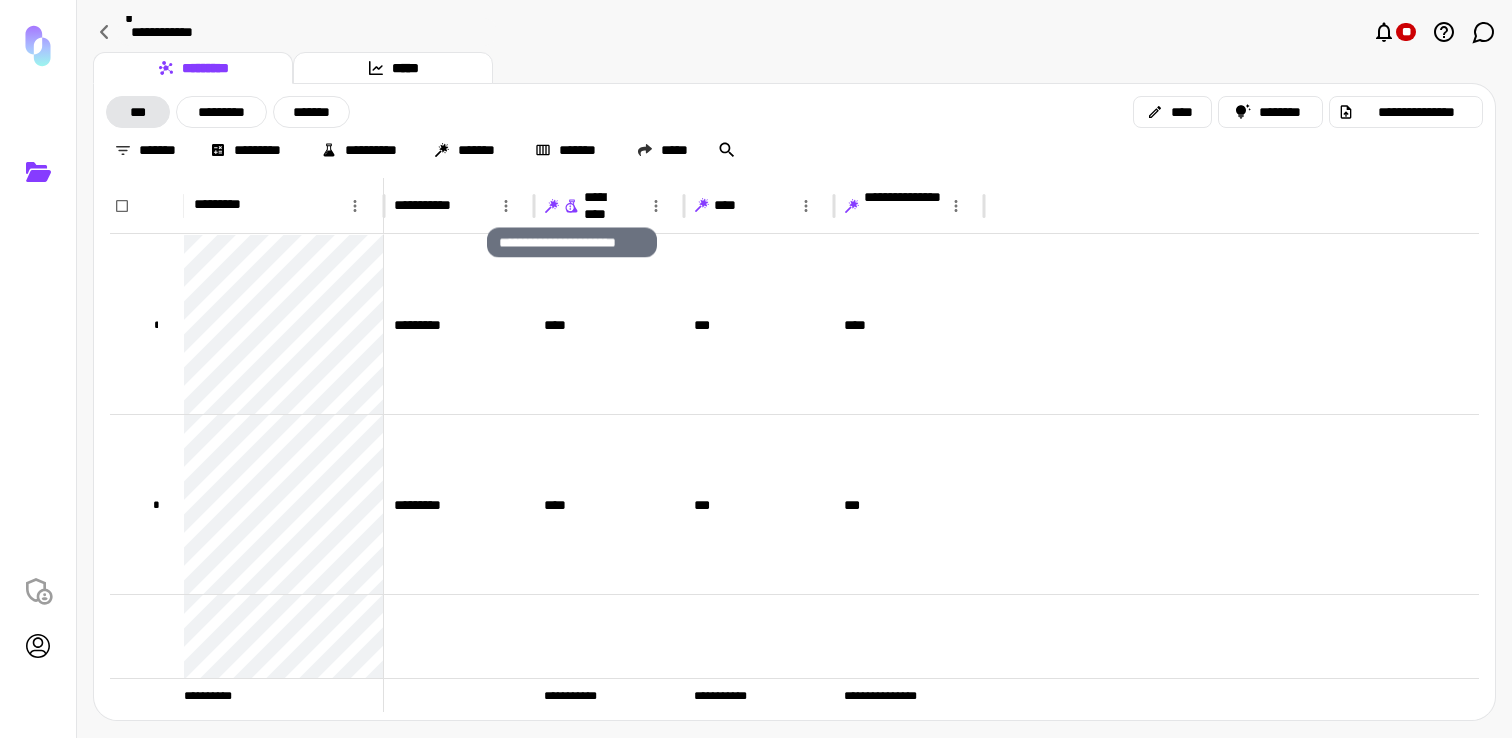 click 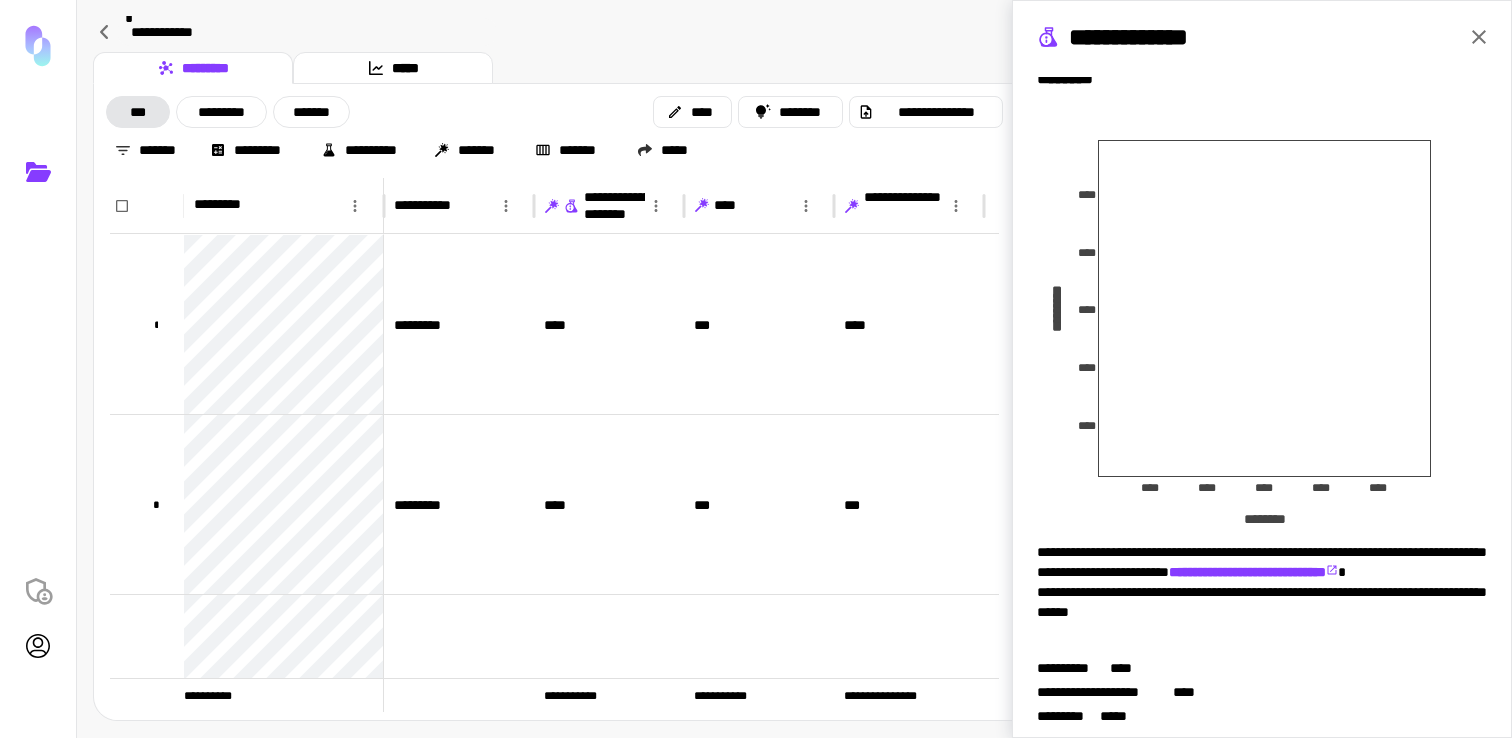 scroll, scrollTop: 341, scrollLeft: 0, axis: vertical 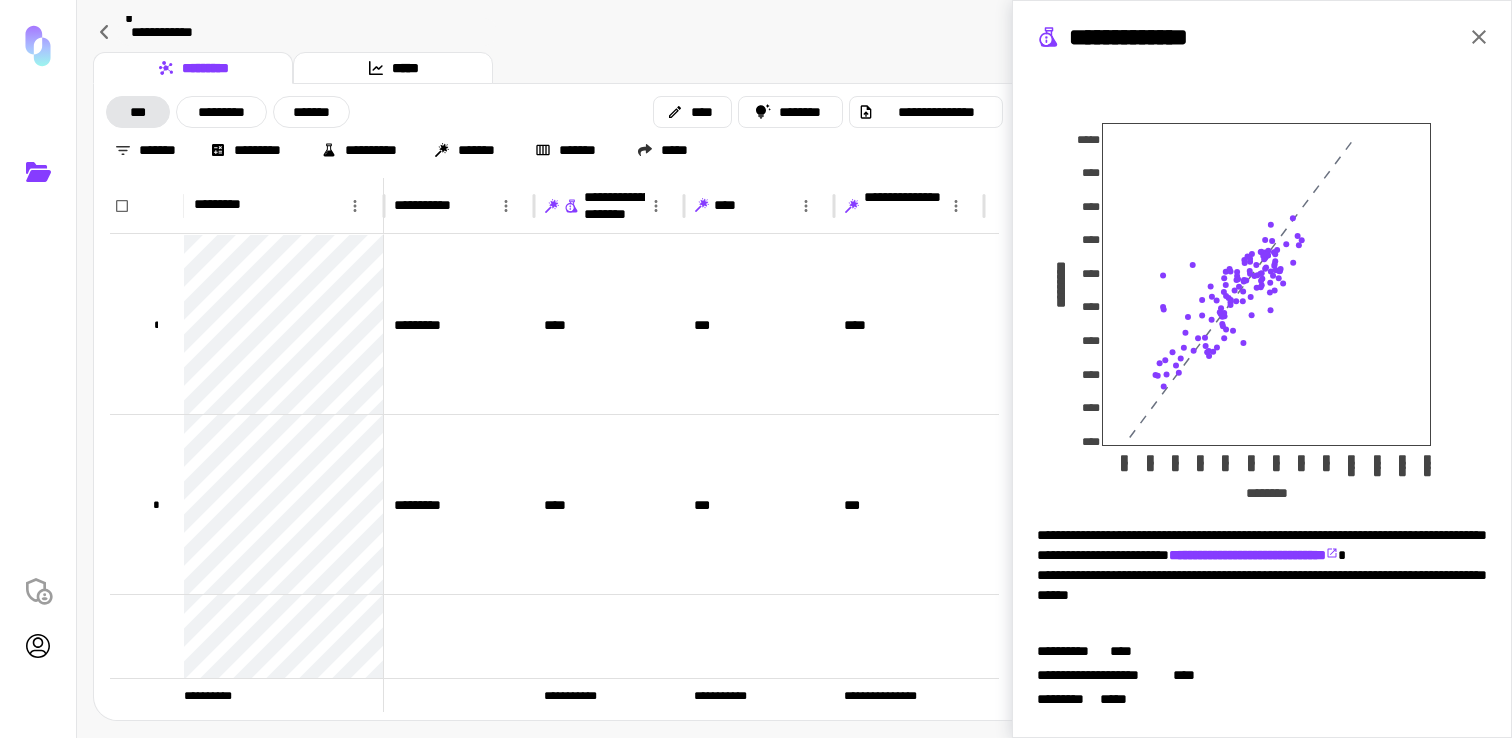 click 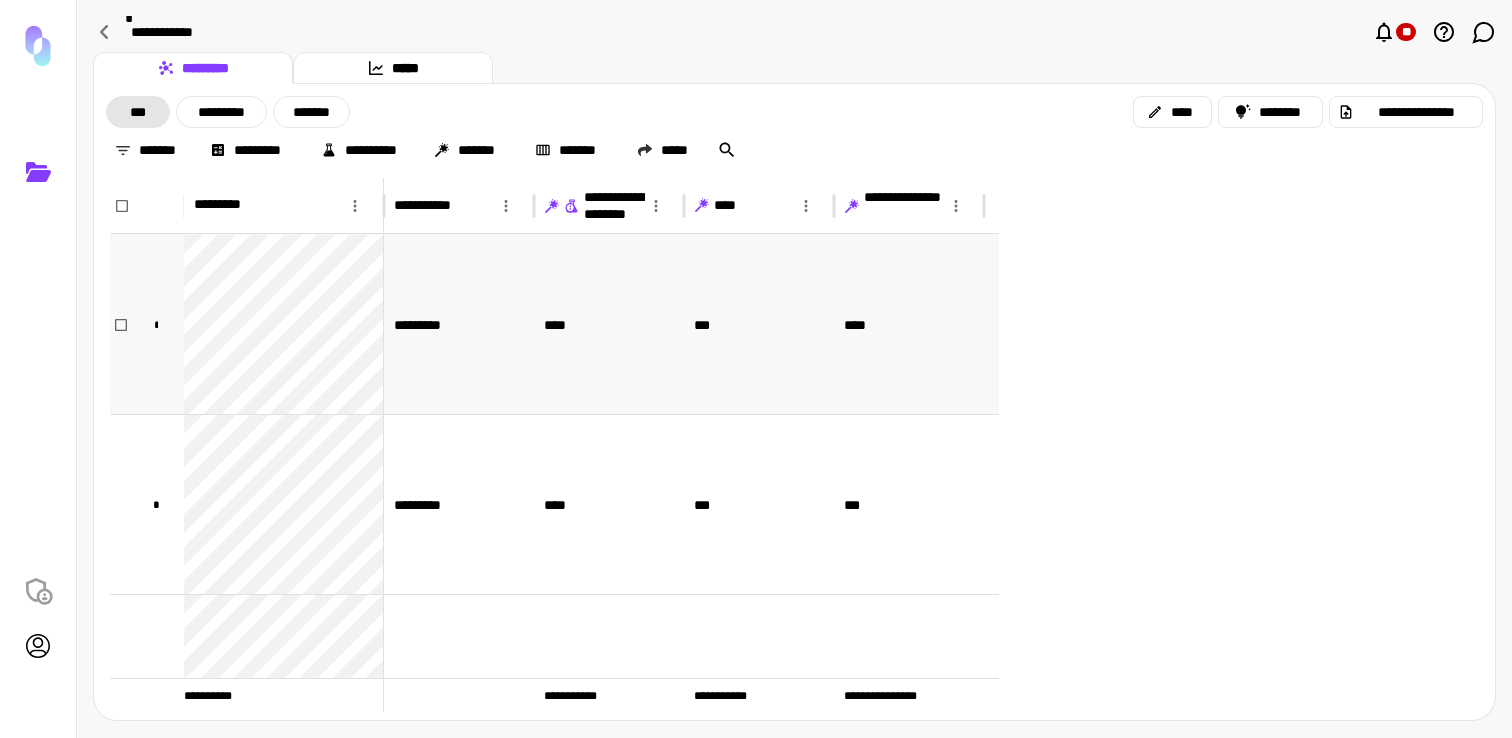 scroll, scrollTop: 0, scrollLeft: 0, axis: both 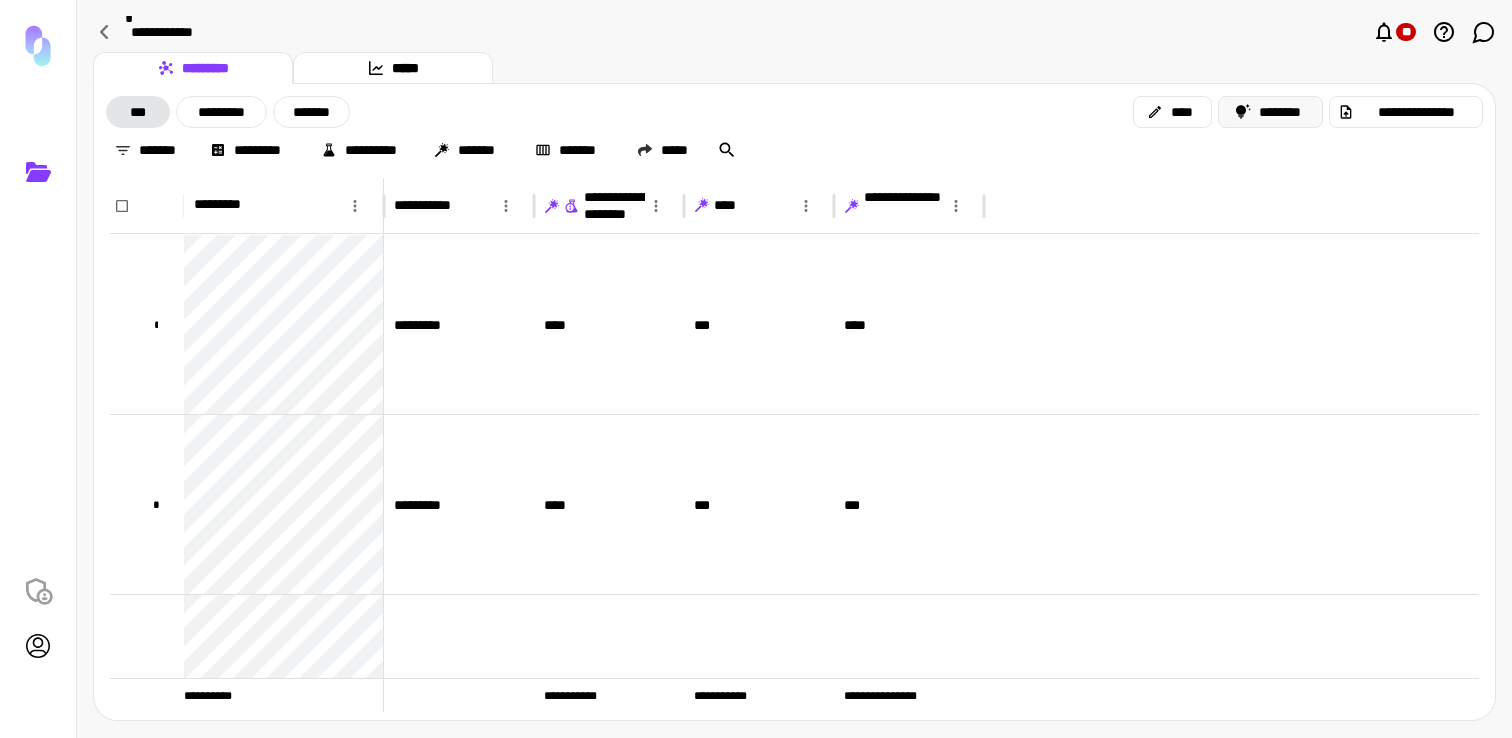 click on "********" at bounding box center (1271, 112) 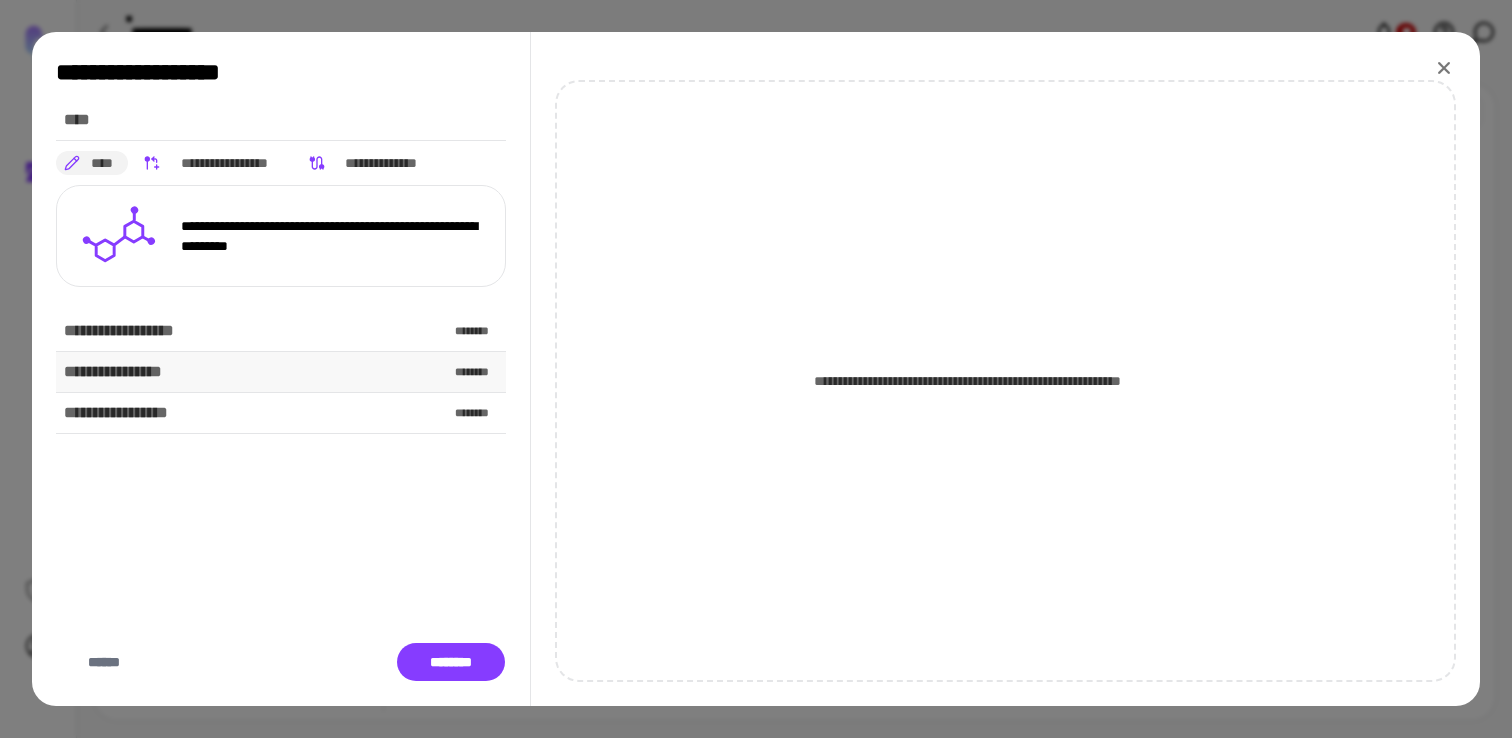 click on "**********" at bounding box center (281, 372) 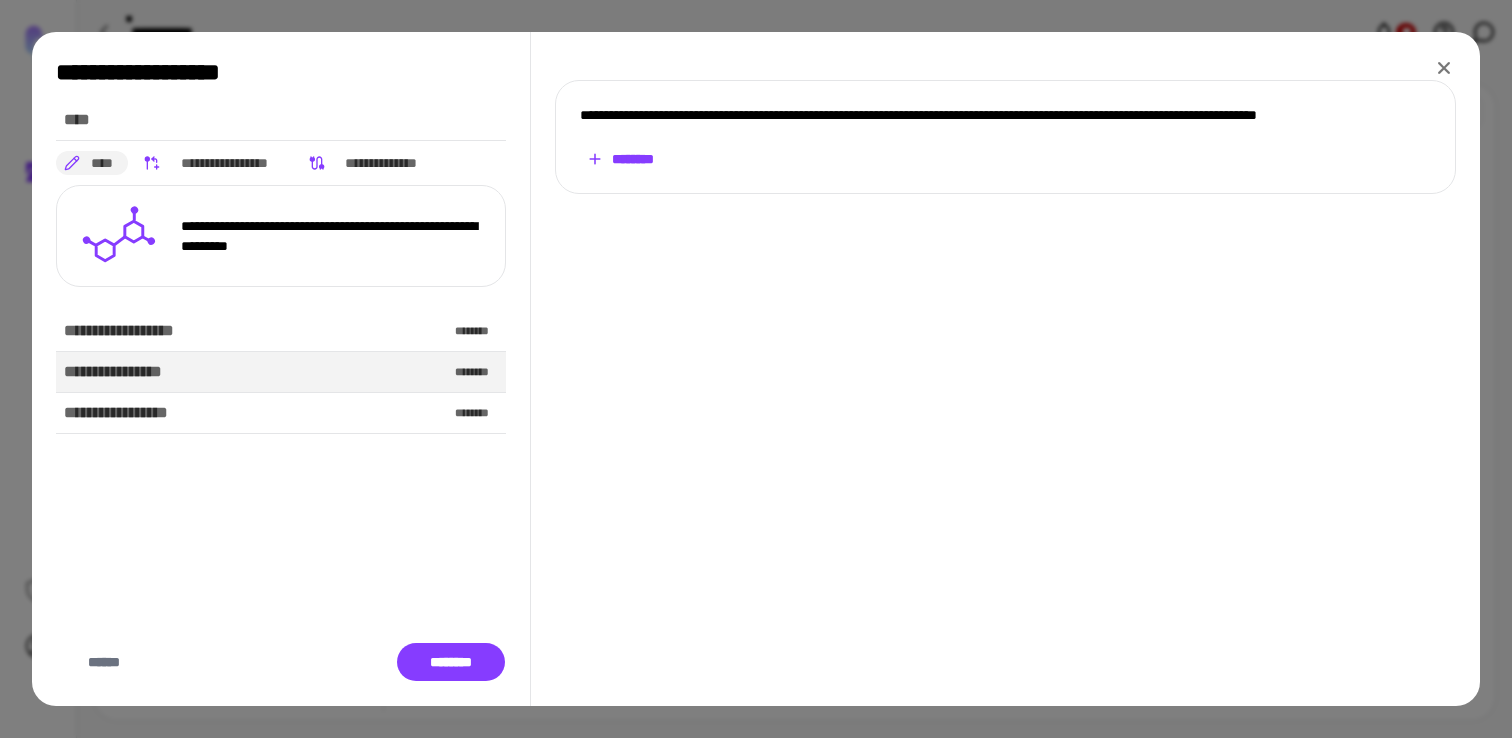 click on "**********" at bounding box center (1005, 137) 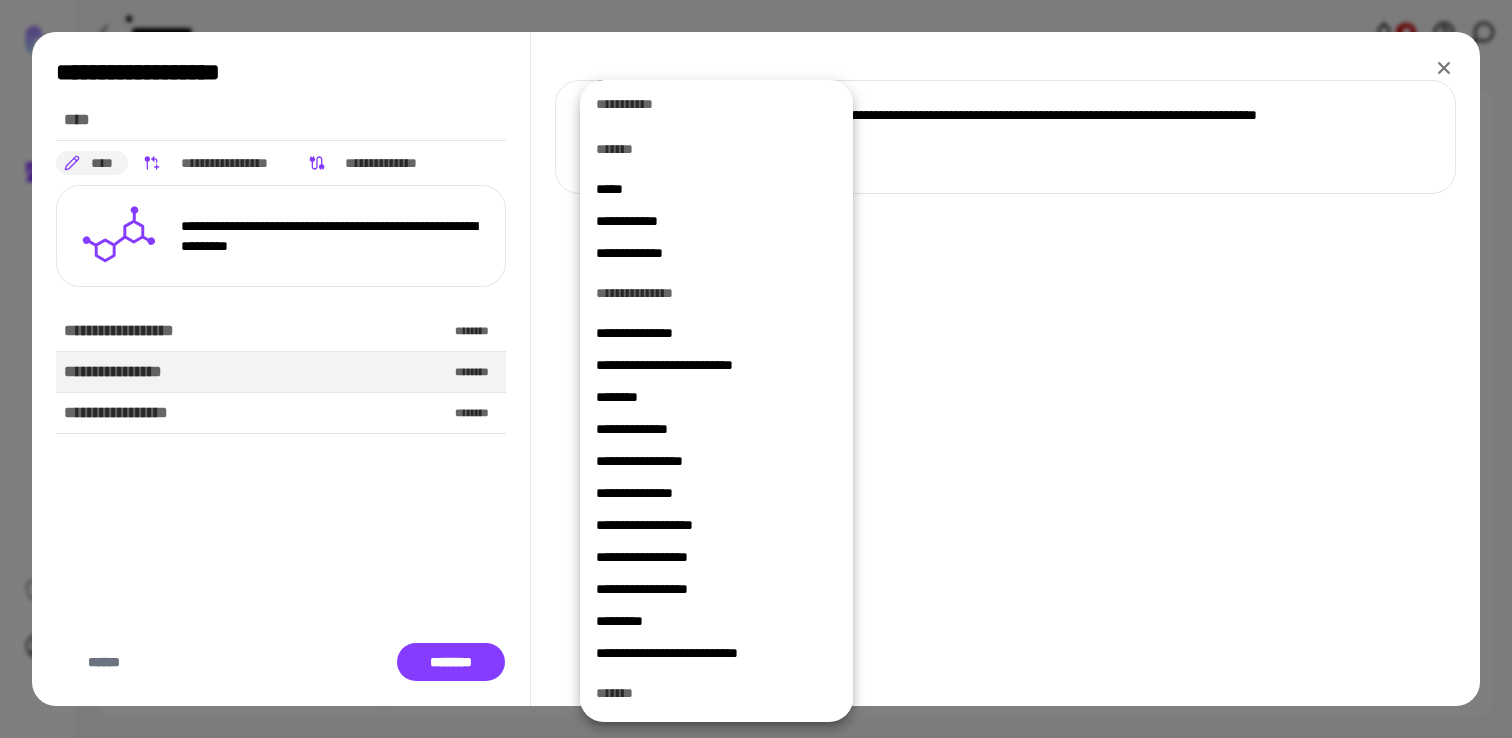 scroll, scrollTop: 398, scrollLeft: 0, axis: vertical 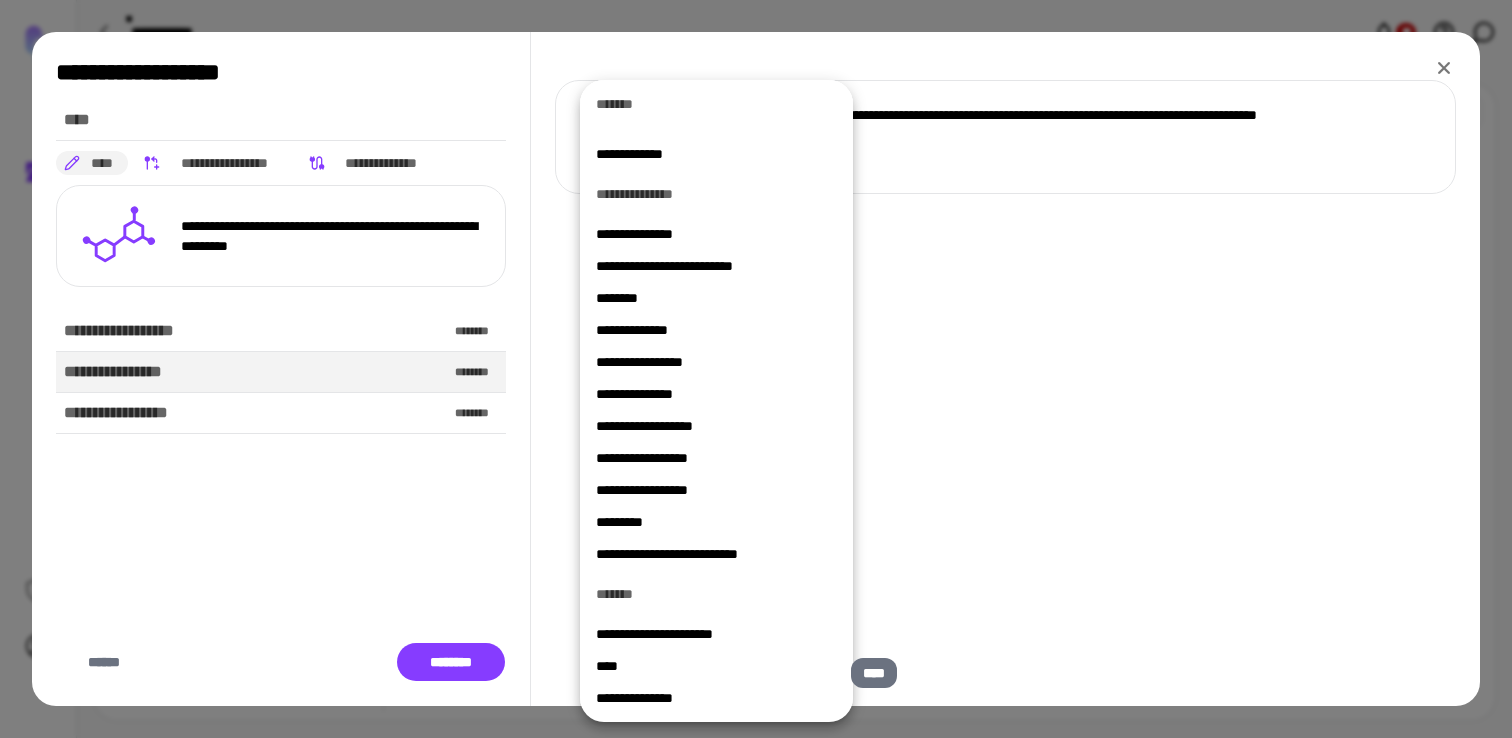 click on "****" at bounding box center [716, 666] 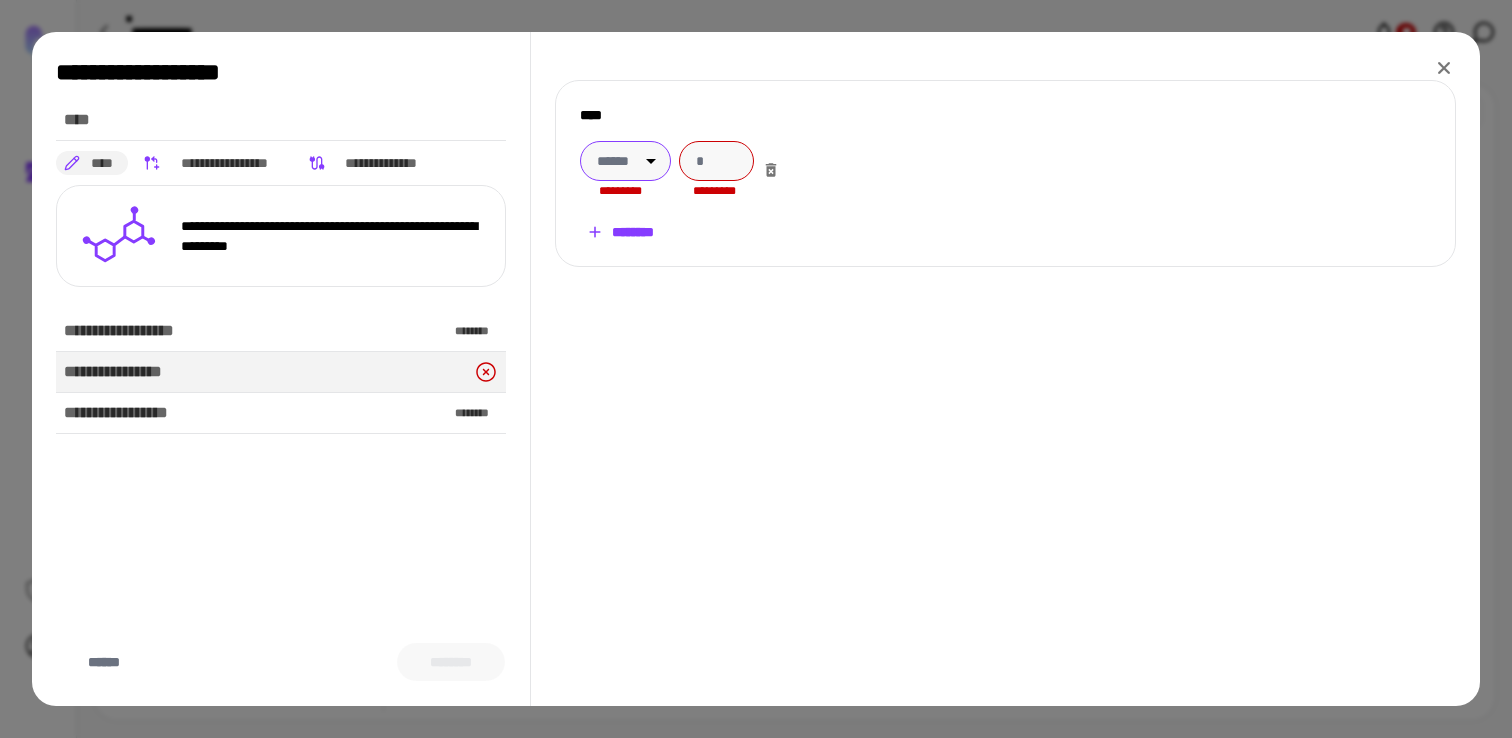 click on "**********" at bounding box center (756, 369) 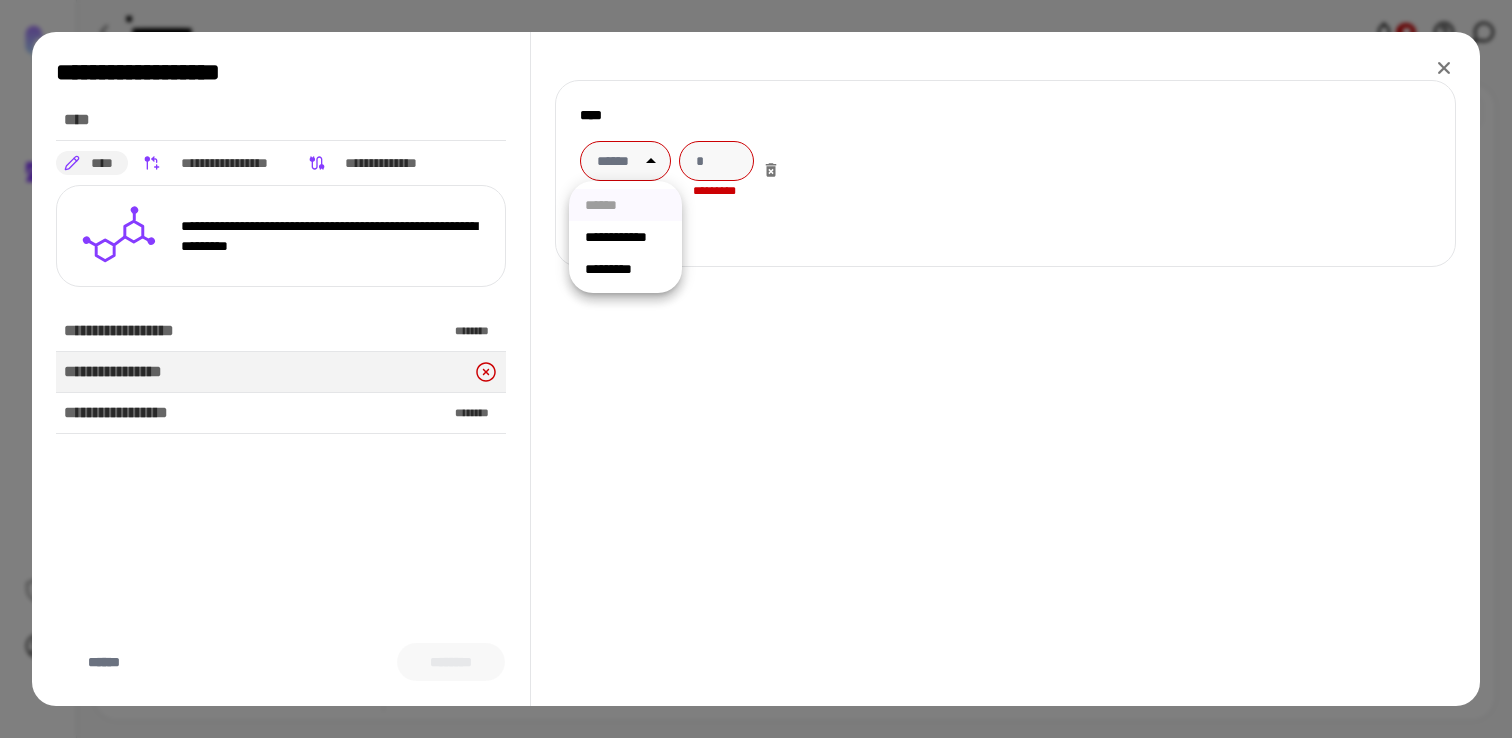 click on "**********" at bounding box center (625, 237) 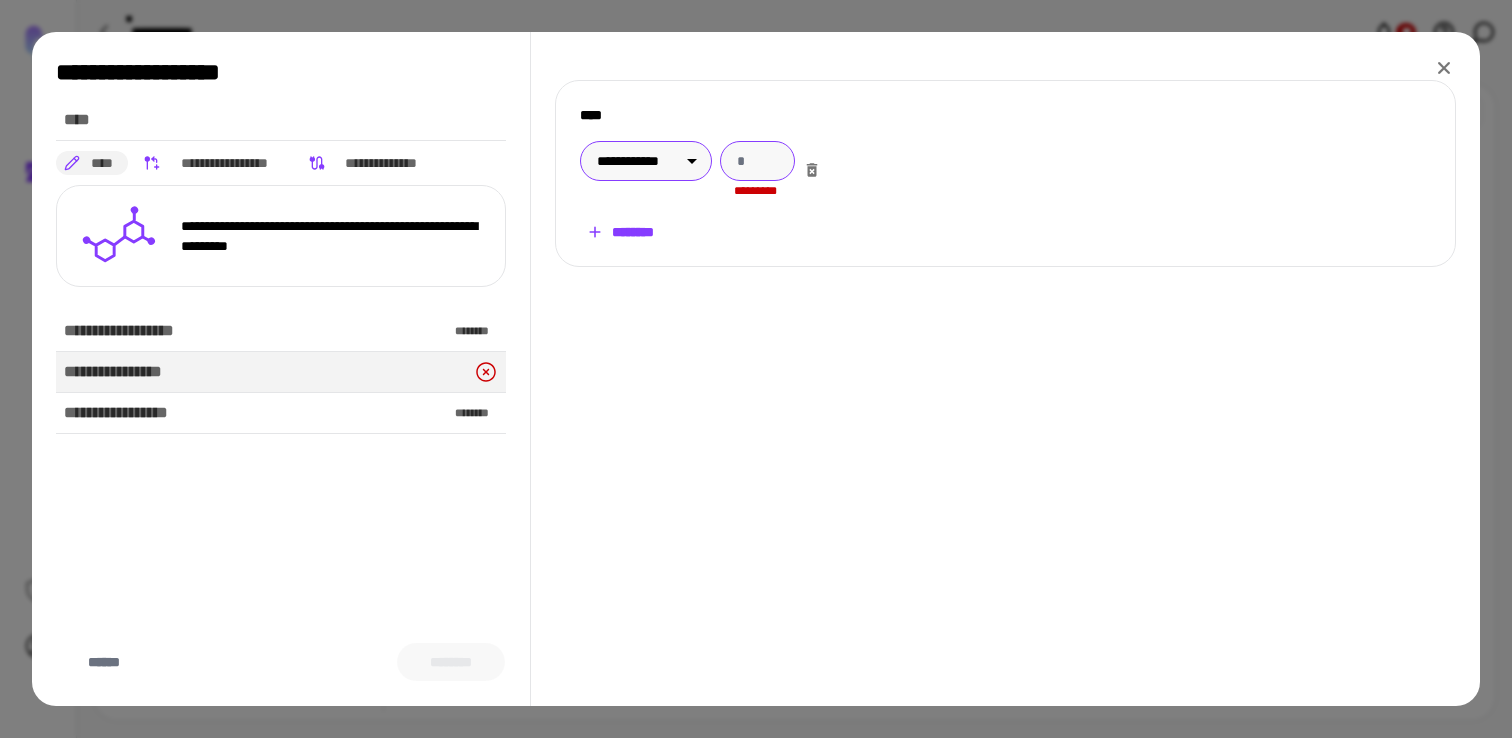 click at bounding box center (757, 161) 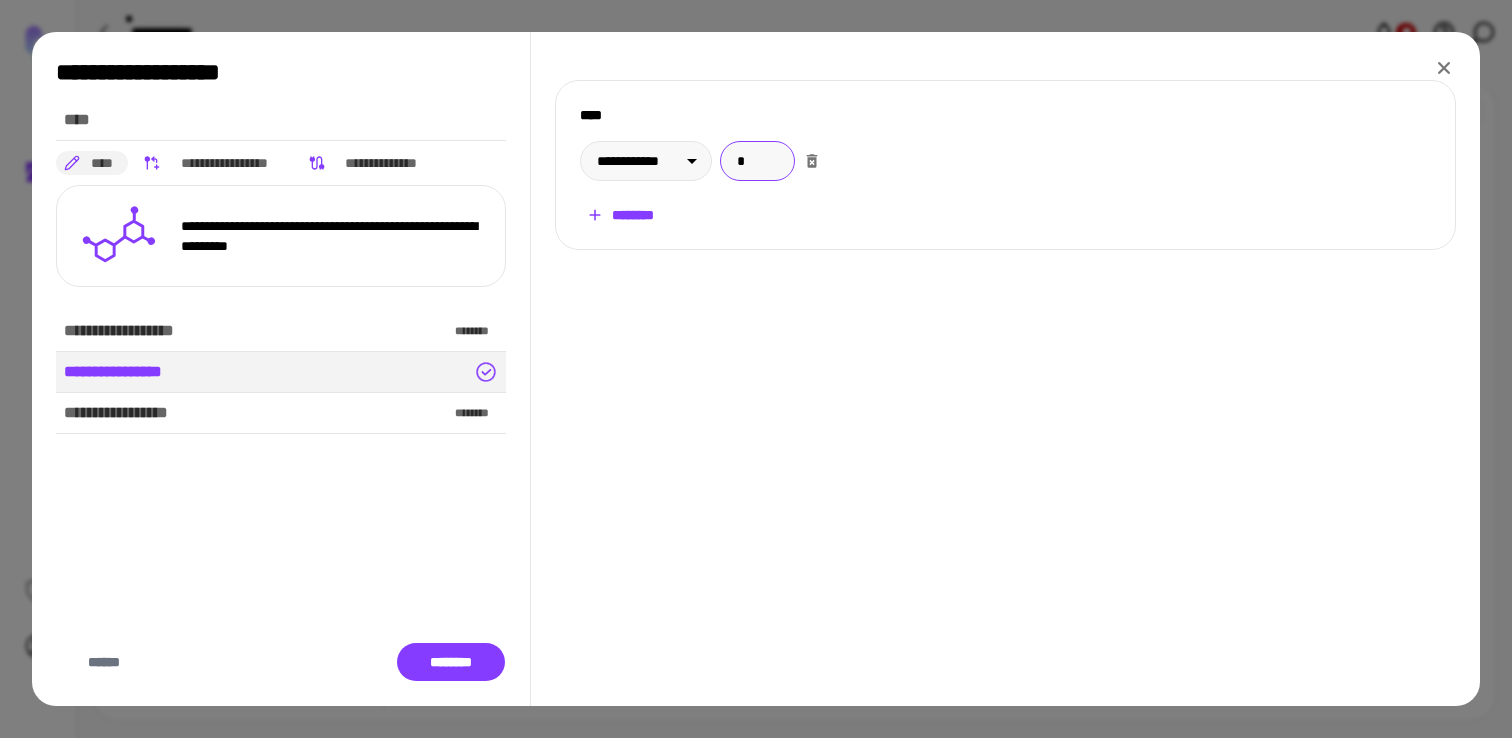 type on "*" 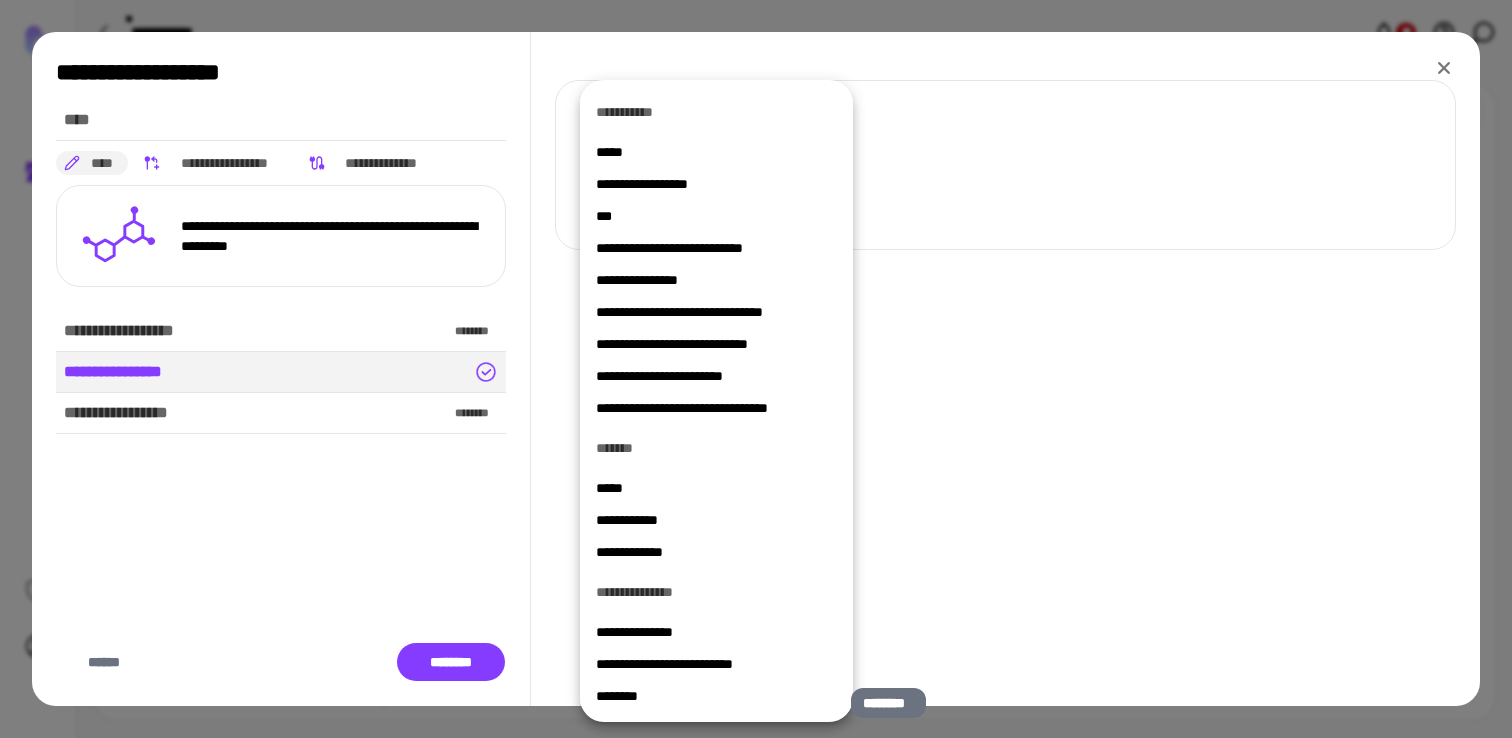 scroll, scrollTop: 398, scrollLeft: 0, axis: vertical 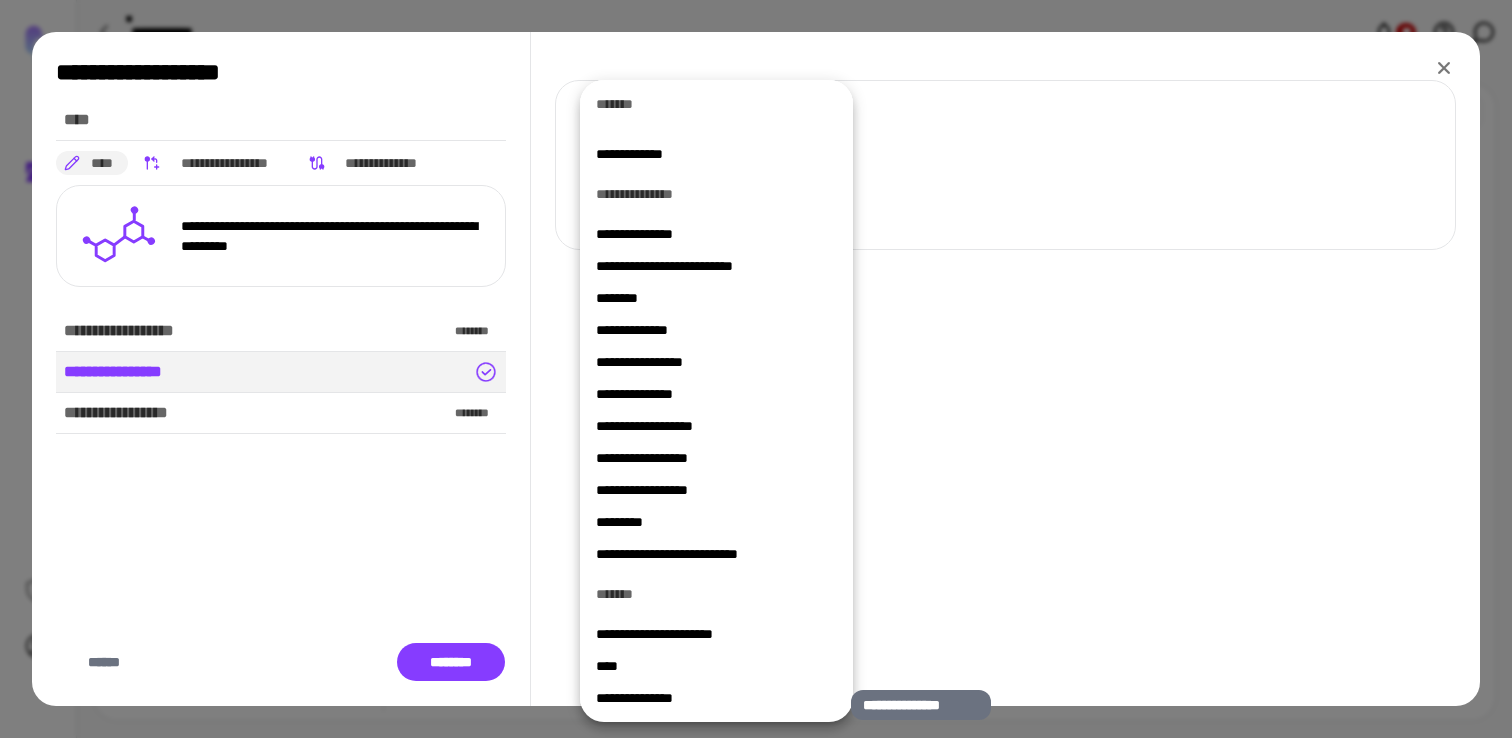 click on "**********" at bounding box center (716, 698) 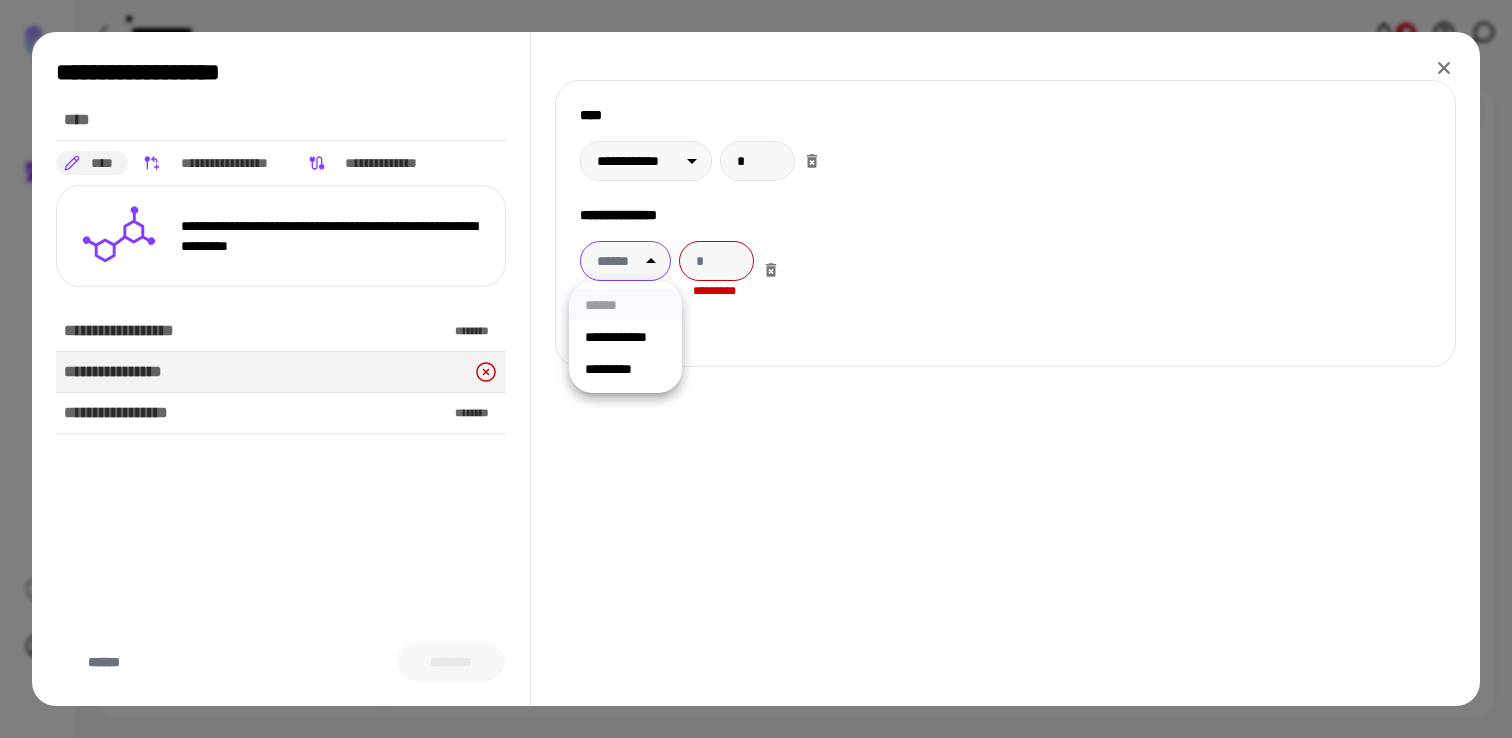 click on "**********" at bounding box center (756, 369) 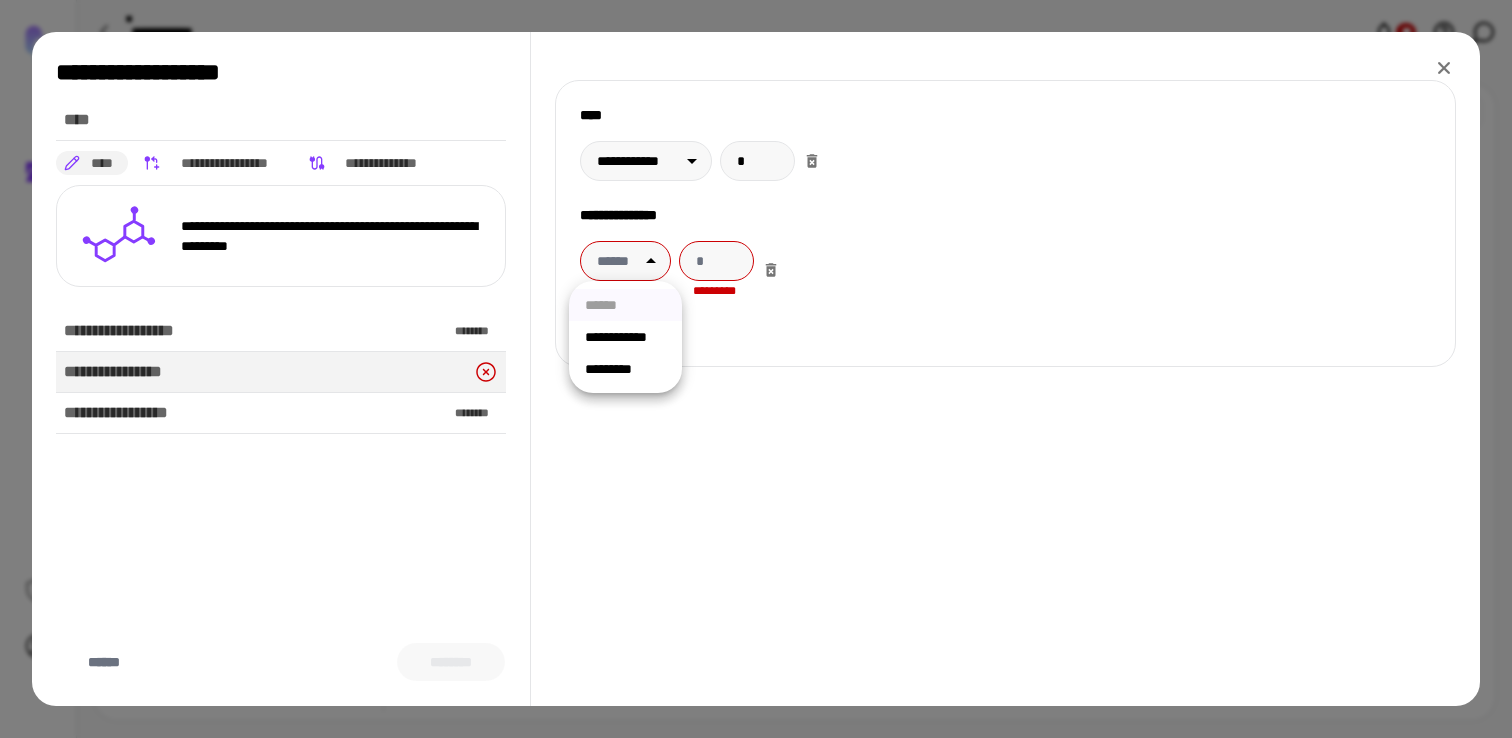 click on "**********" at bounding box center [625, 337] 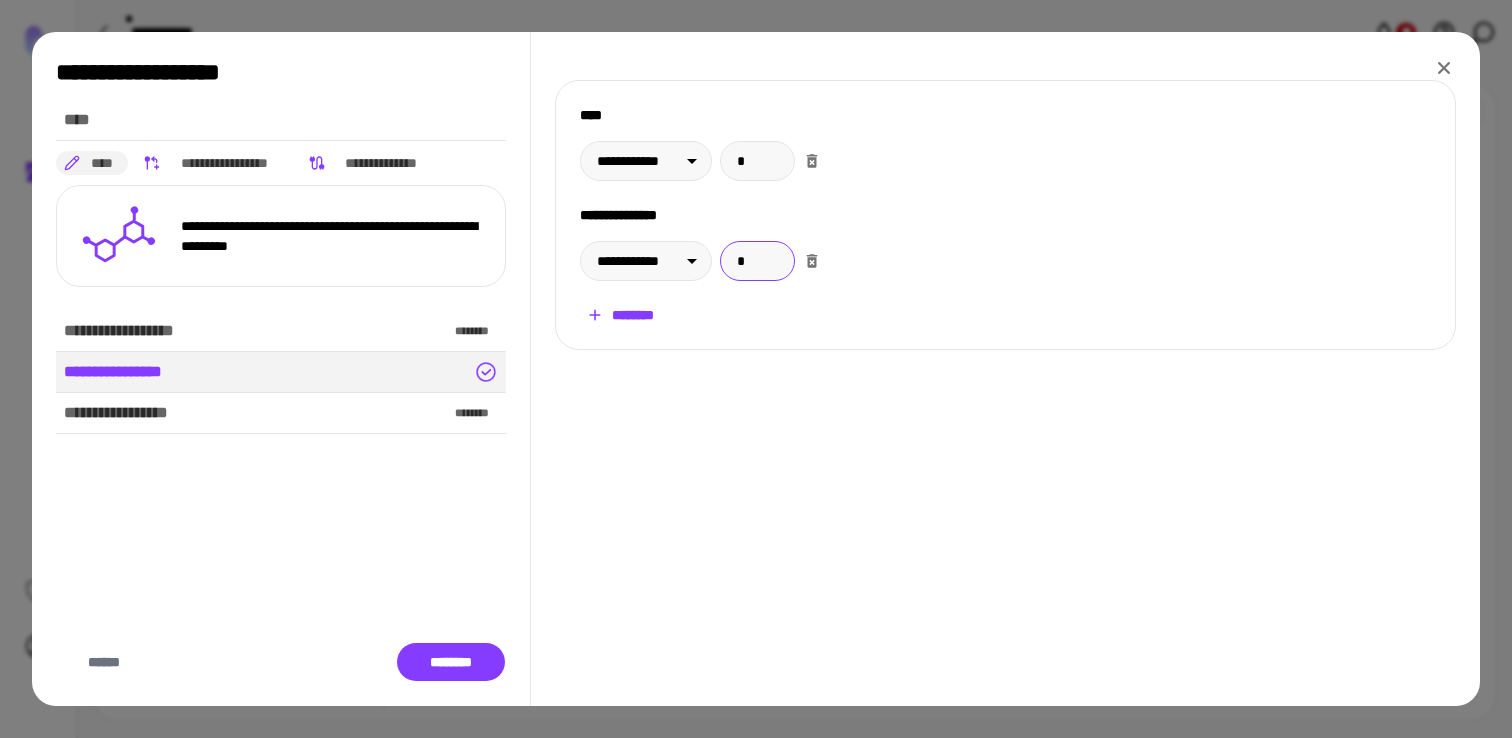 type on "*" 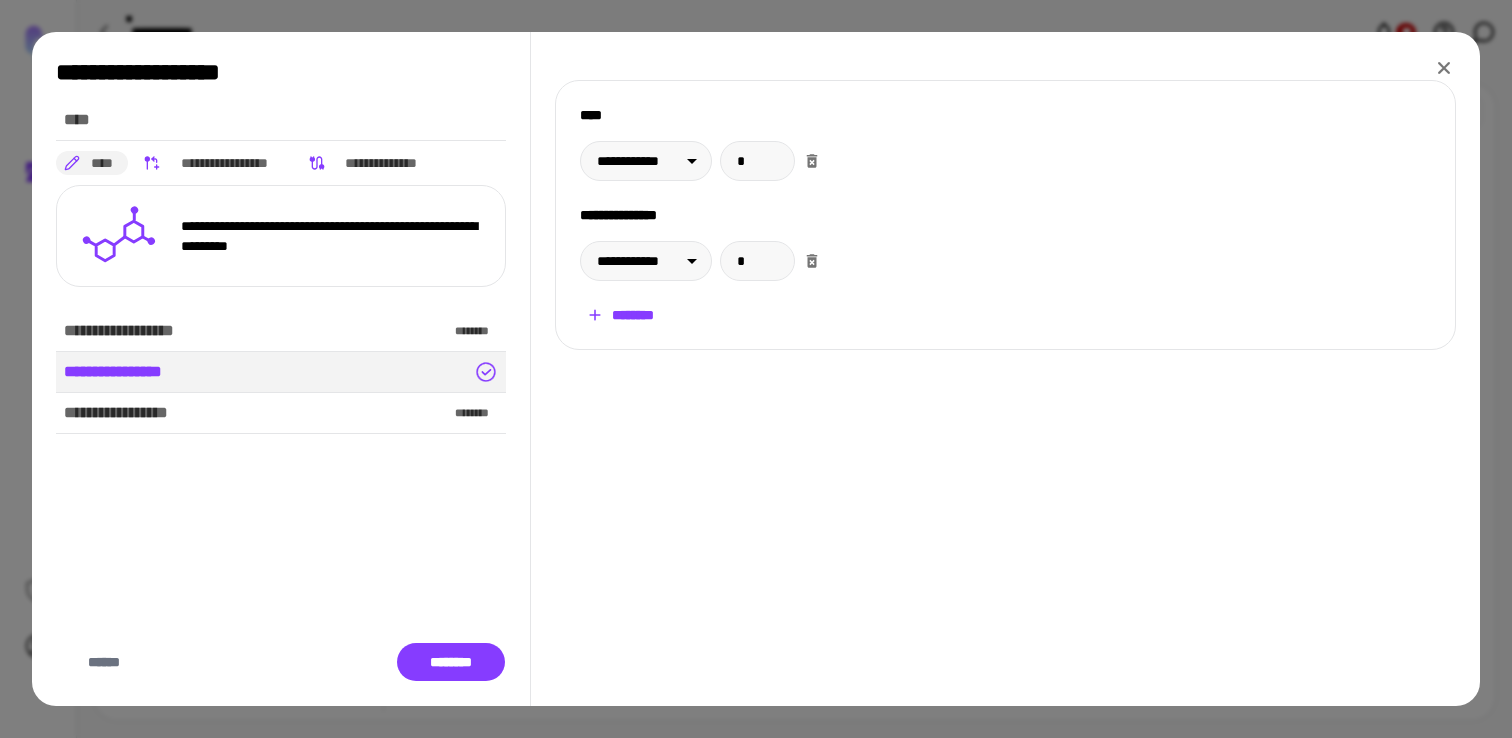 click on "**********" at bounding box center (1005, 369) 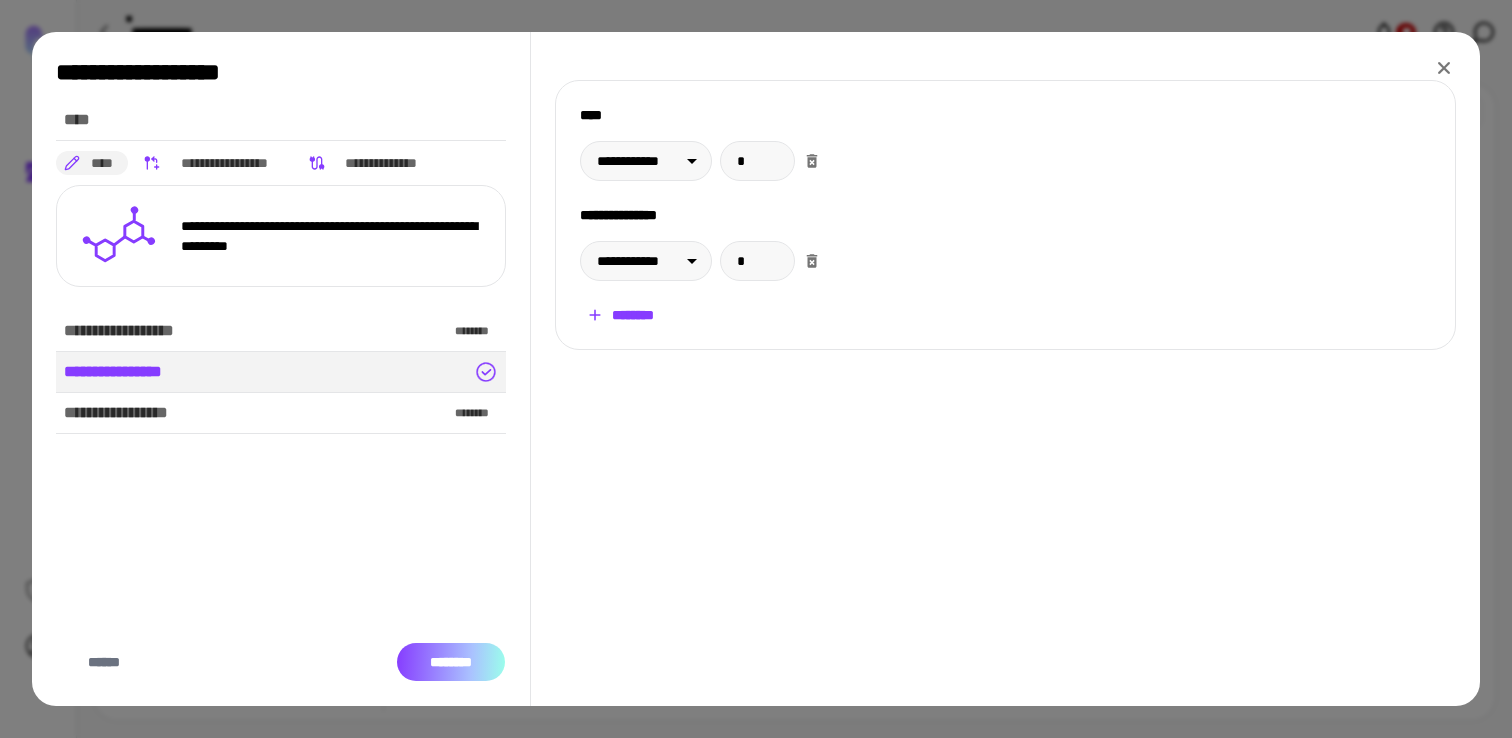 click on "********" at bounding box center [451, 662] 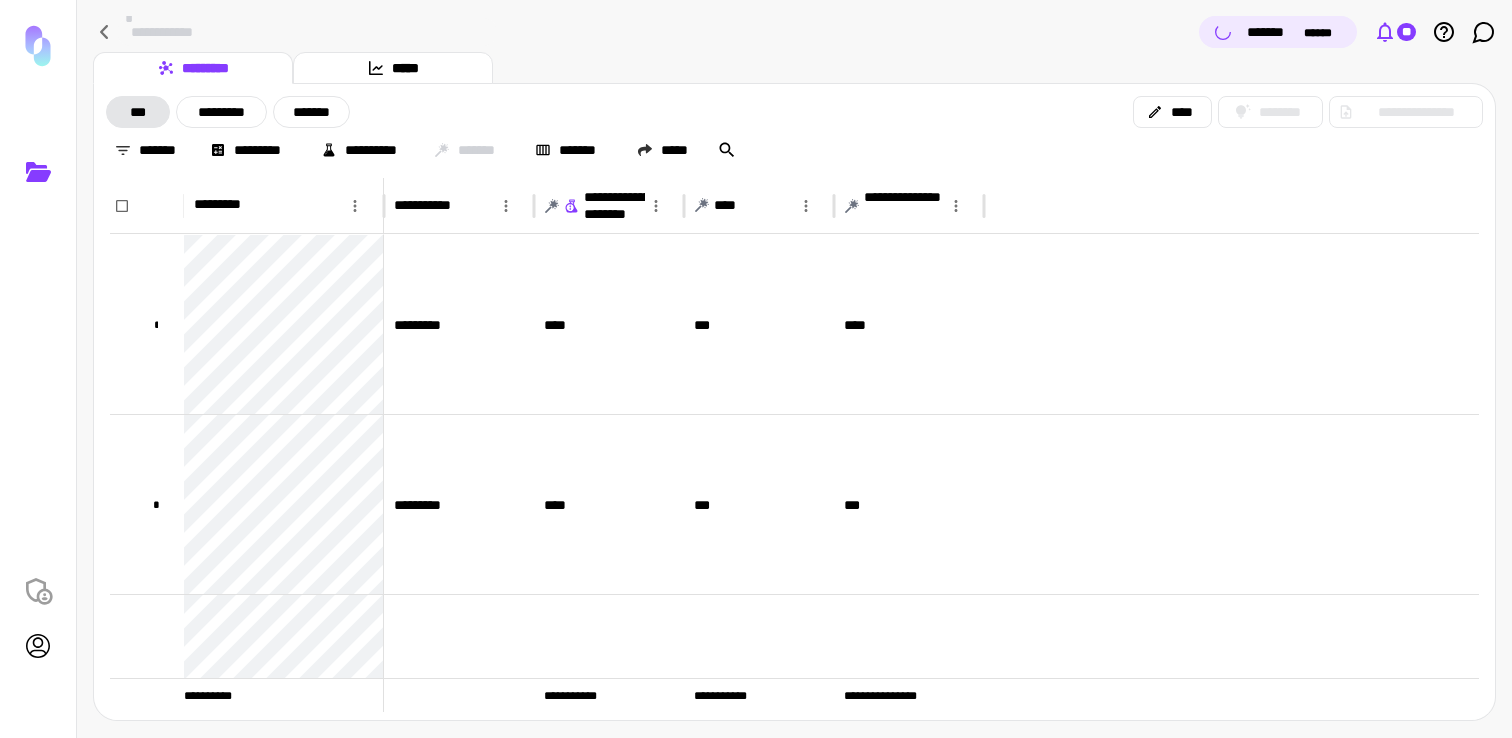 click 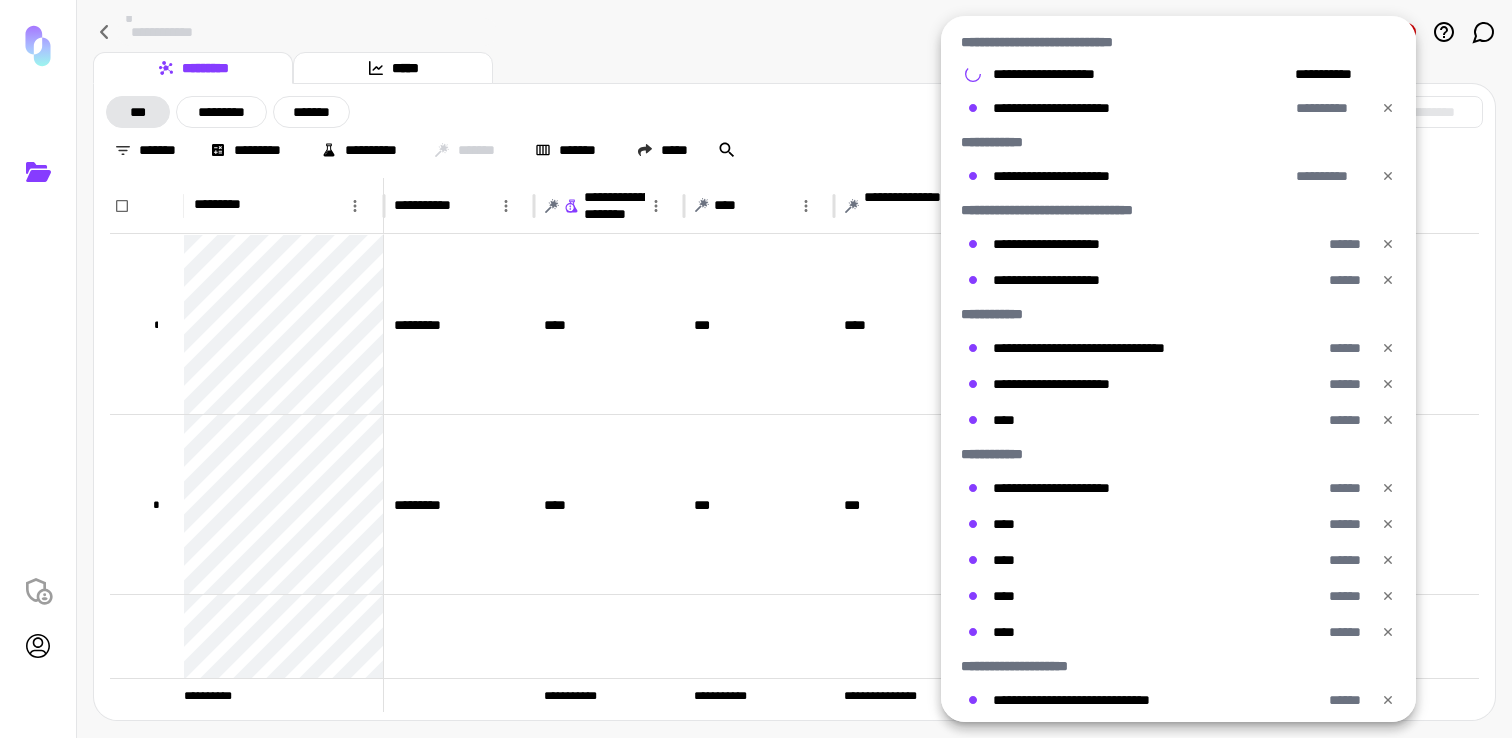 click at bounding box center [756, 369] 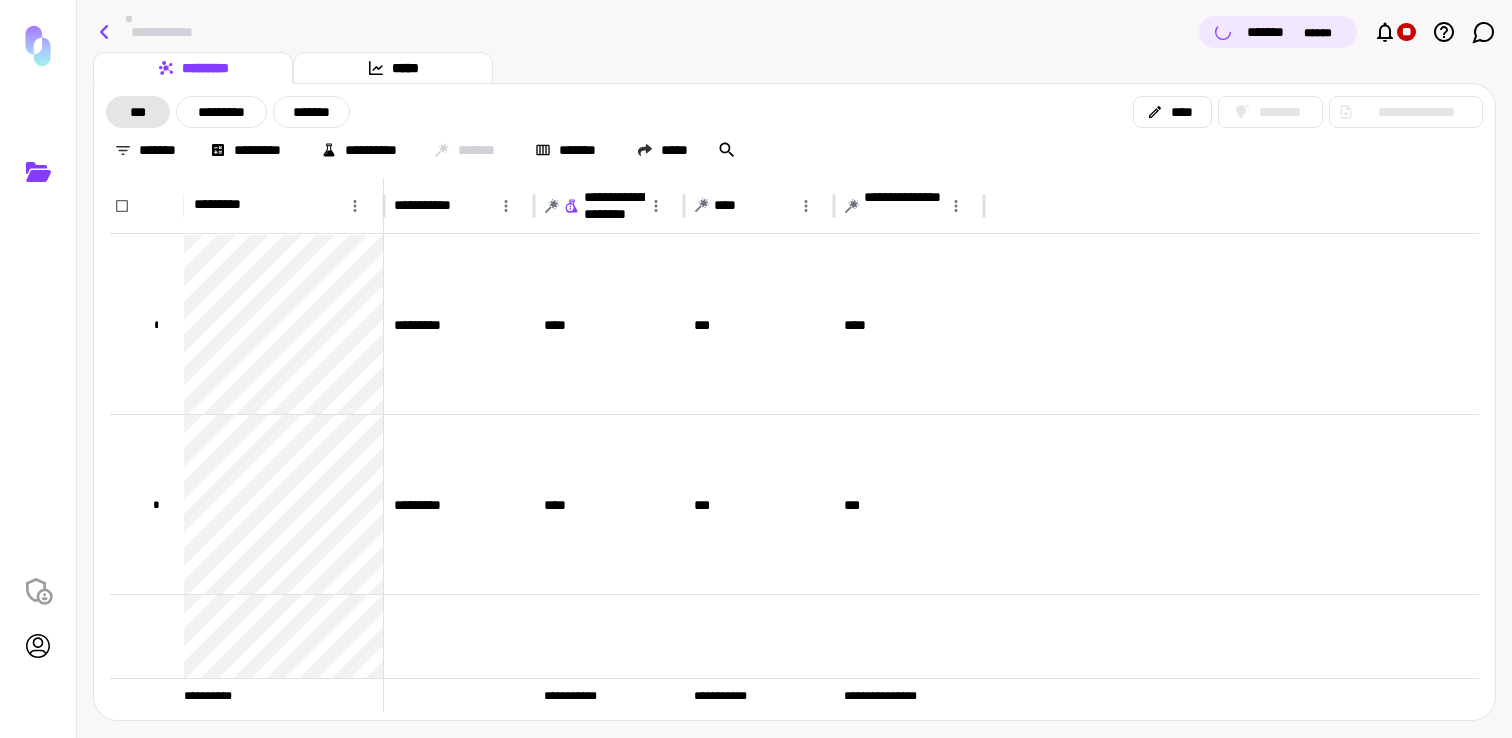 click 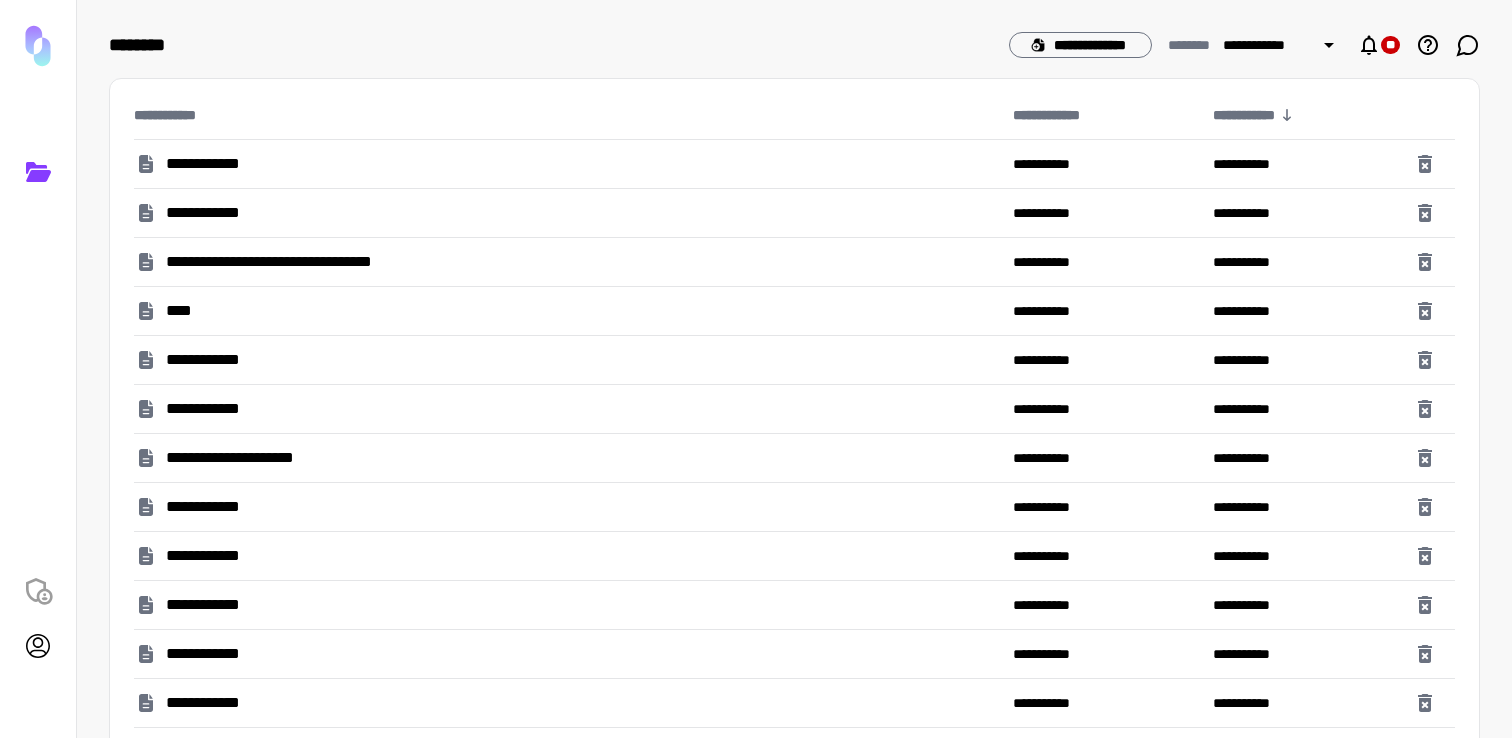 click on "**********" at bounding box center [214, 213] 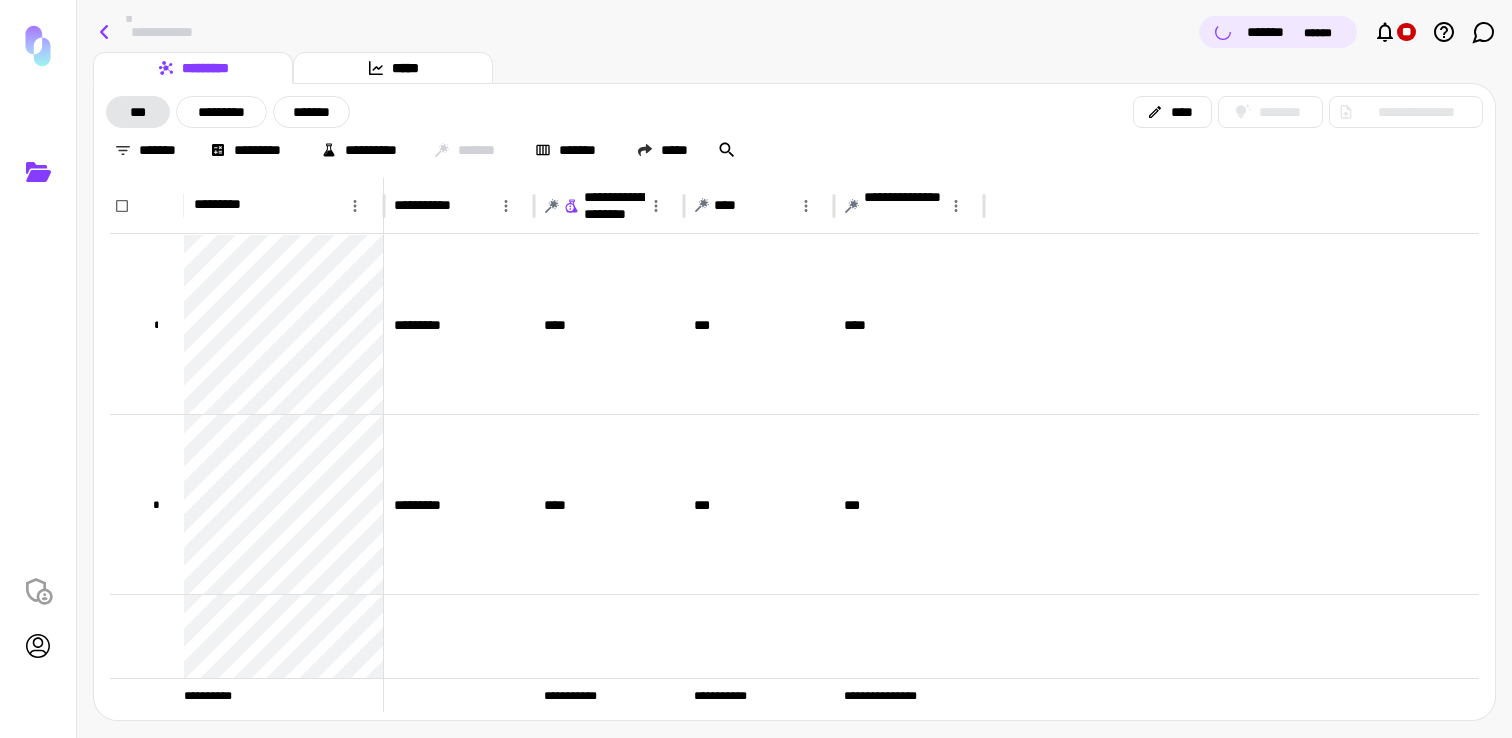 click 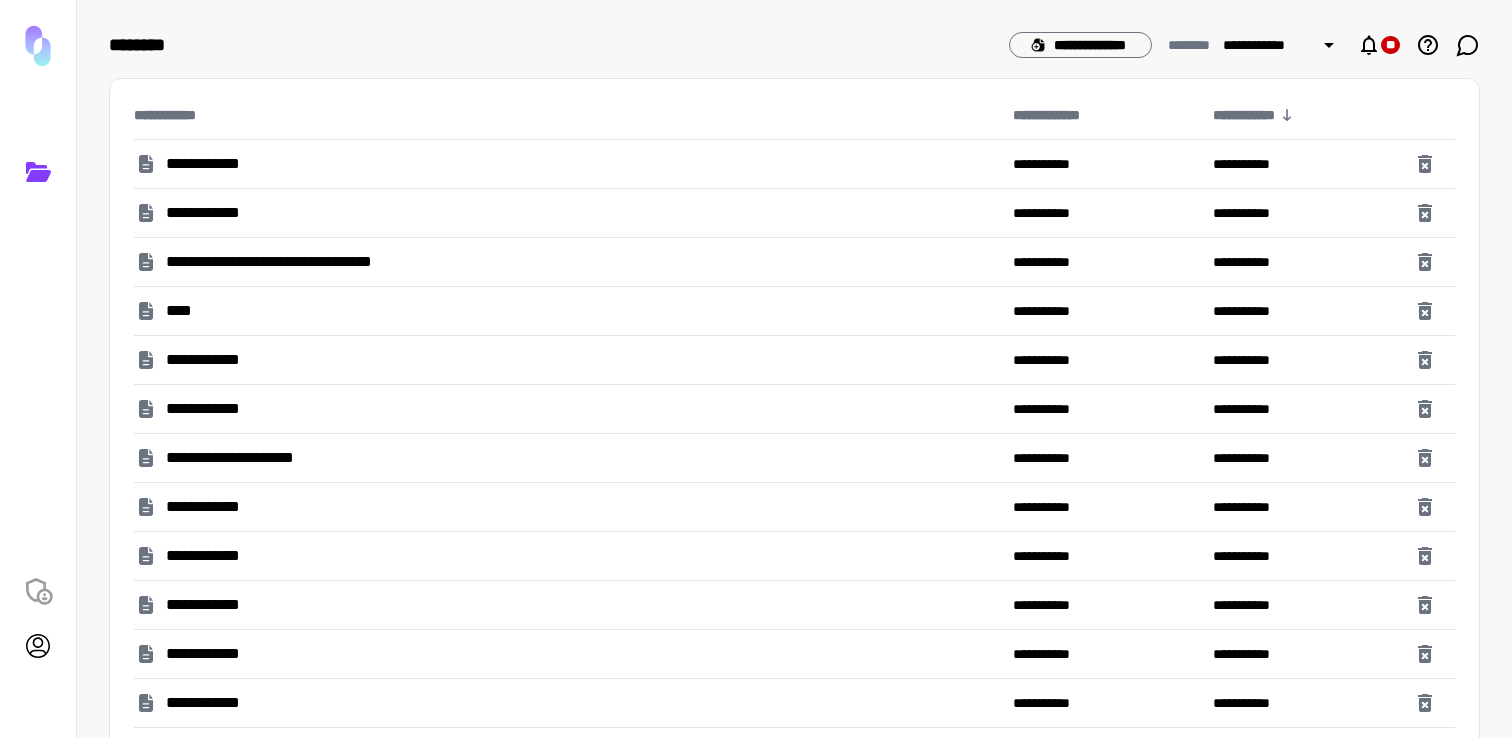 click on "**********" at bounding box center (215, 164) 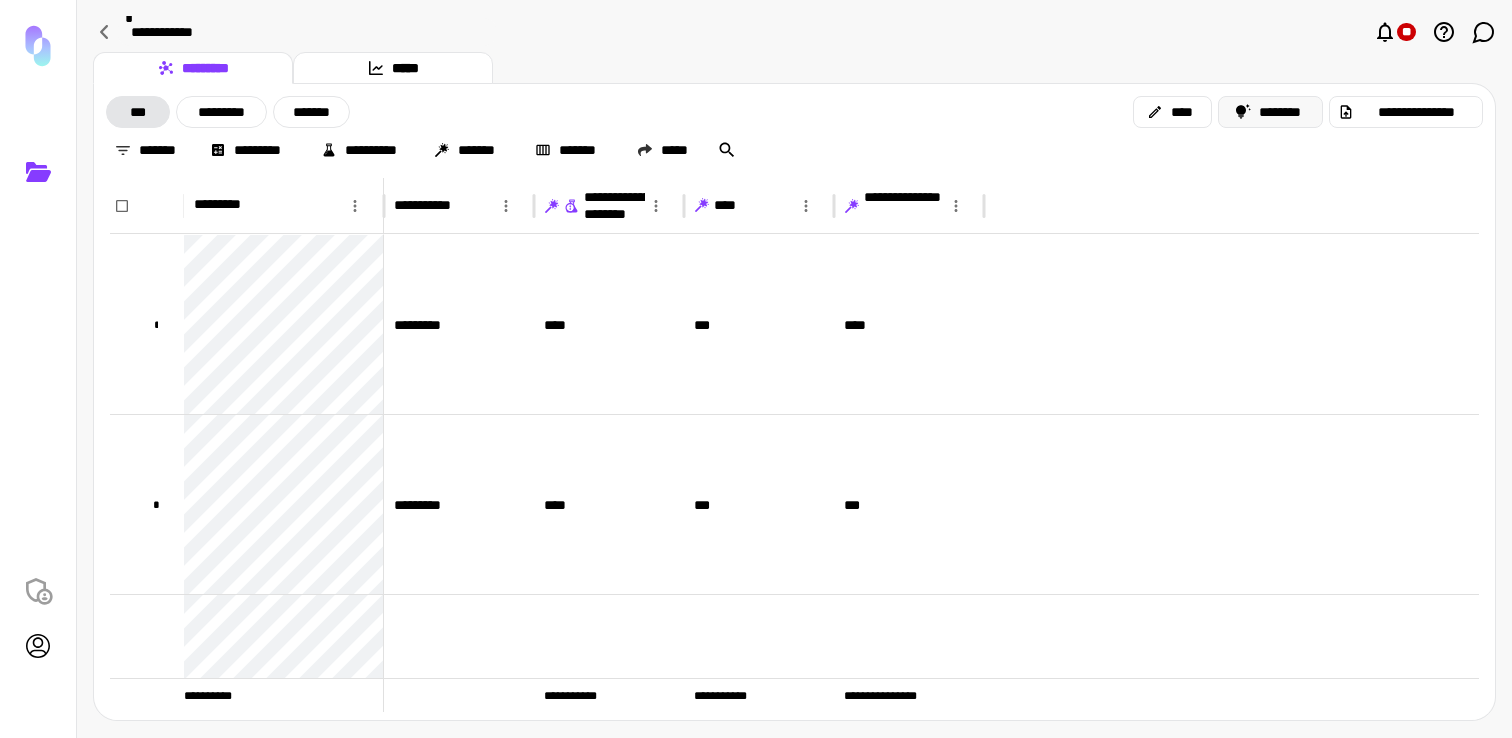 click on "********" at bounding box center (1271, 112) 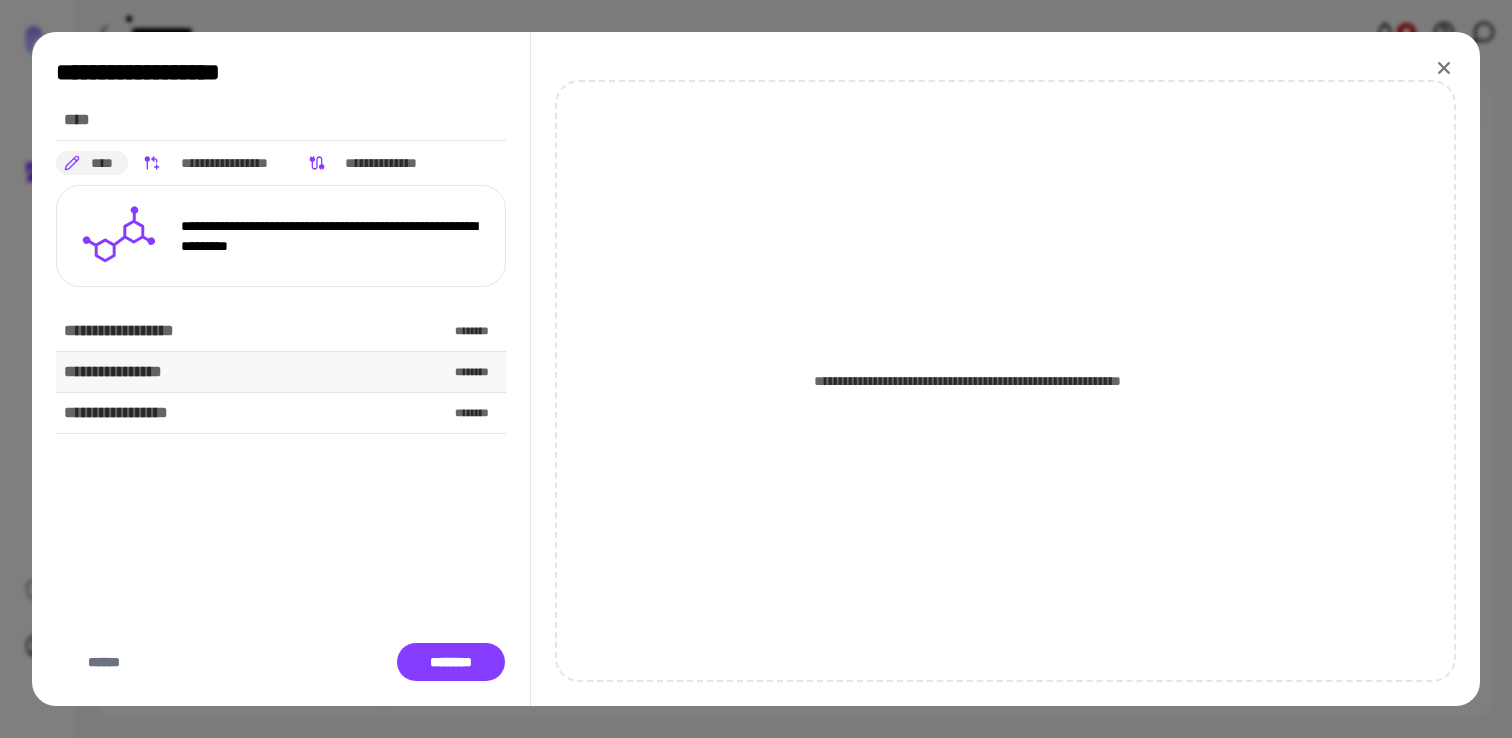 click on "**********" at bounding box center [281, 372] 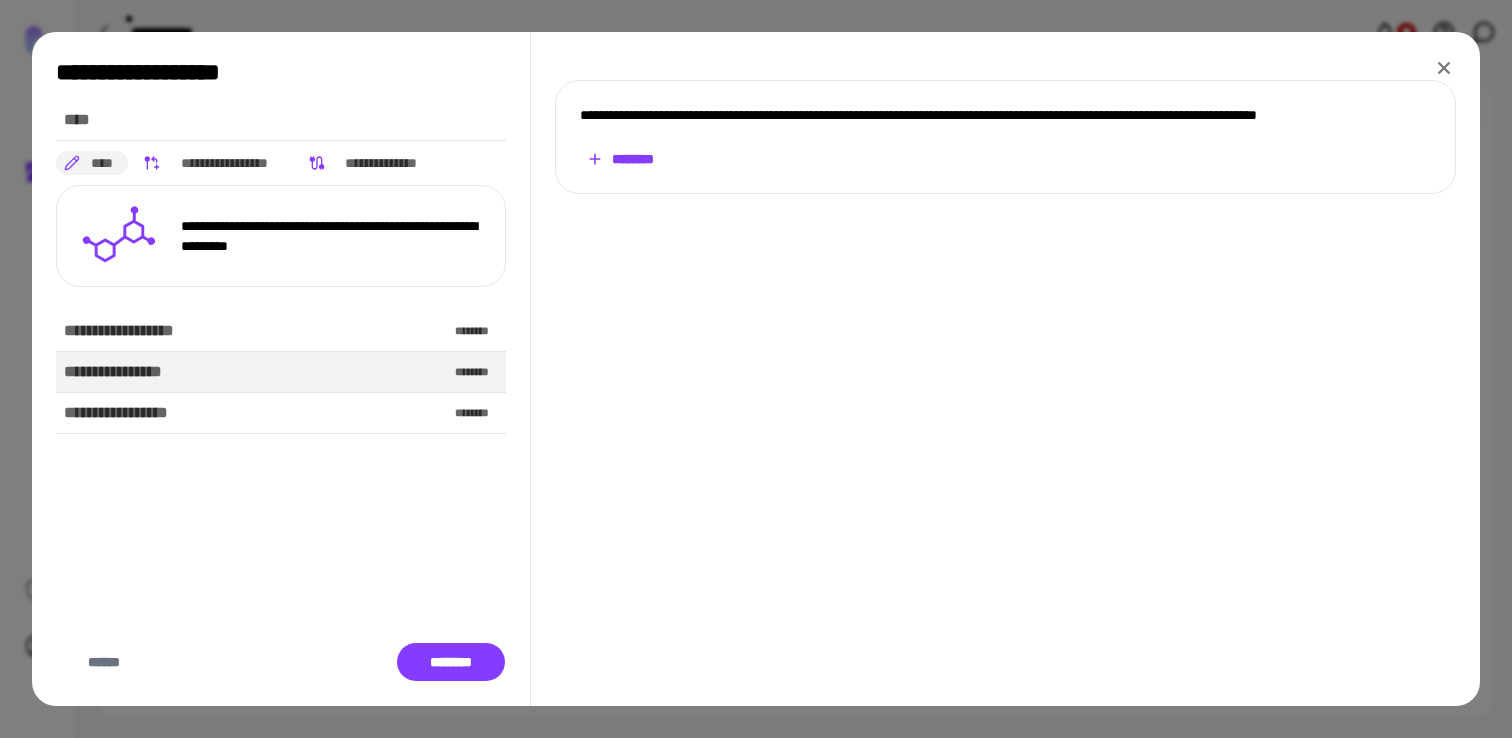 click on "********" at bounding box center [620, 159] 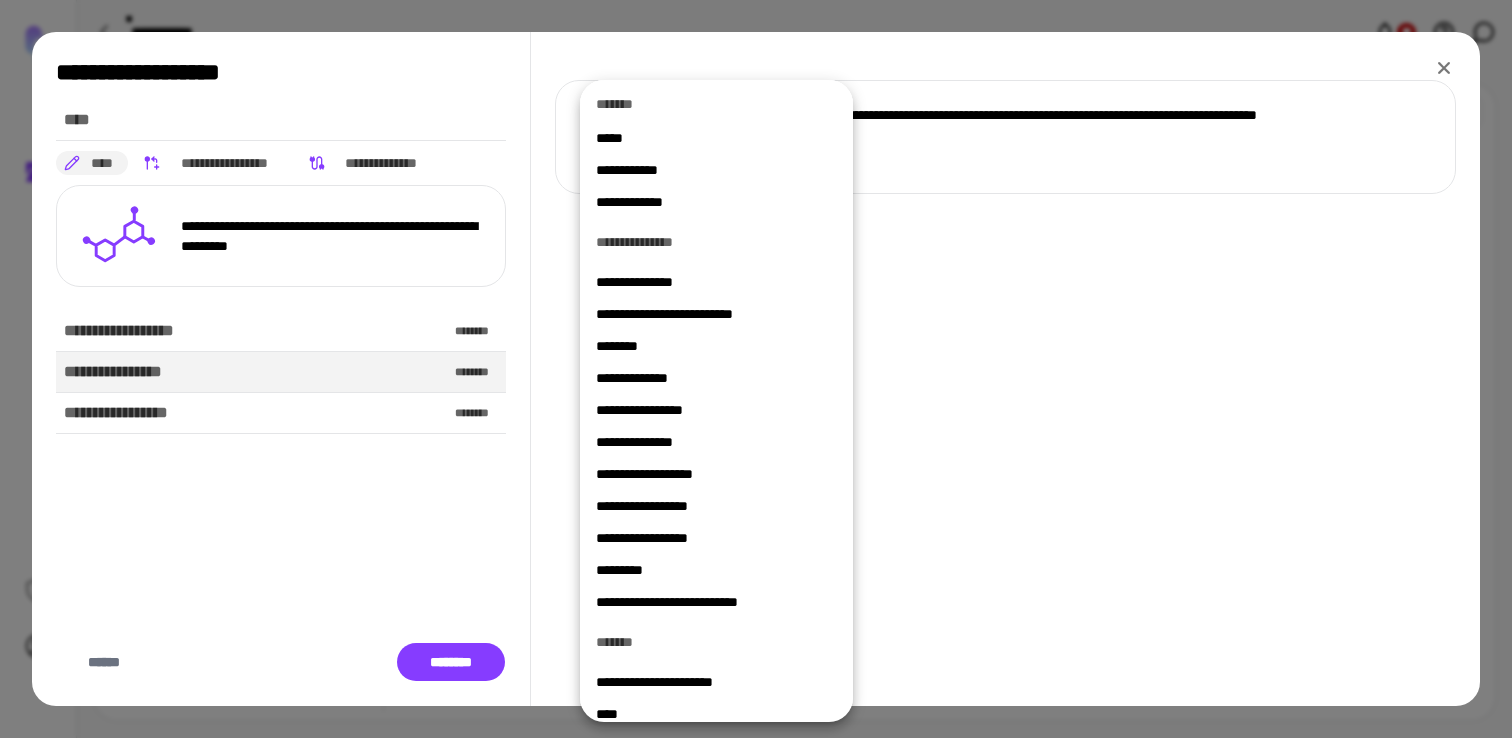 scroll, scrollTop: 398, scrollLeft: 0, axis: vertical 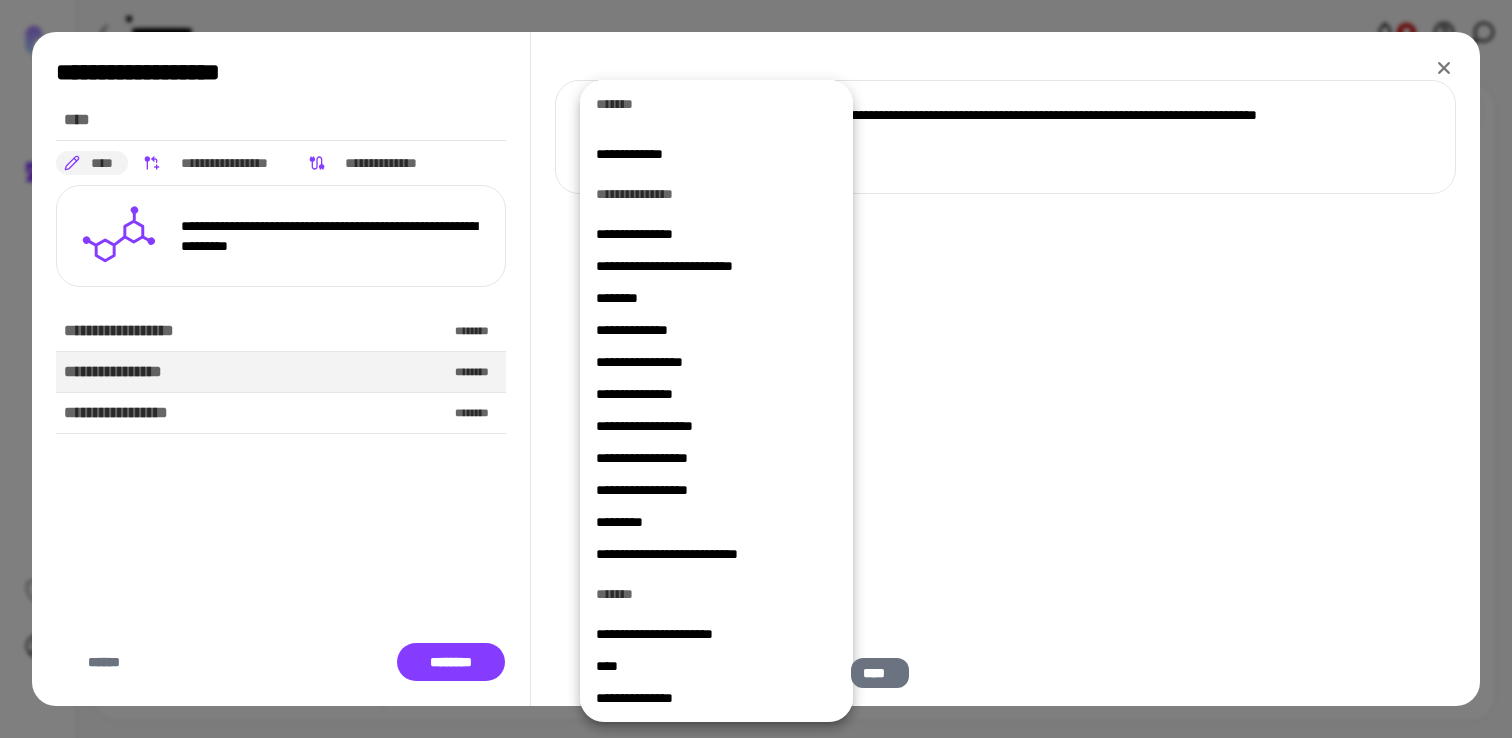 click on "****" at bounding box center [716, 666] 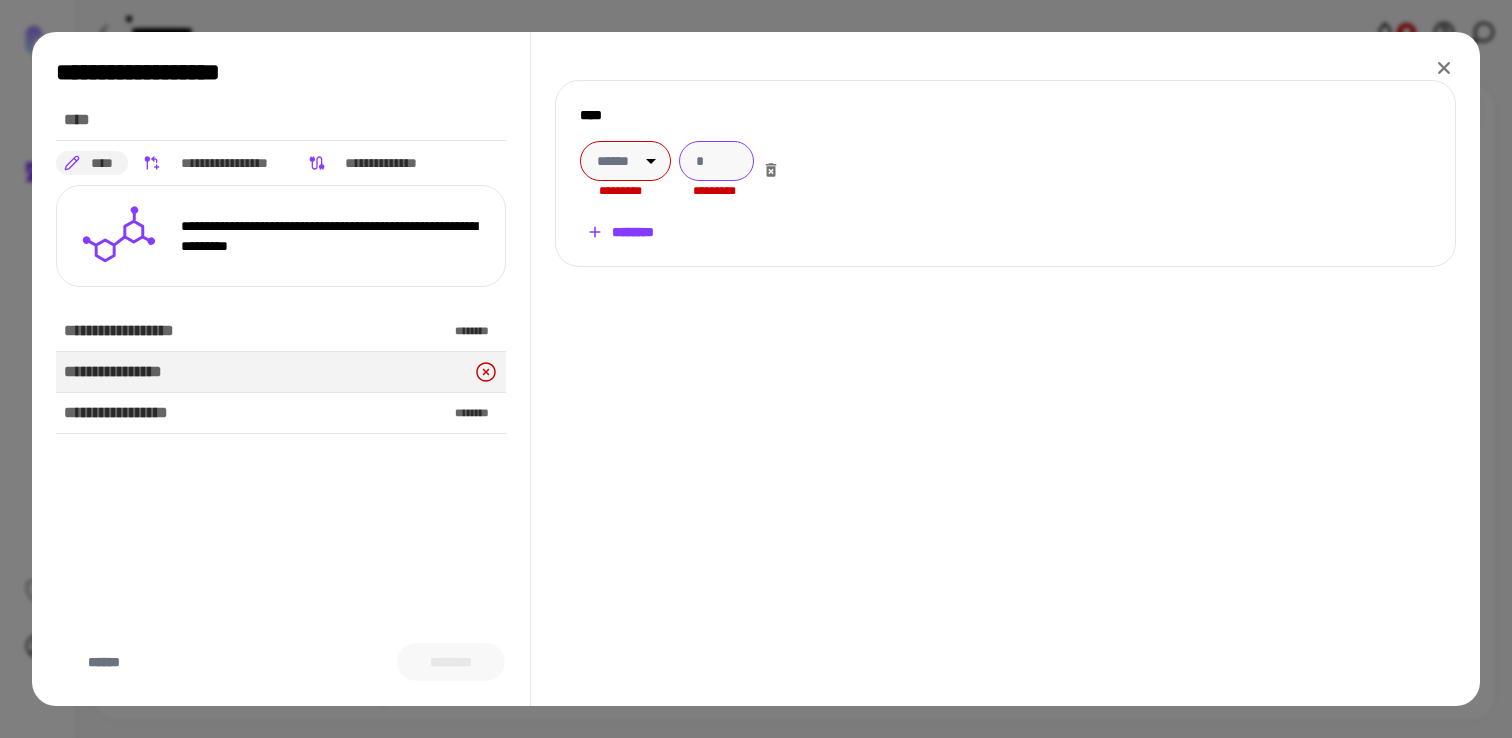 click at bounding box center (716, 161) 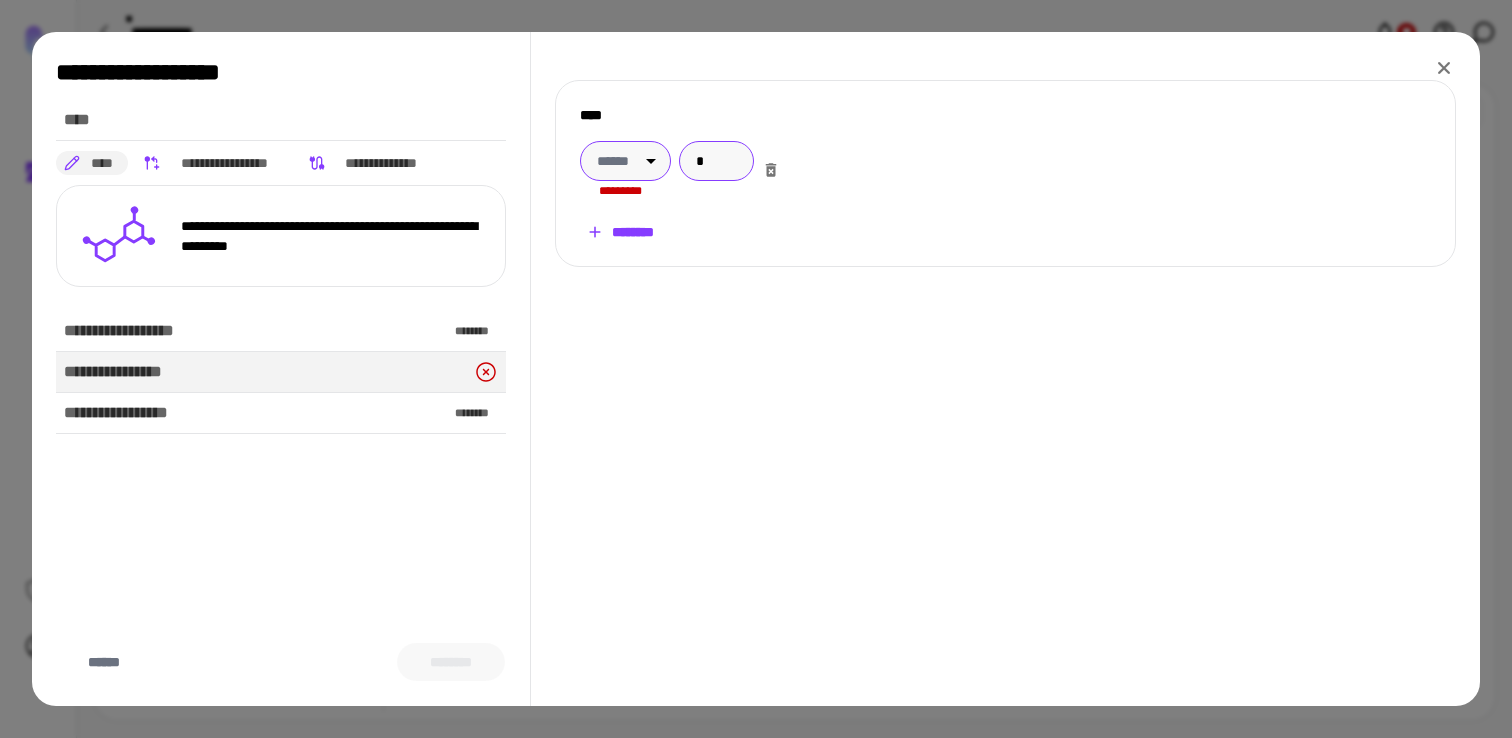 type on "*" 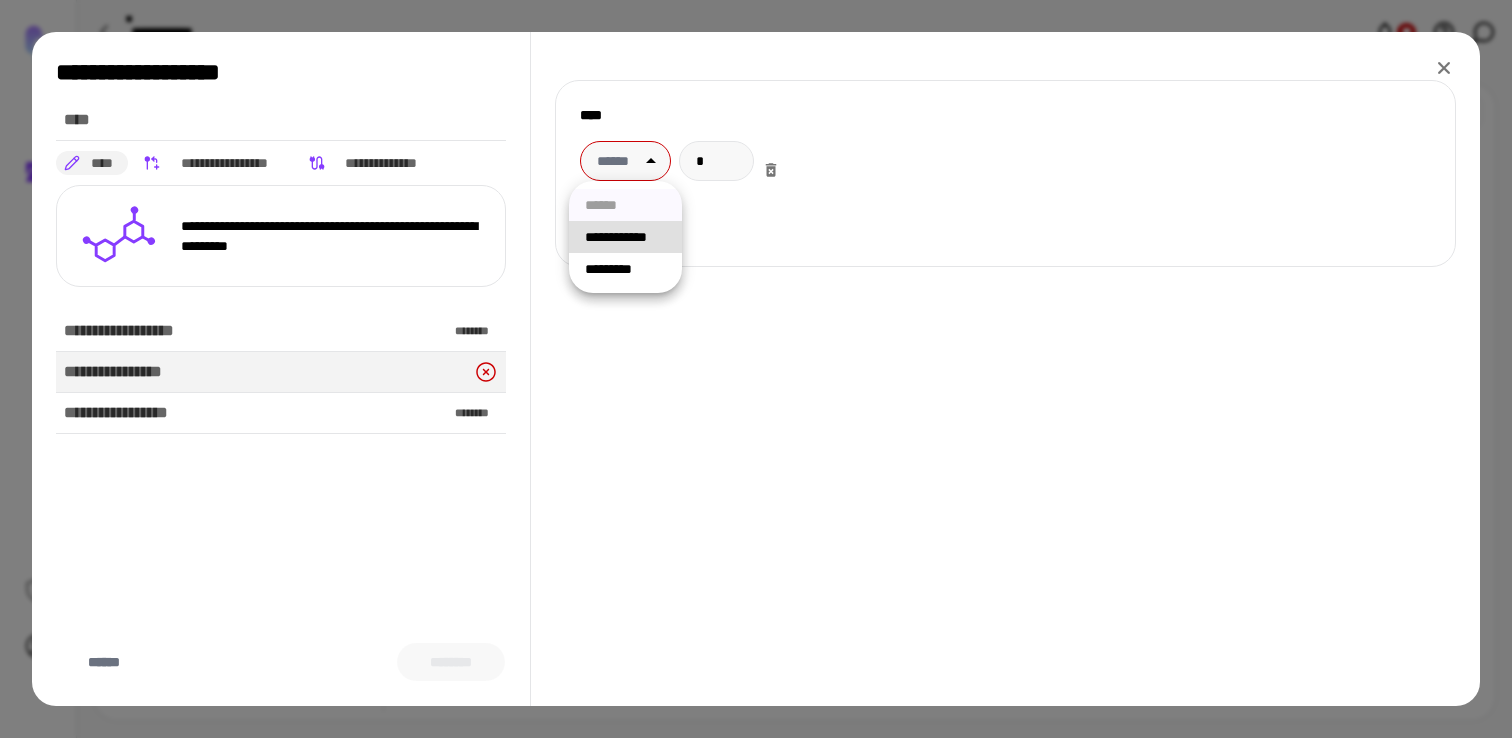 click on "**********" at bounding box center (625, 237) 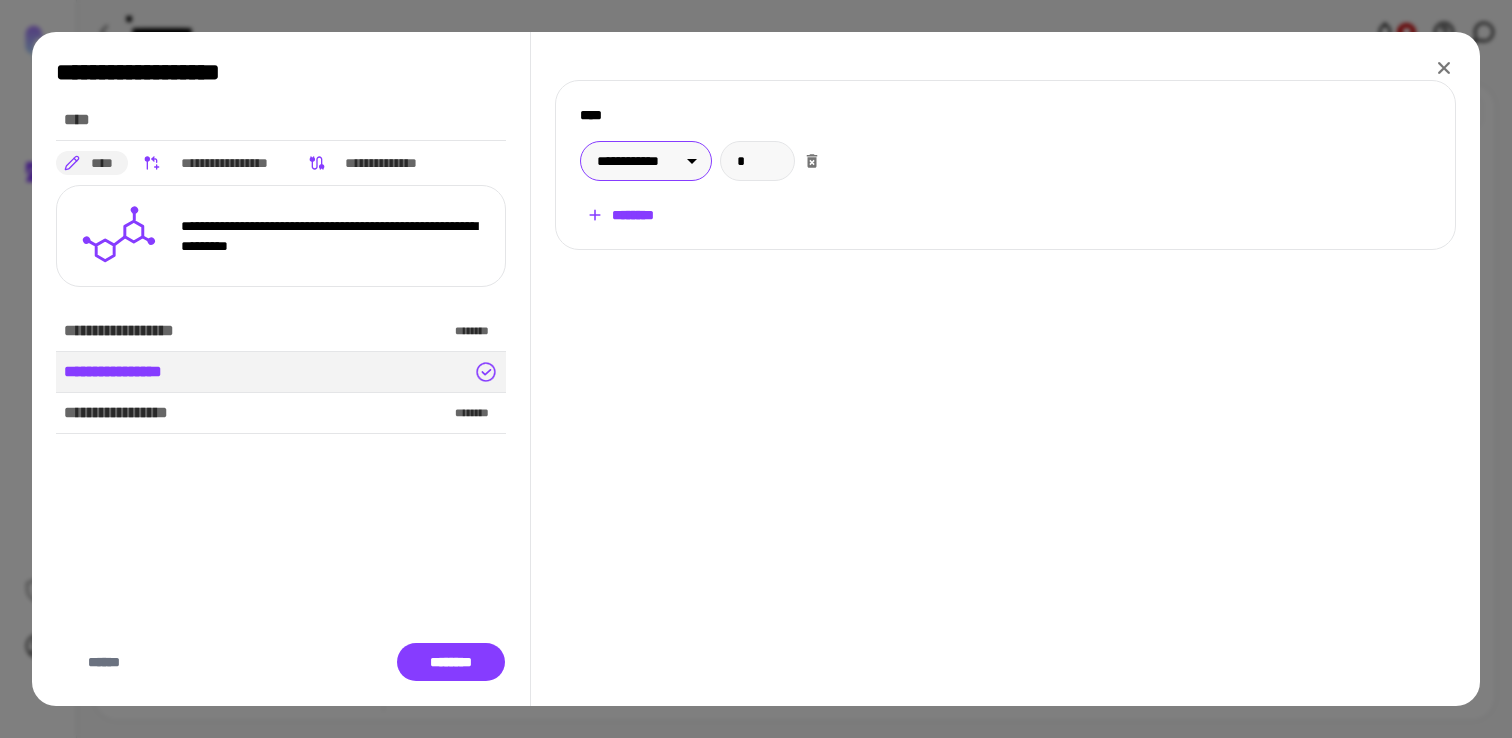 click on "********" at bounding box center (620, 215) 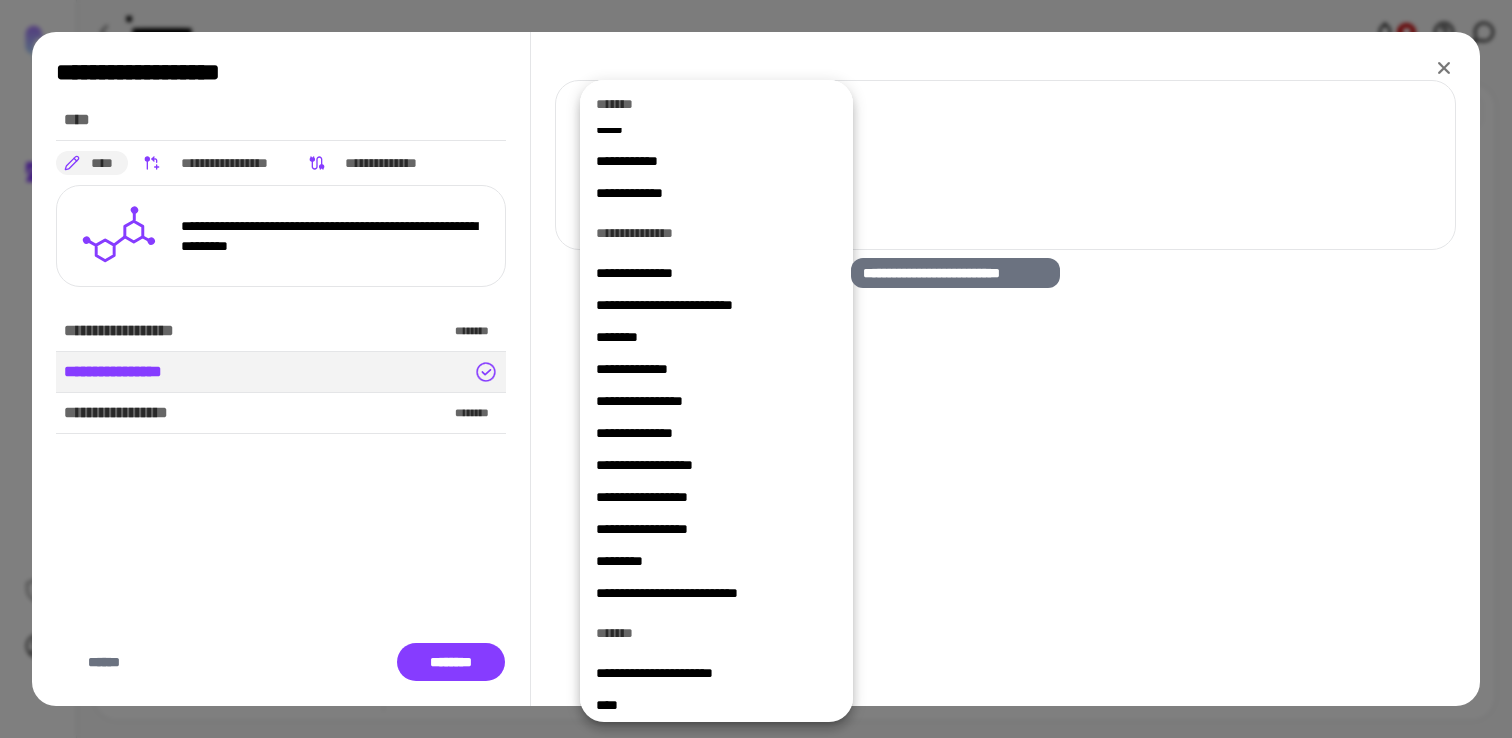 scroll, scrollTop: 398, scrollLeft: 0, axis: vertical 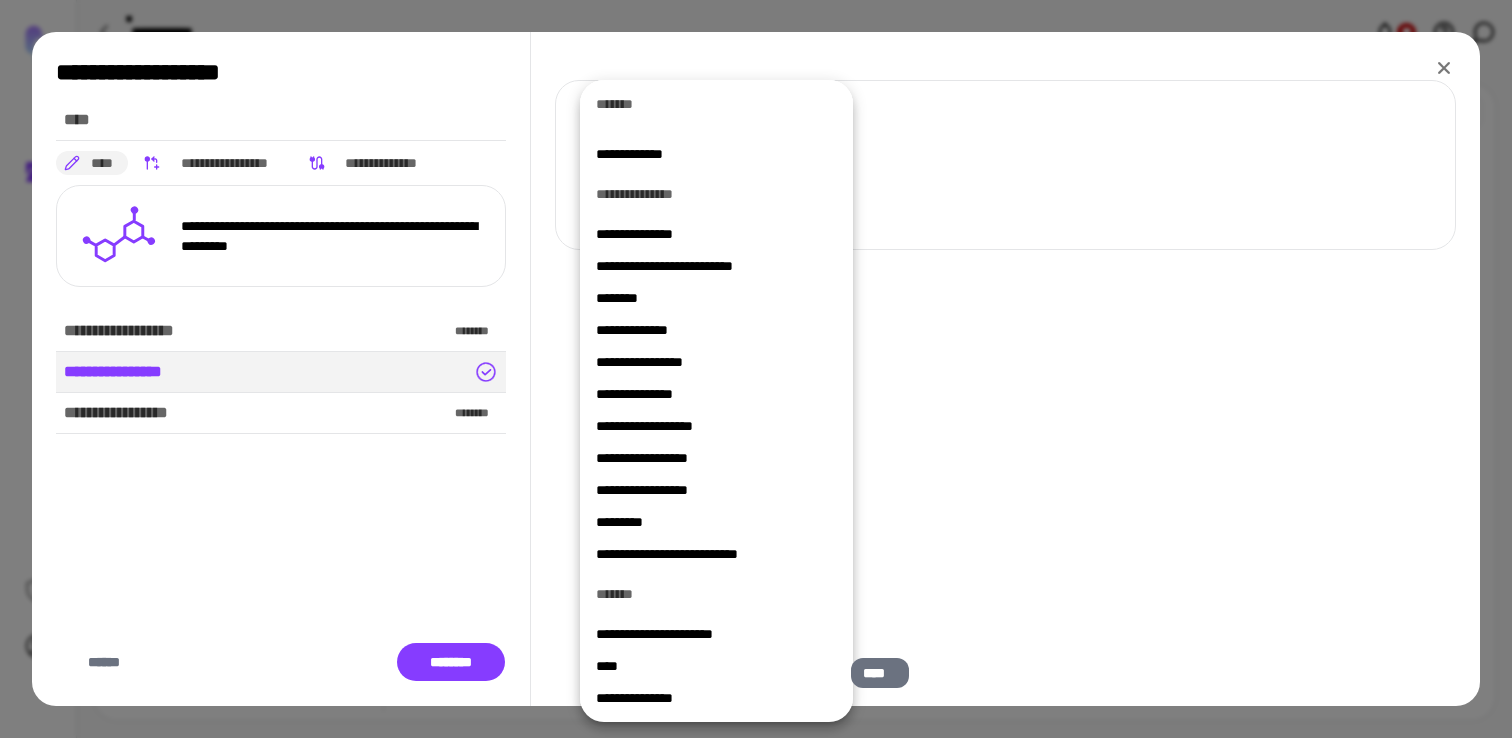 click on "****" at bounding box center (716, 666) 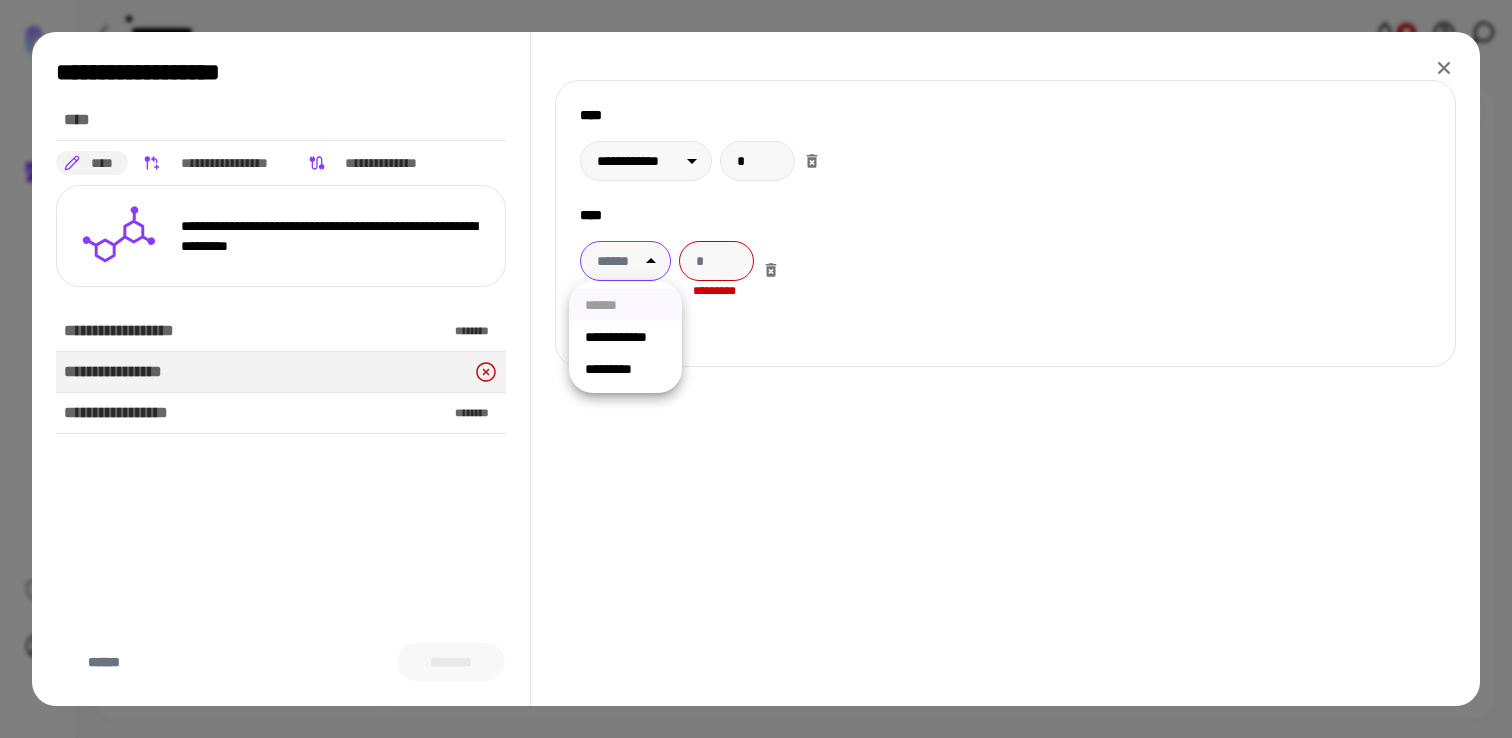 click on "**********" at bounding box center (756, 369) 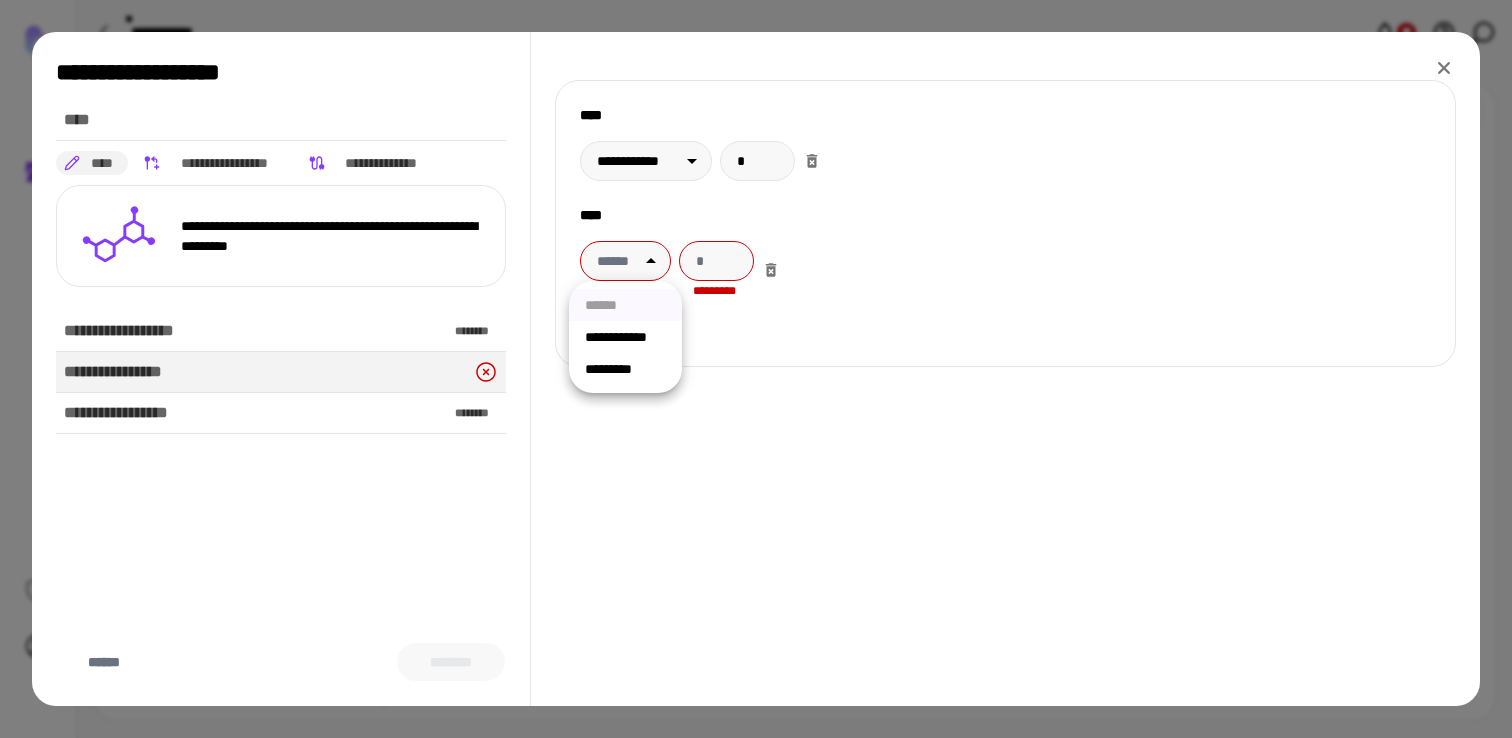 click at bounding box center [756, 369] 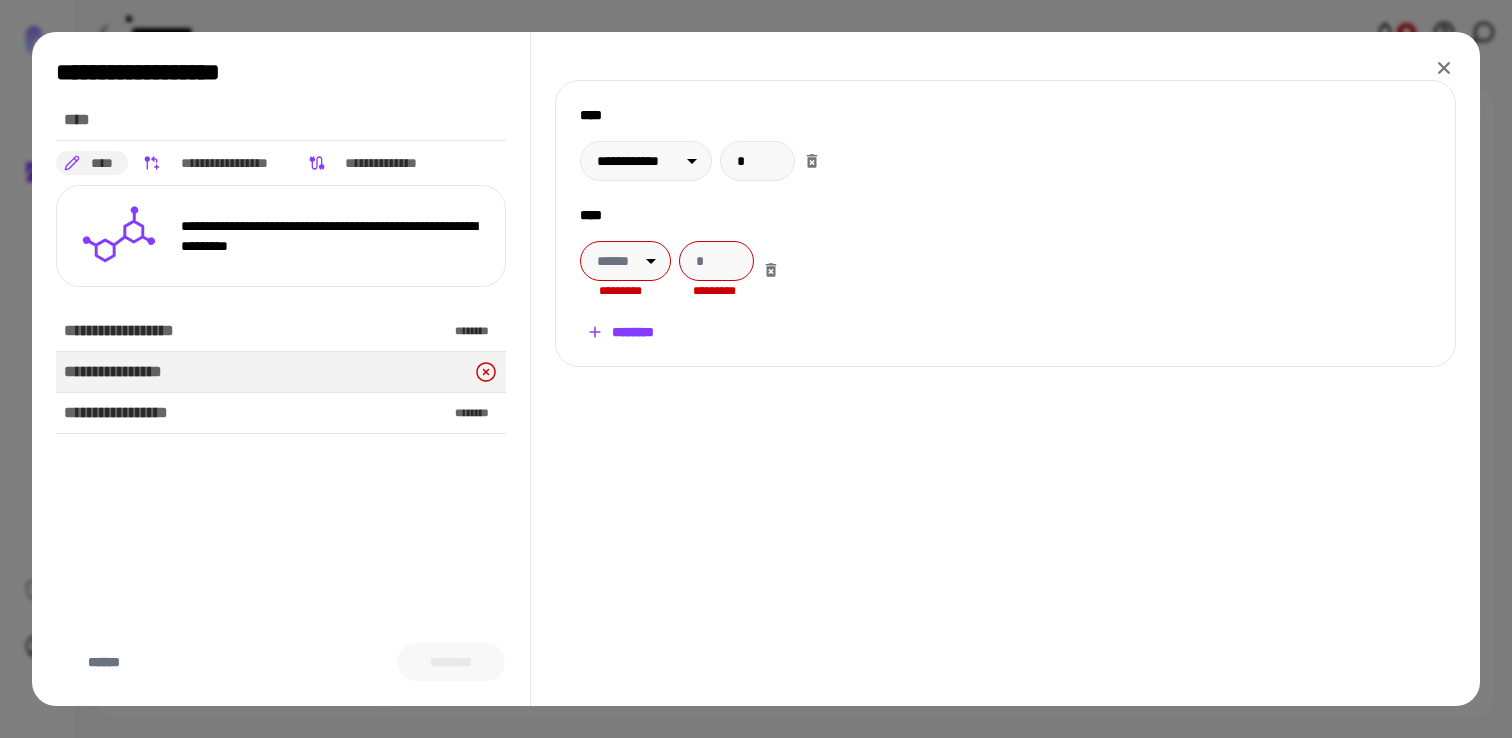 click on "**********" at bounding box center (756, 369) 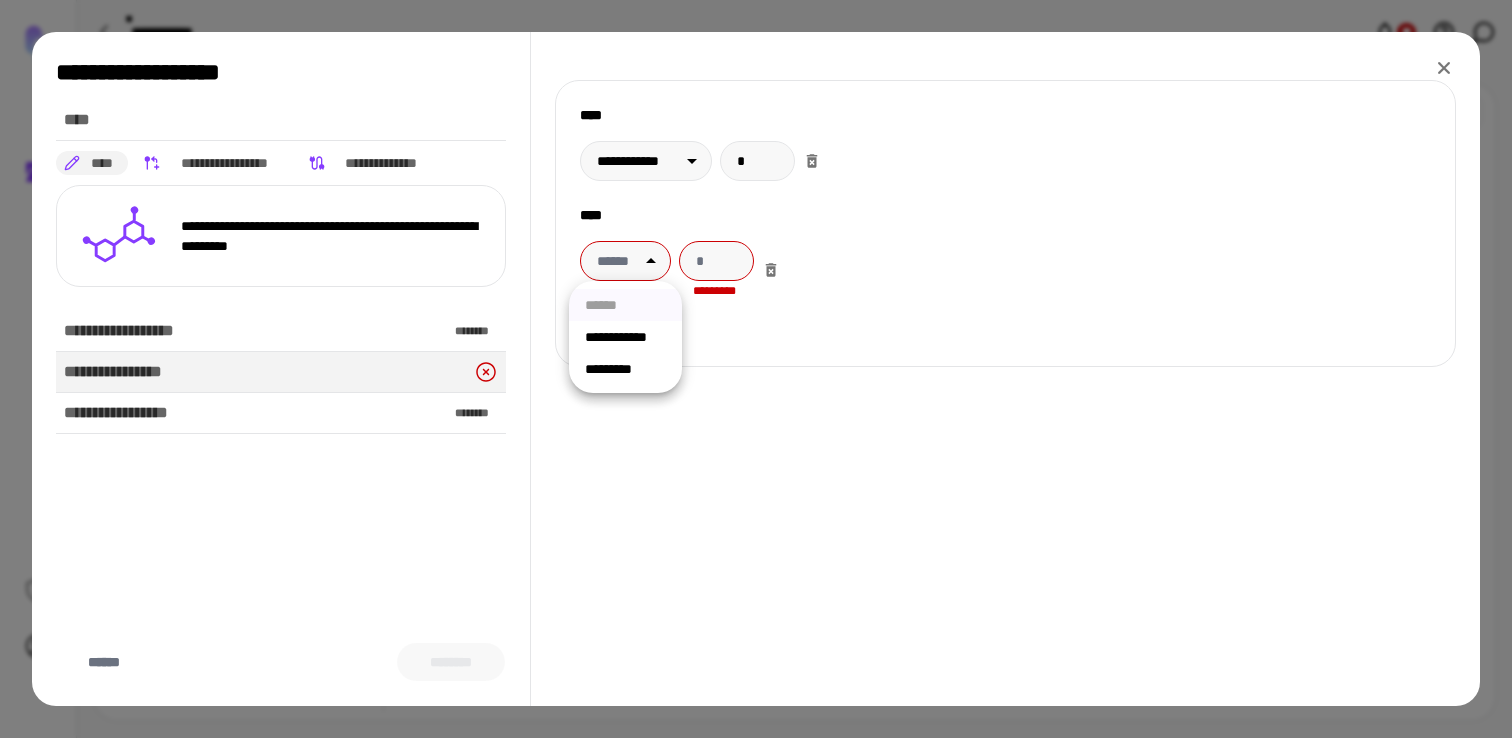click at bounding box center (756, 369) 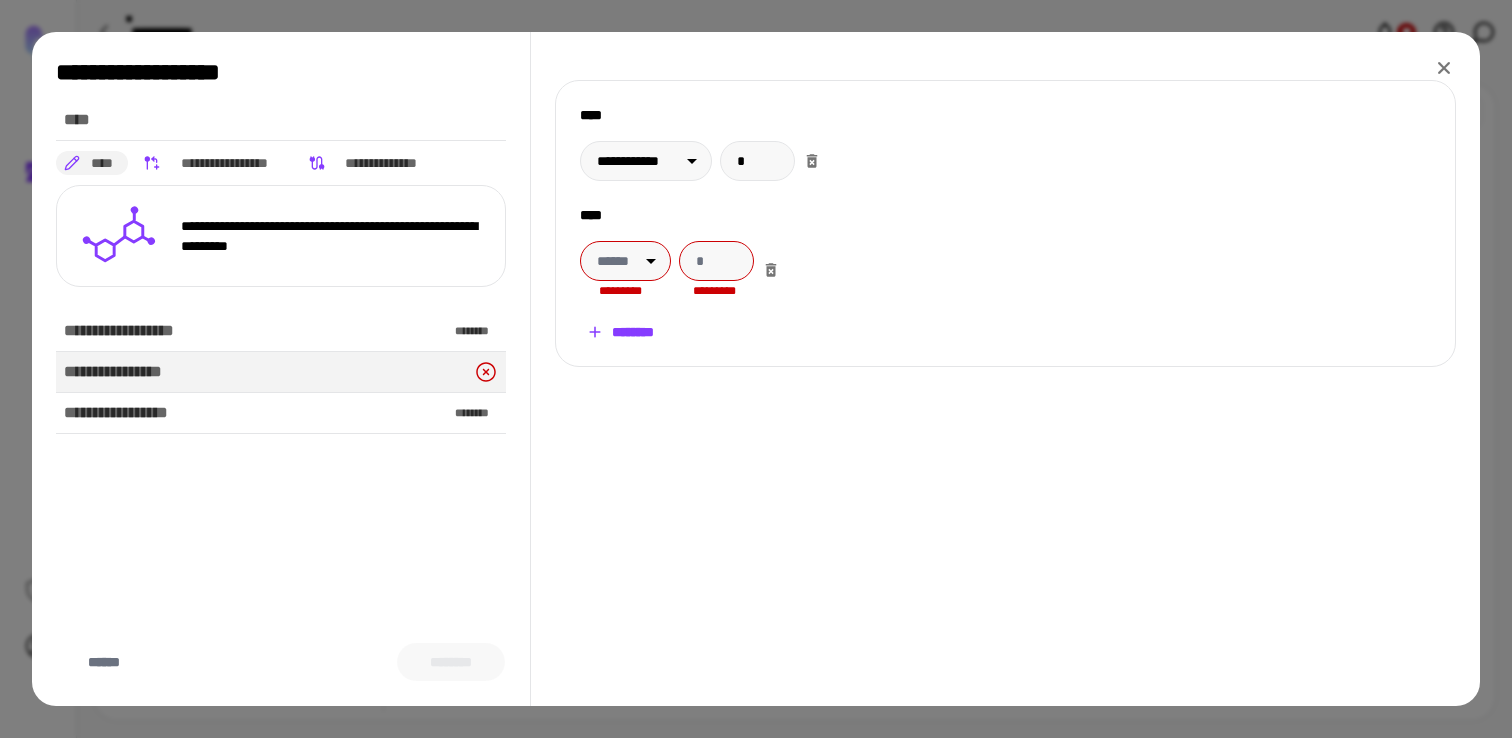 click 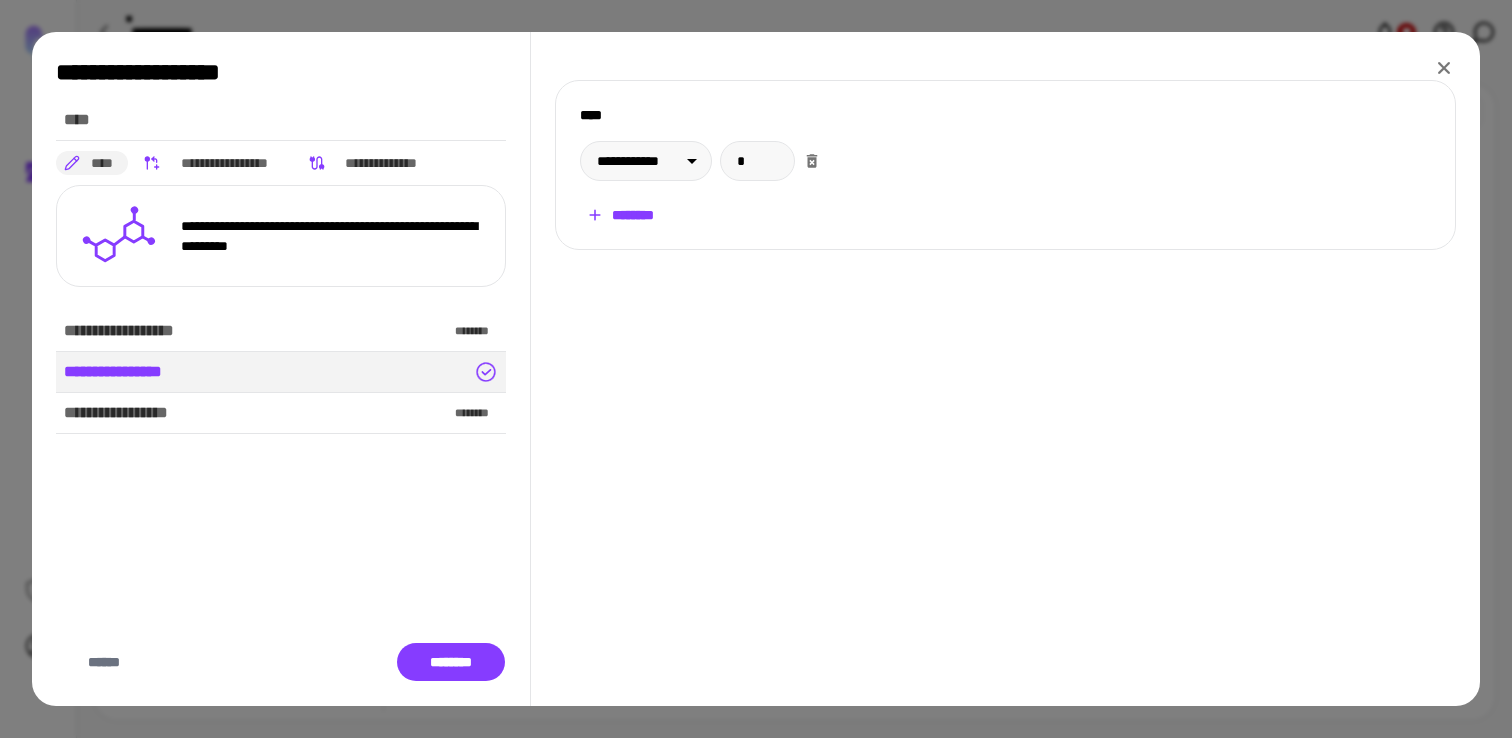 click on "********" at bounding box center (620, 215) 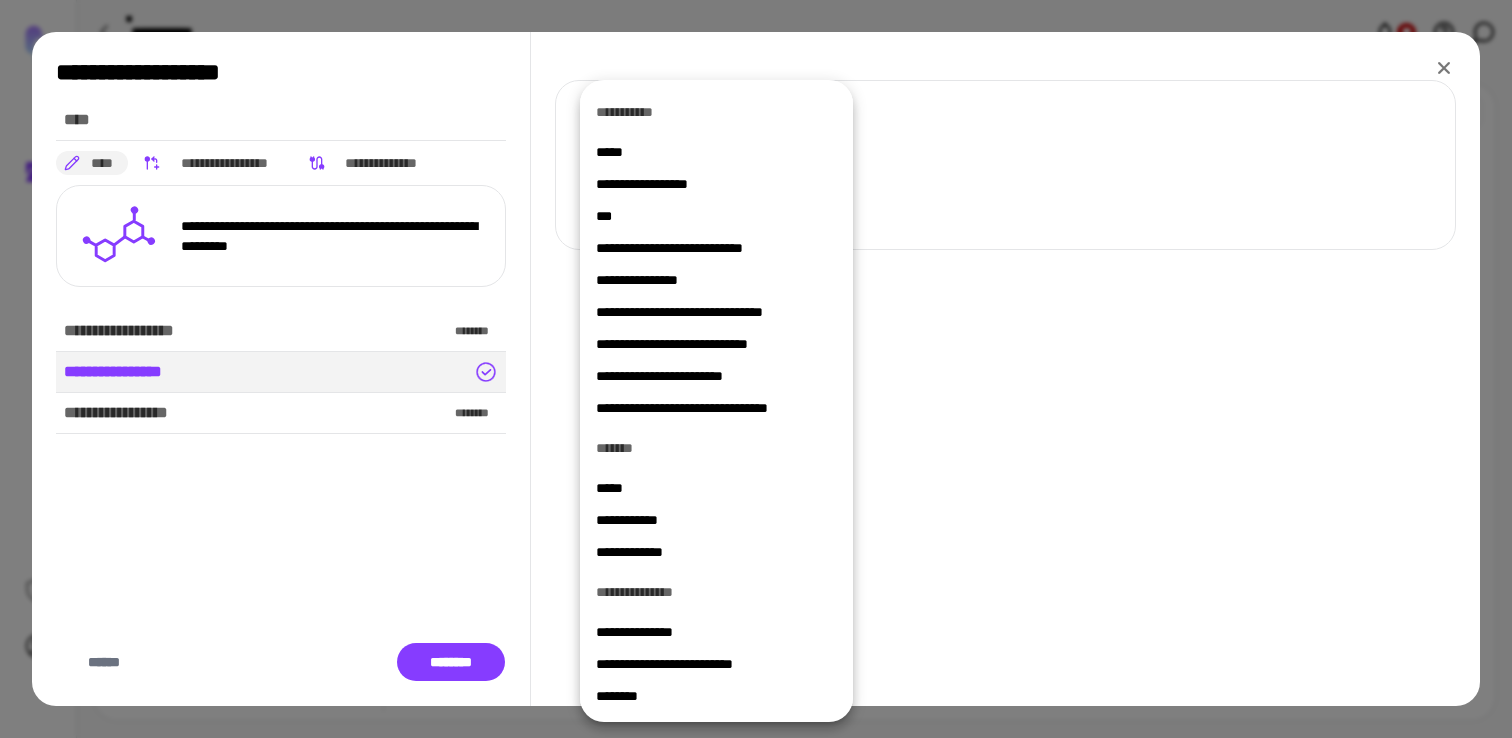scroll, scrollTop: 398, scrollLeft: 0, axis: vertical 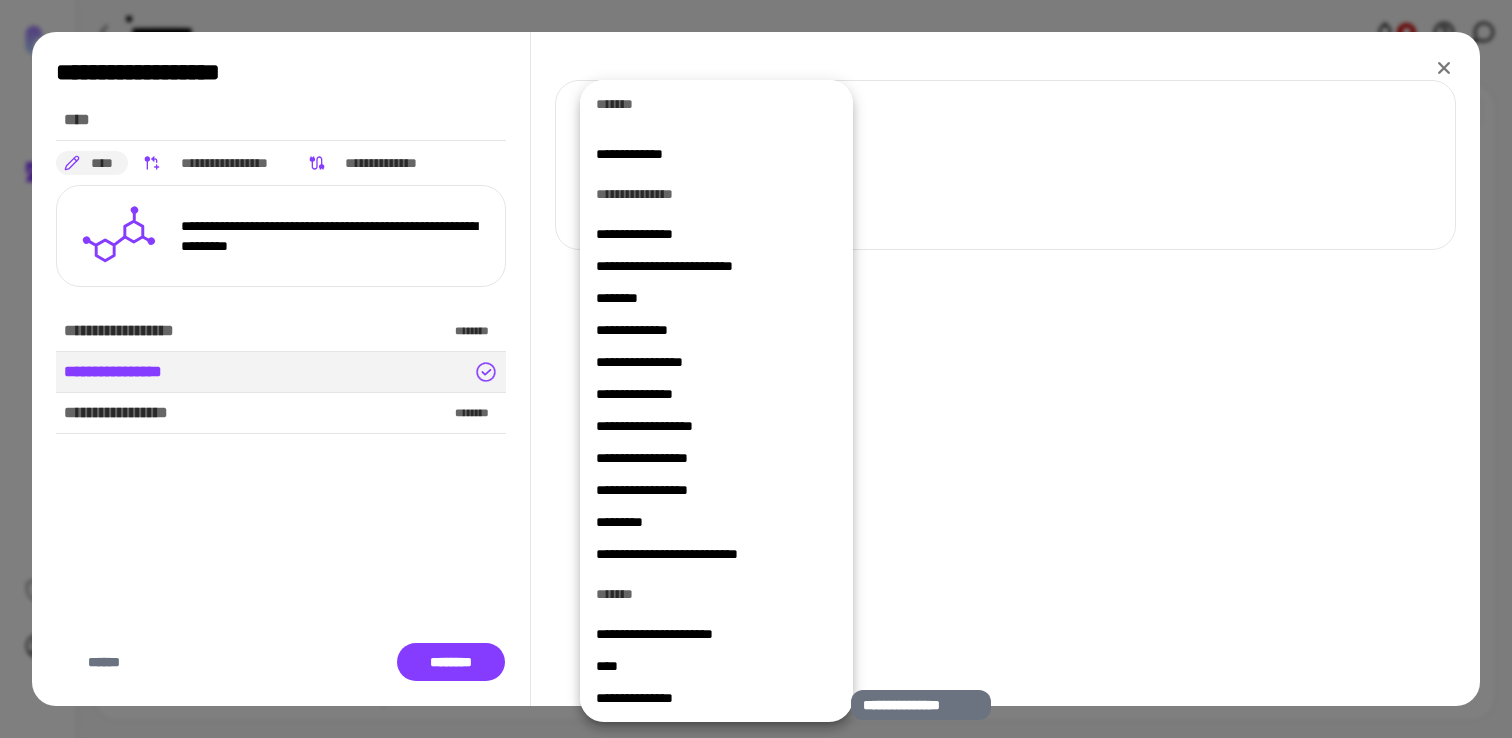 click on "**********" at bounding box center (716, 698) 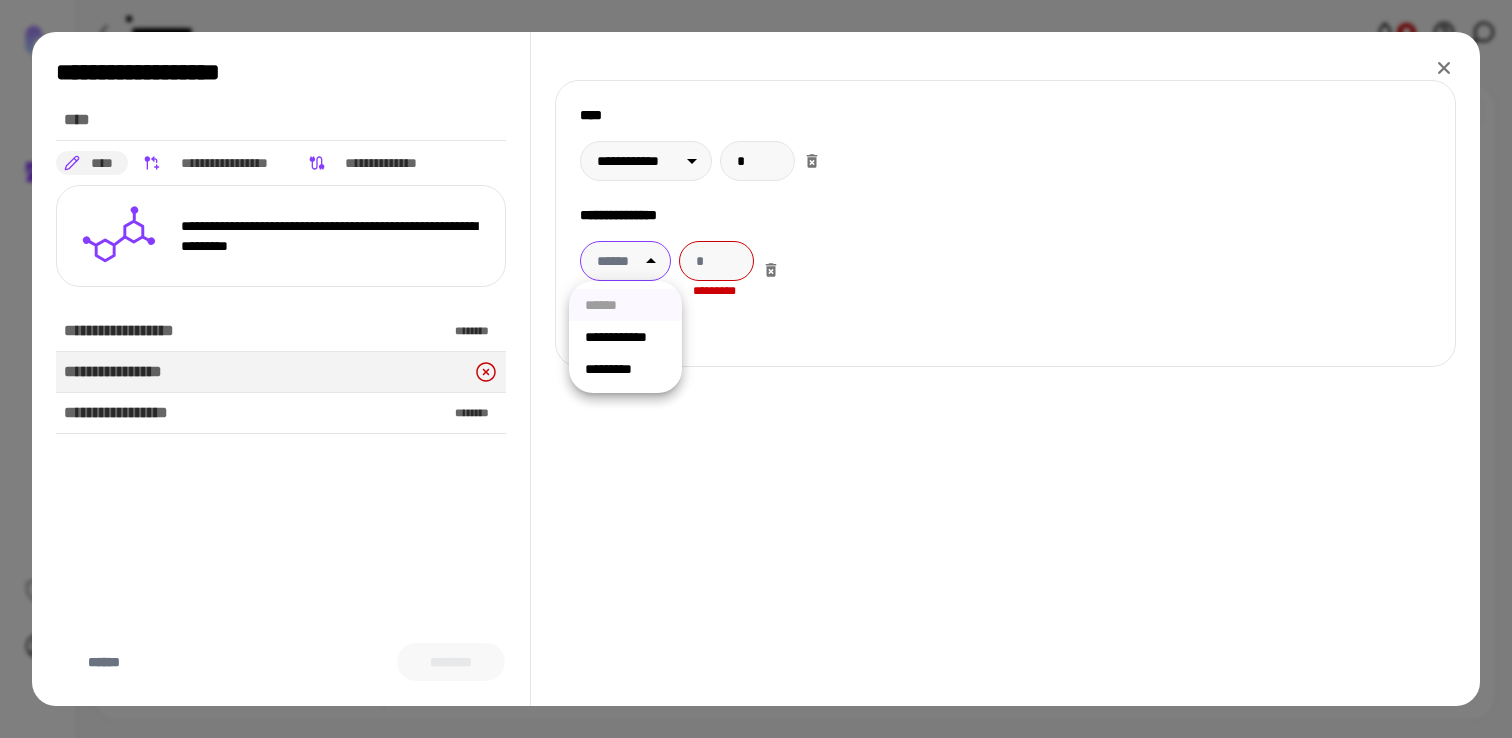 click on "**********" at bounding box center (756, 369) 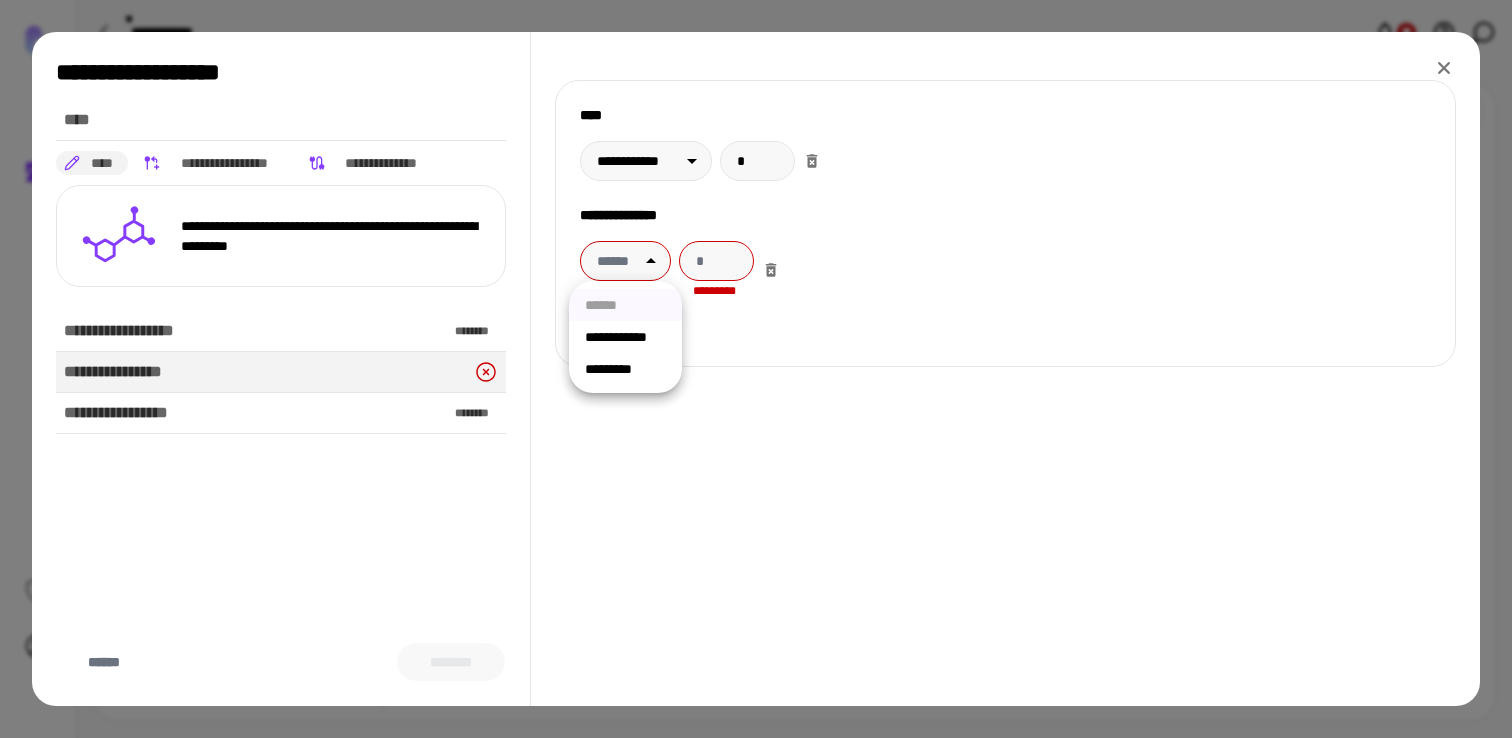 click on "*********" at bounding box center [625, 369] 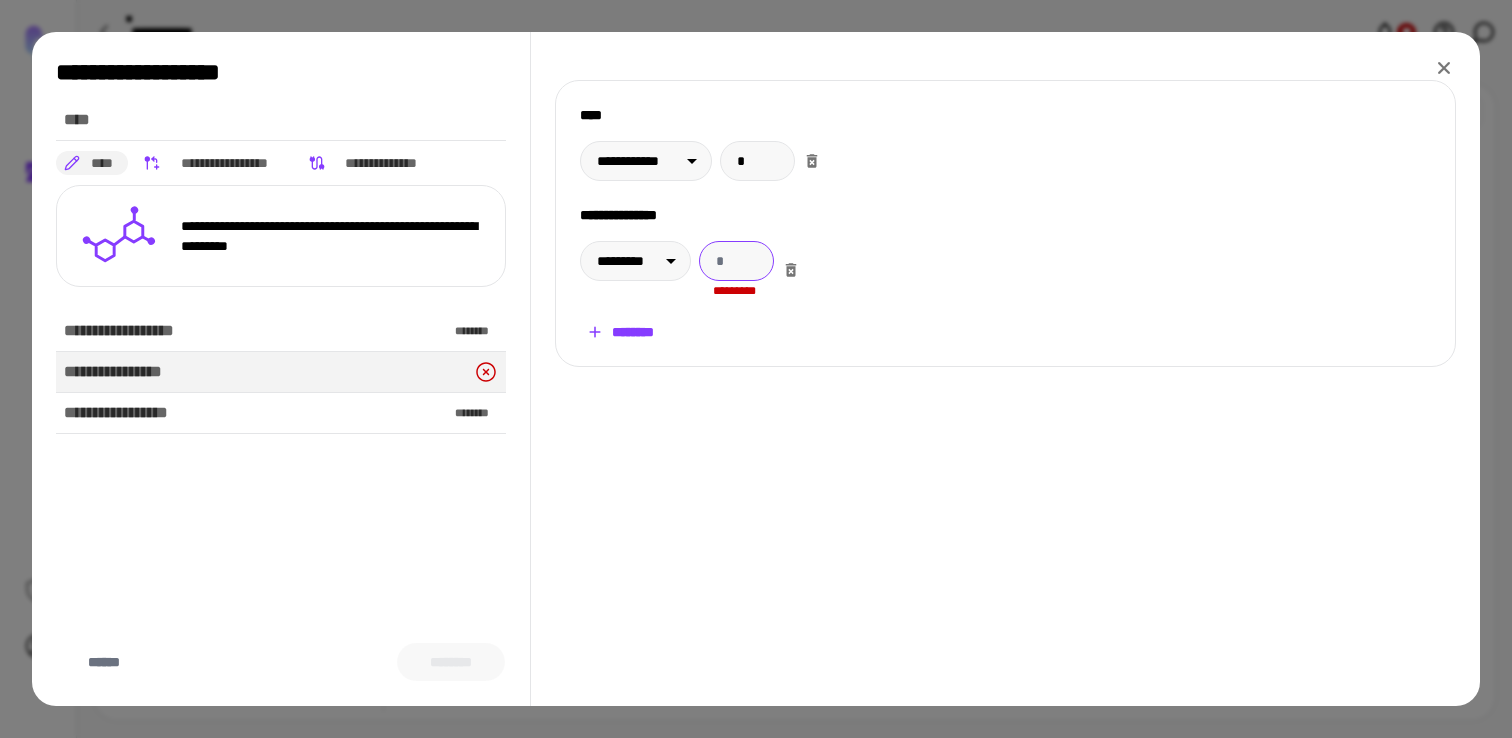 click at bounding box center (736, 261) 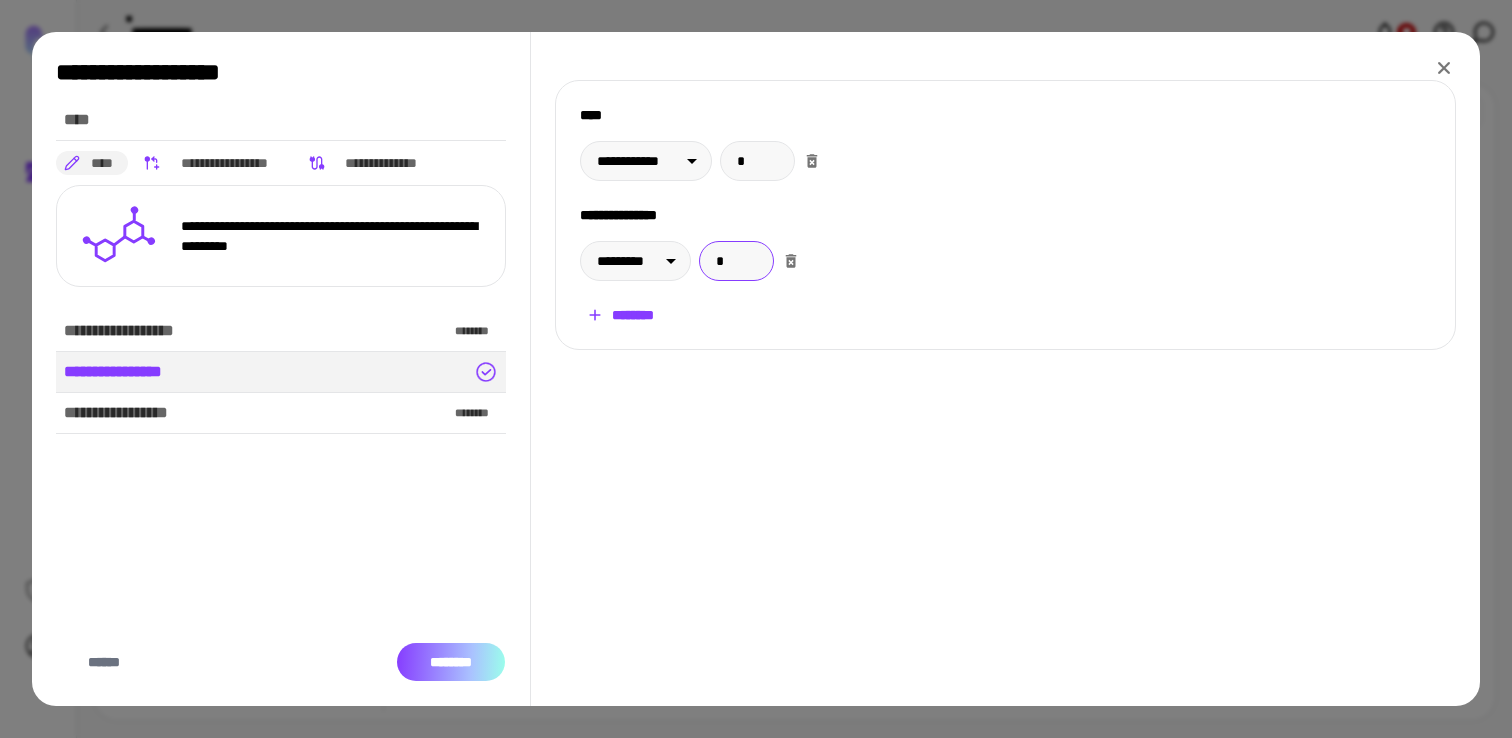 type on "*" 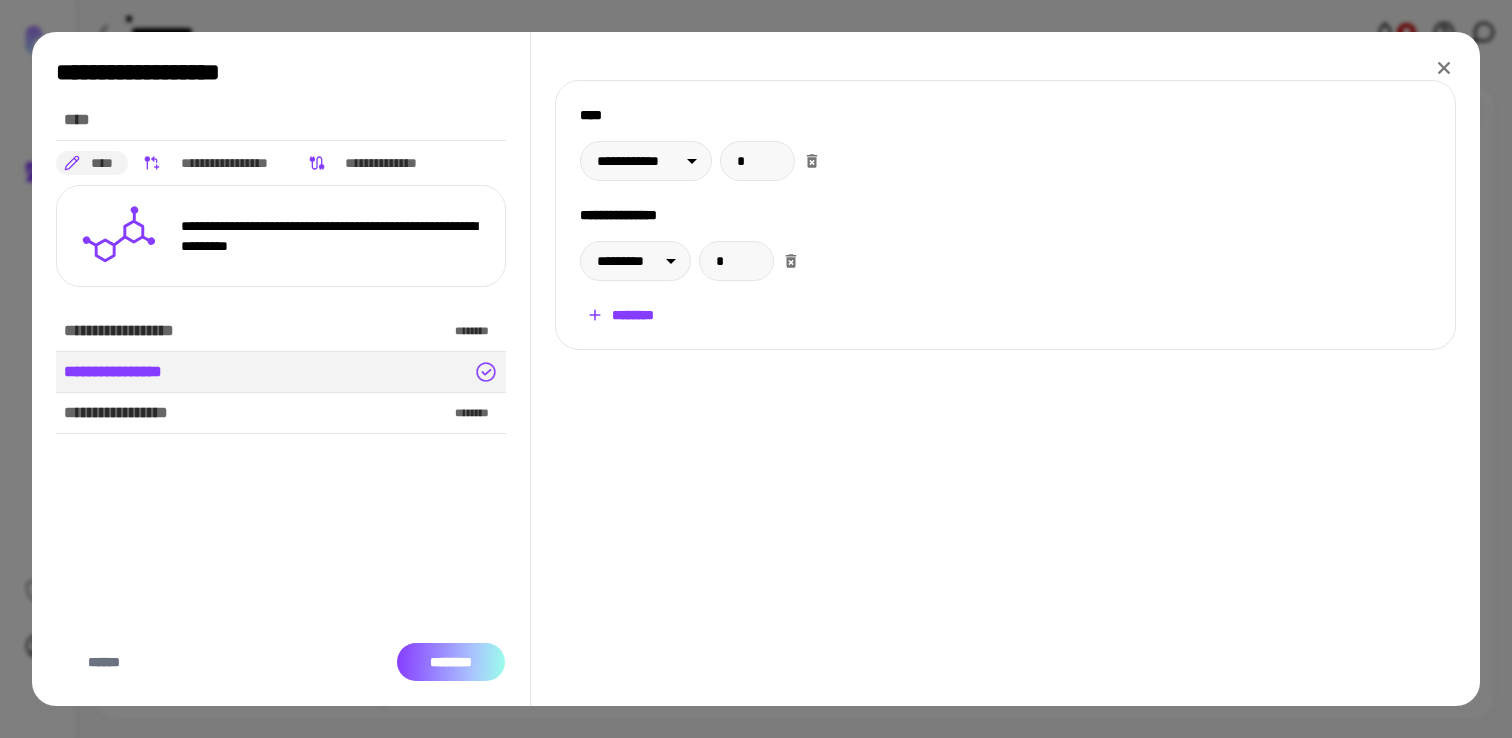 click on "********" at bounding box center [451, 662] 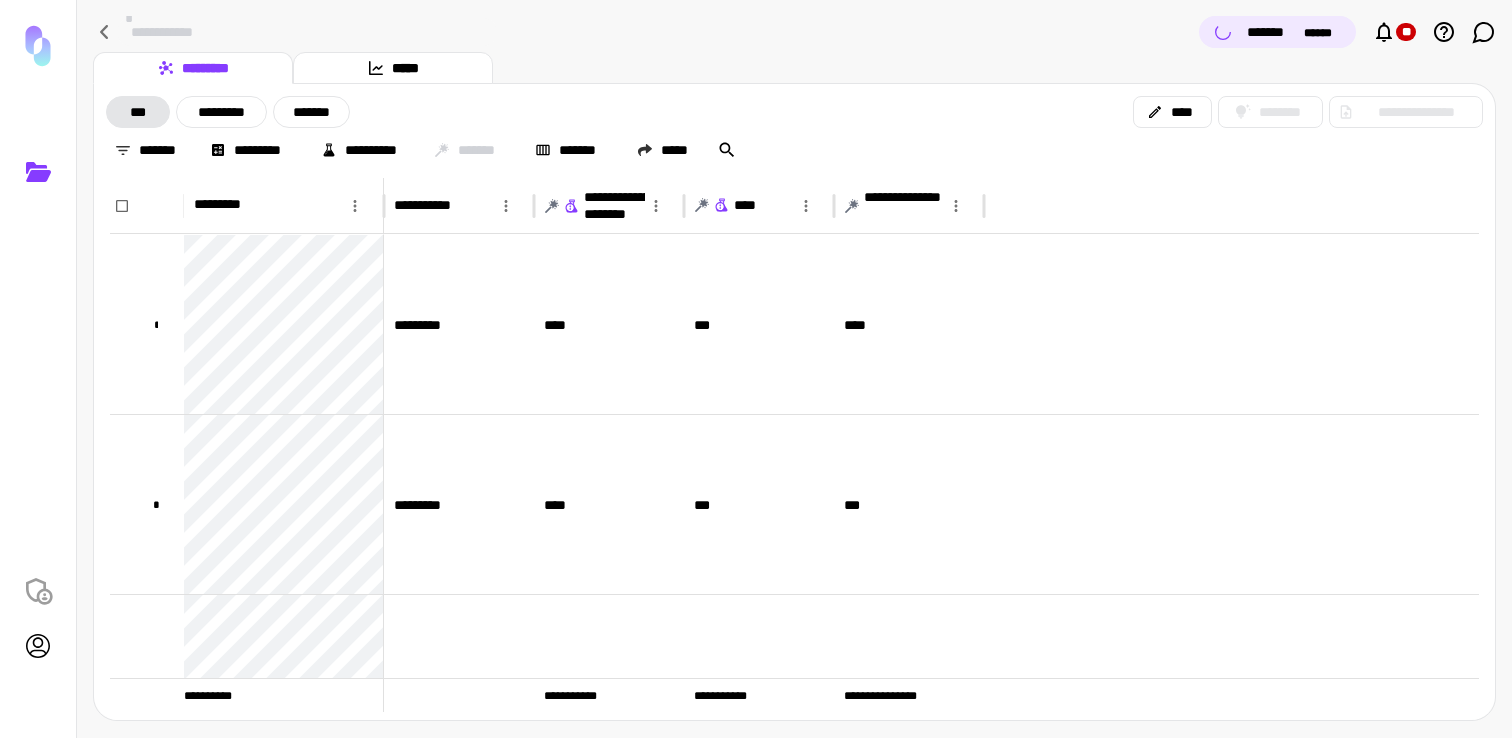 click 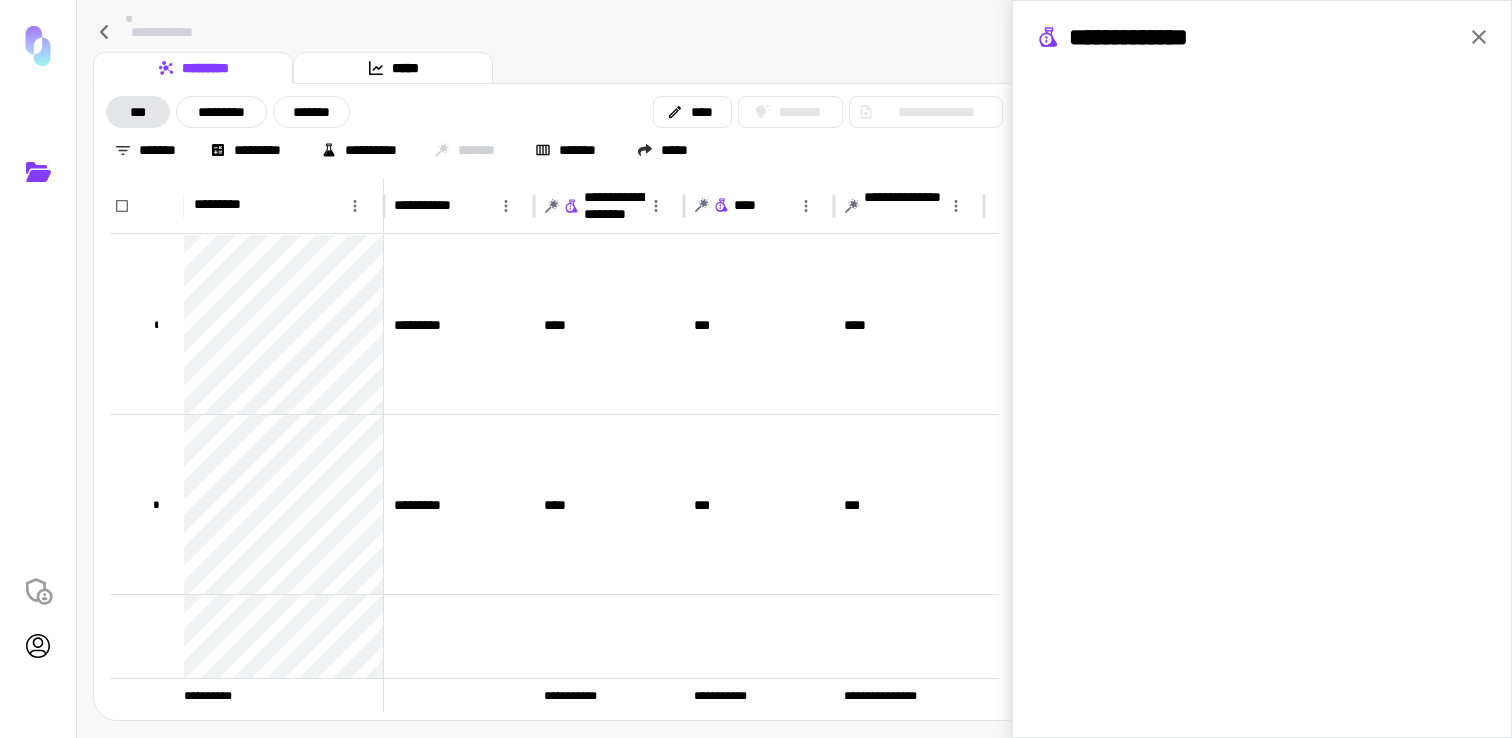 click 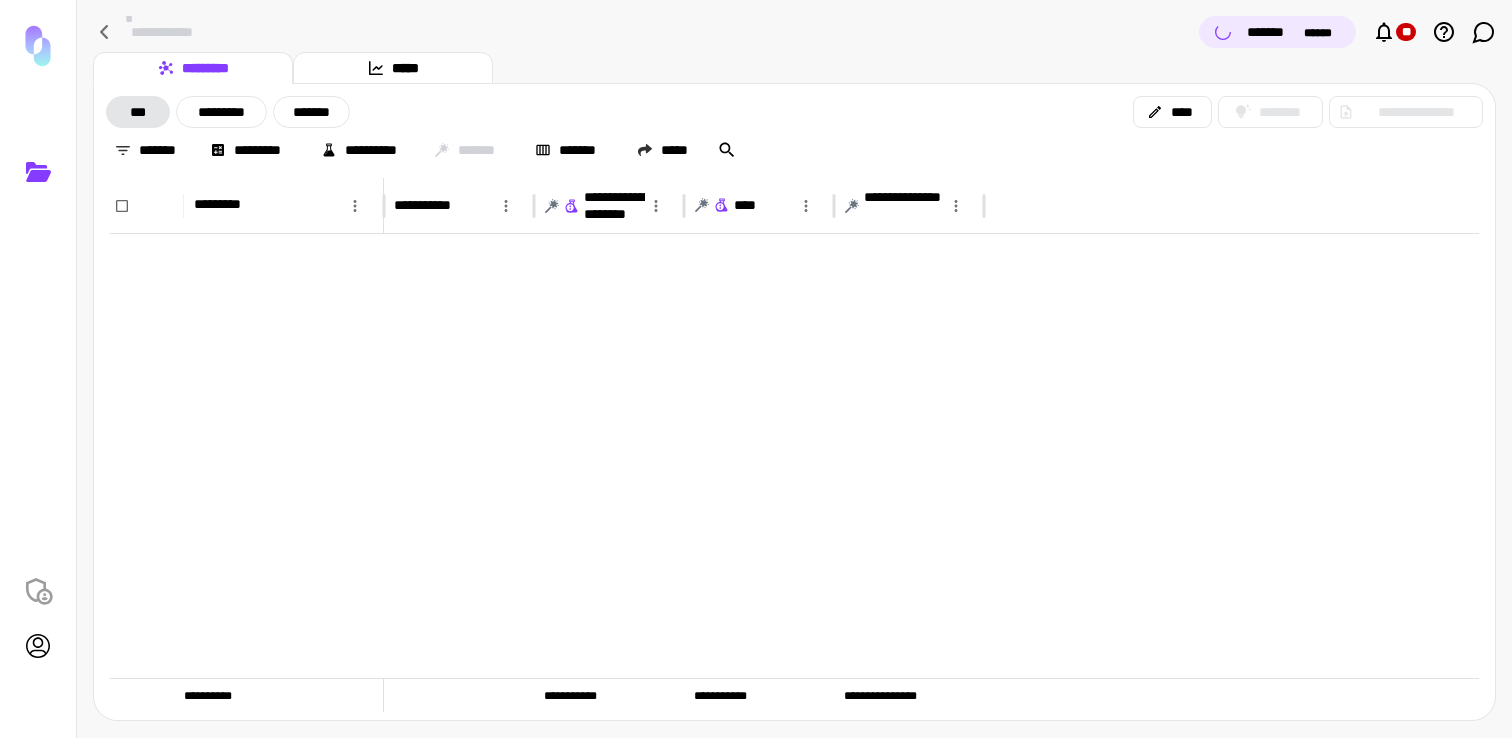 scroll, scrollTop: 3039, scrollLeft: 0, axis: vertical 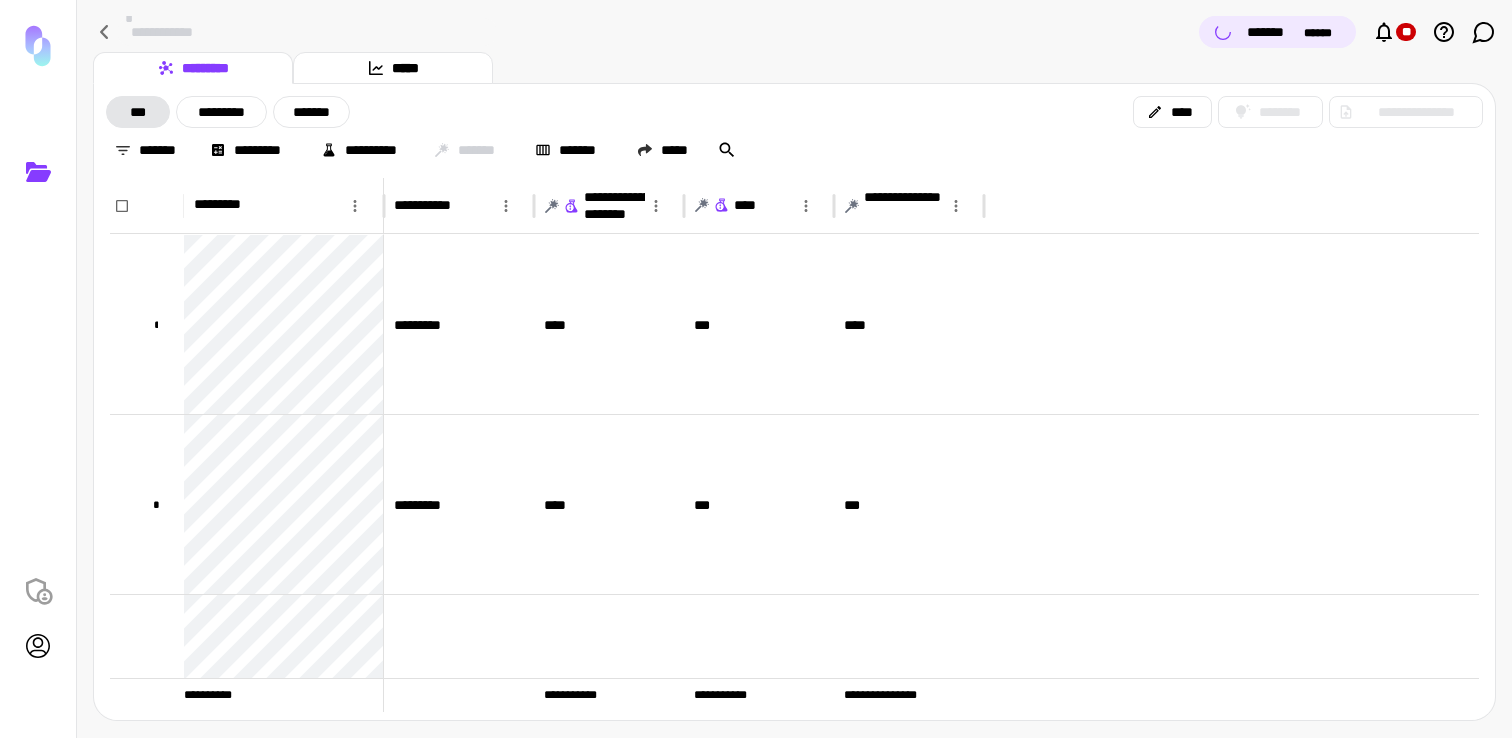 click 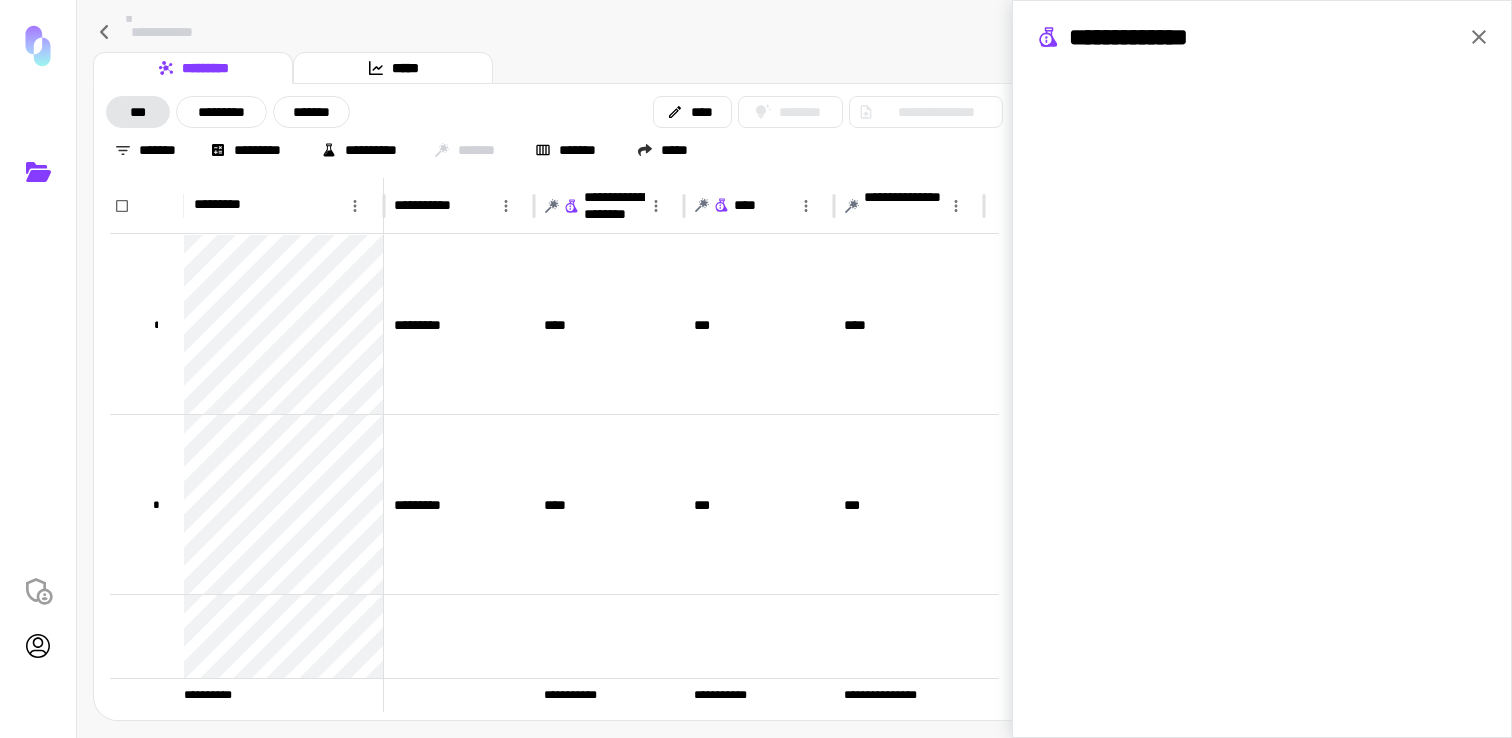 click 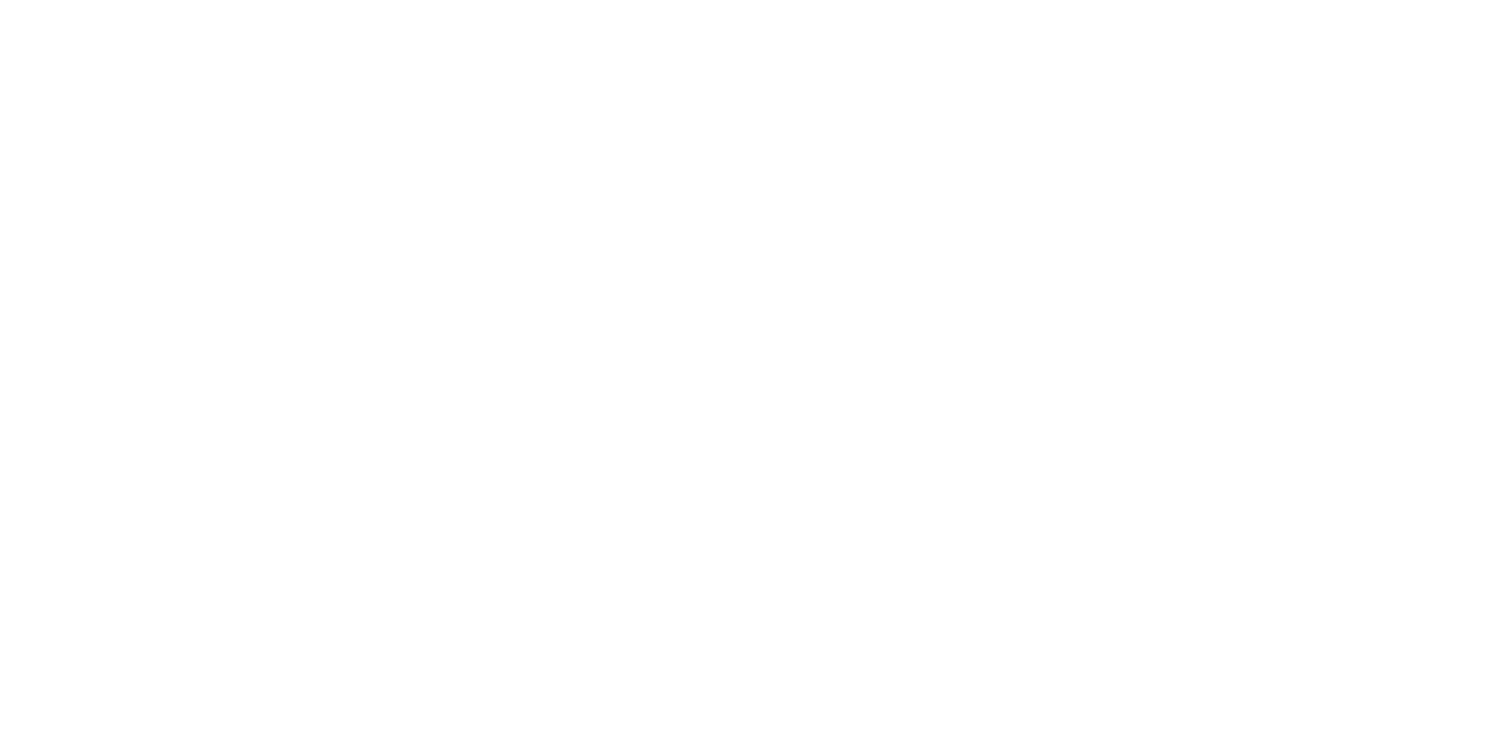 scroll, scrollTop: 0, scrollLeft: 0, axis: both 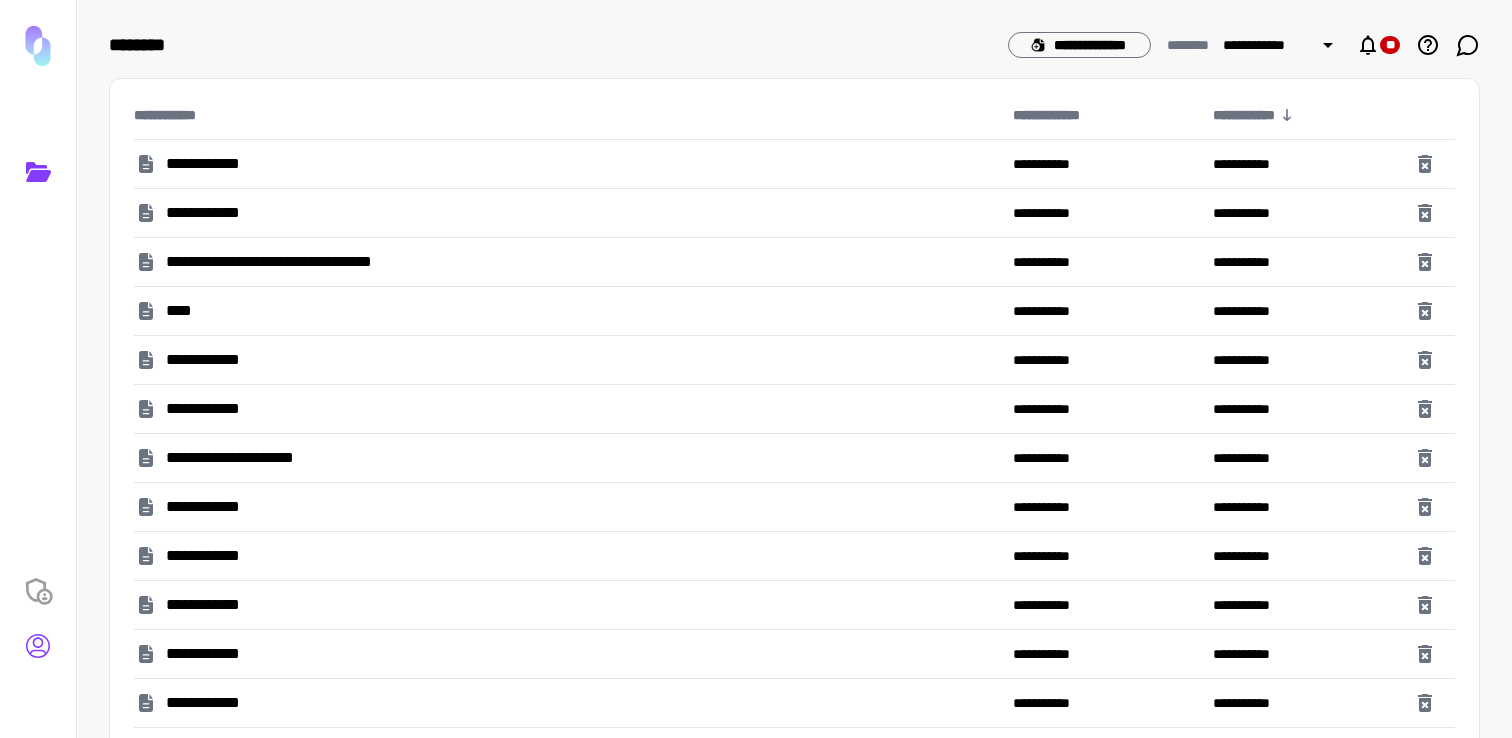click 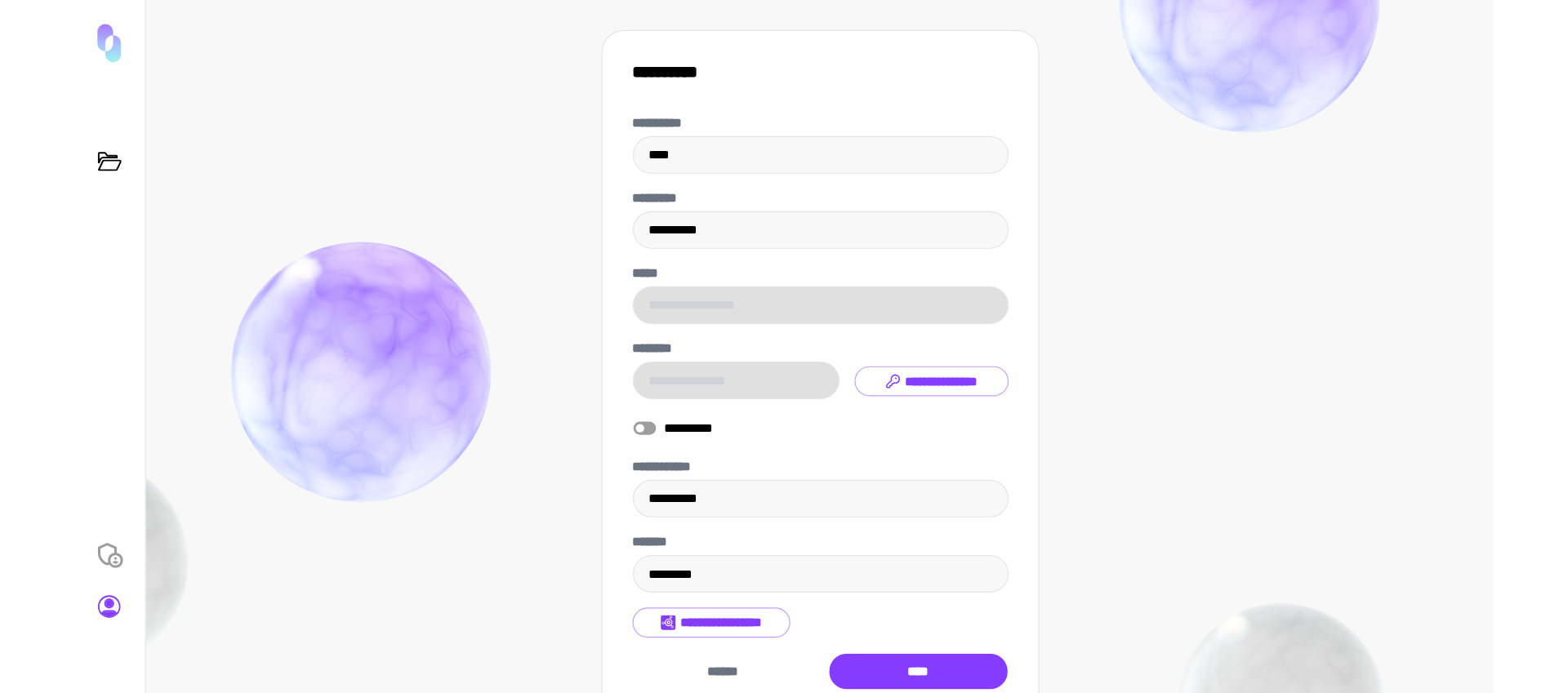 scroll, scrollTop: 90, scrollLeft: 0, axis: vertical 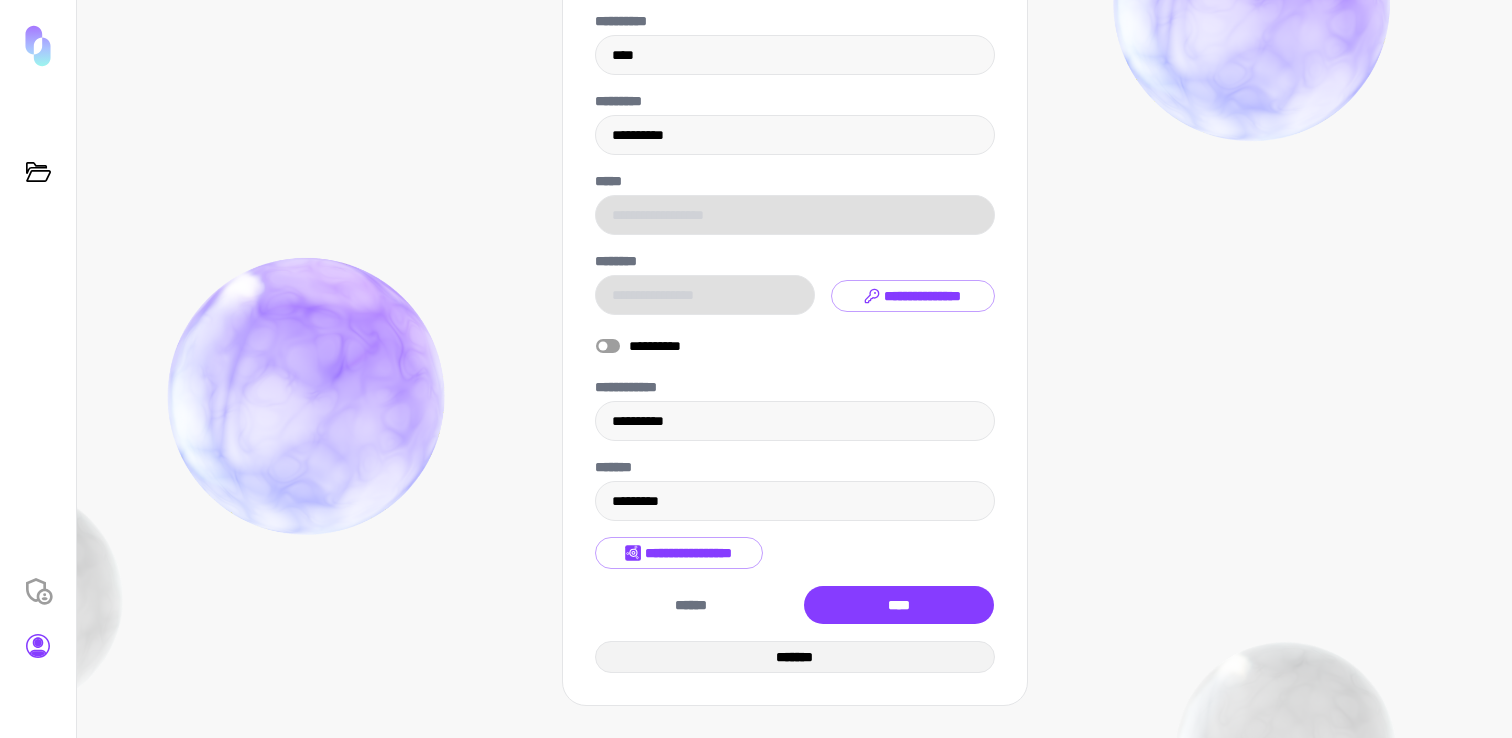 click on "*******" at bounding box center (795, 657) 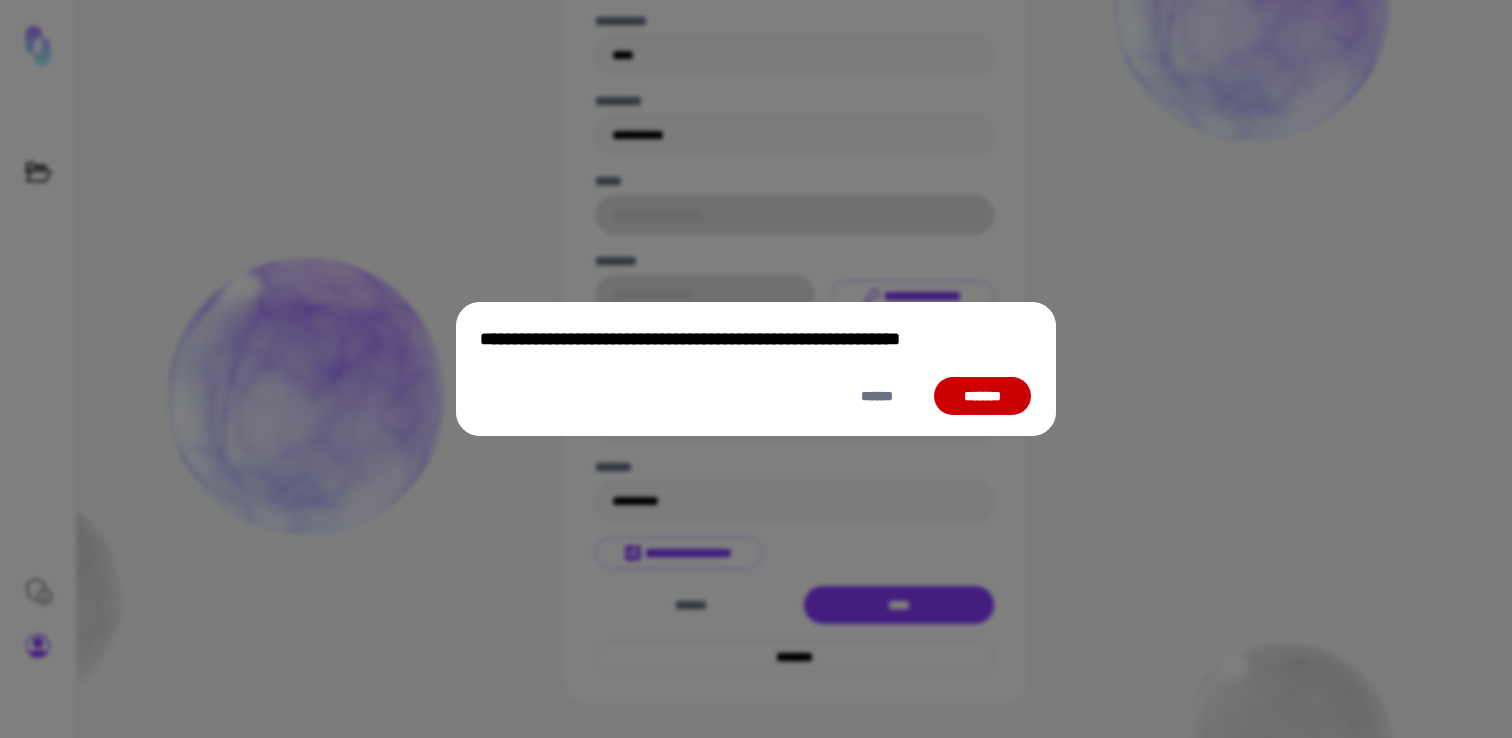 click on "*******" at bounding box center (982, 396) 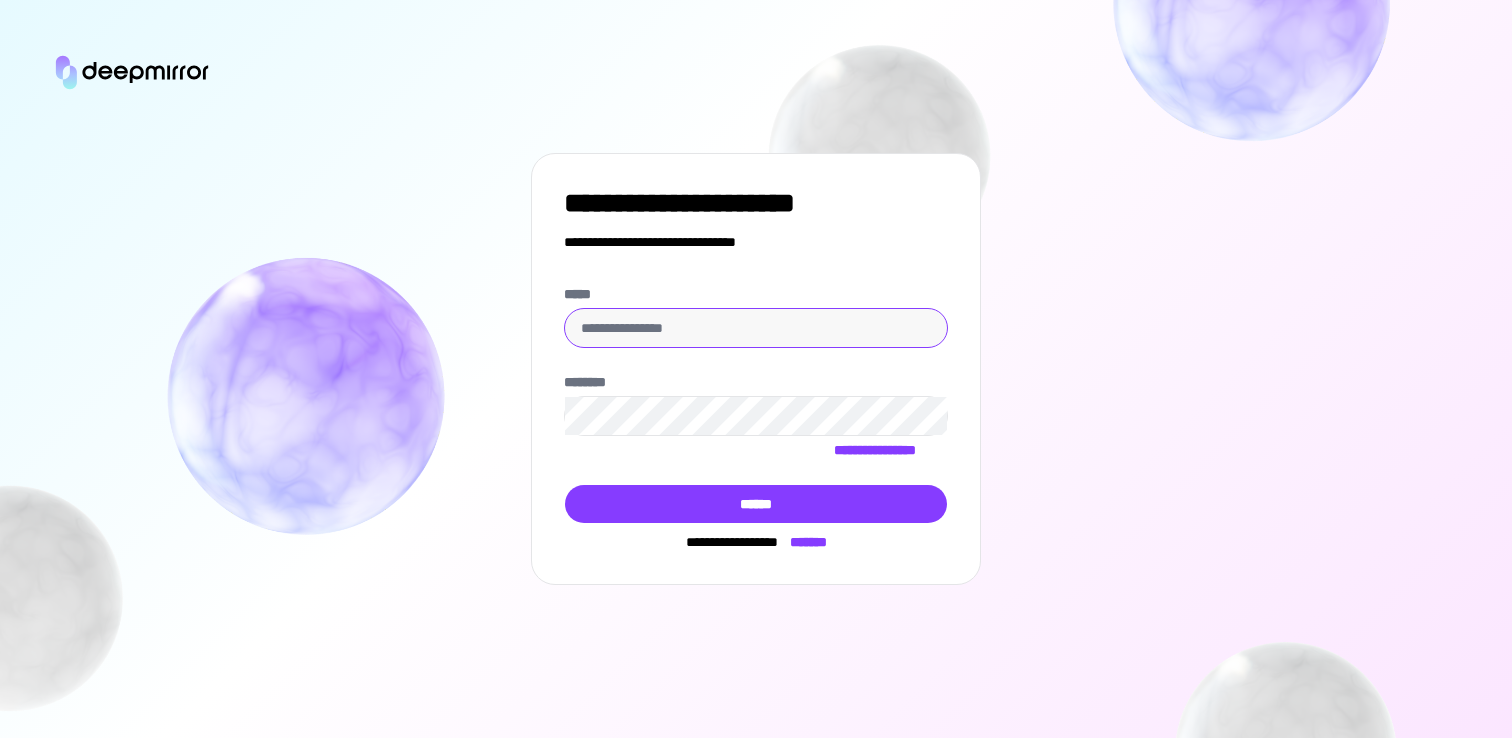 click on "*****" at bounding box center (756, 328) 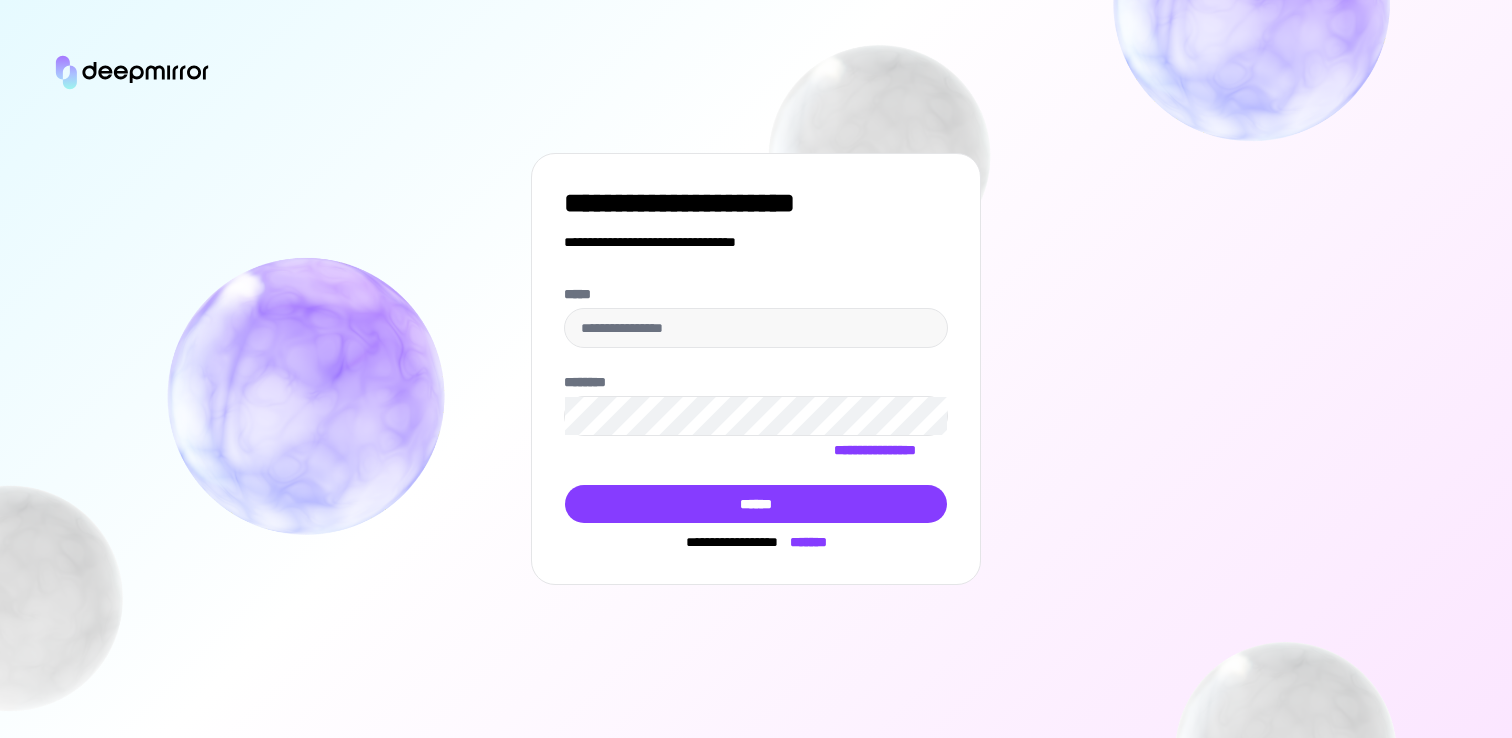 click on "*******" at bounding box center (802, 542) 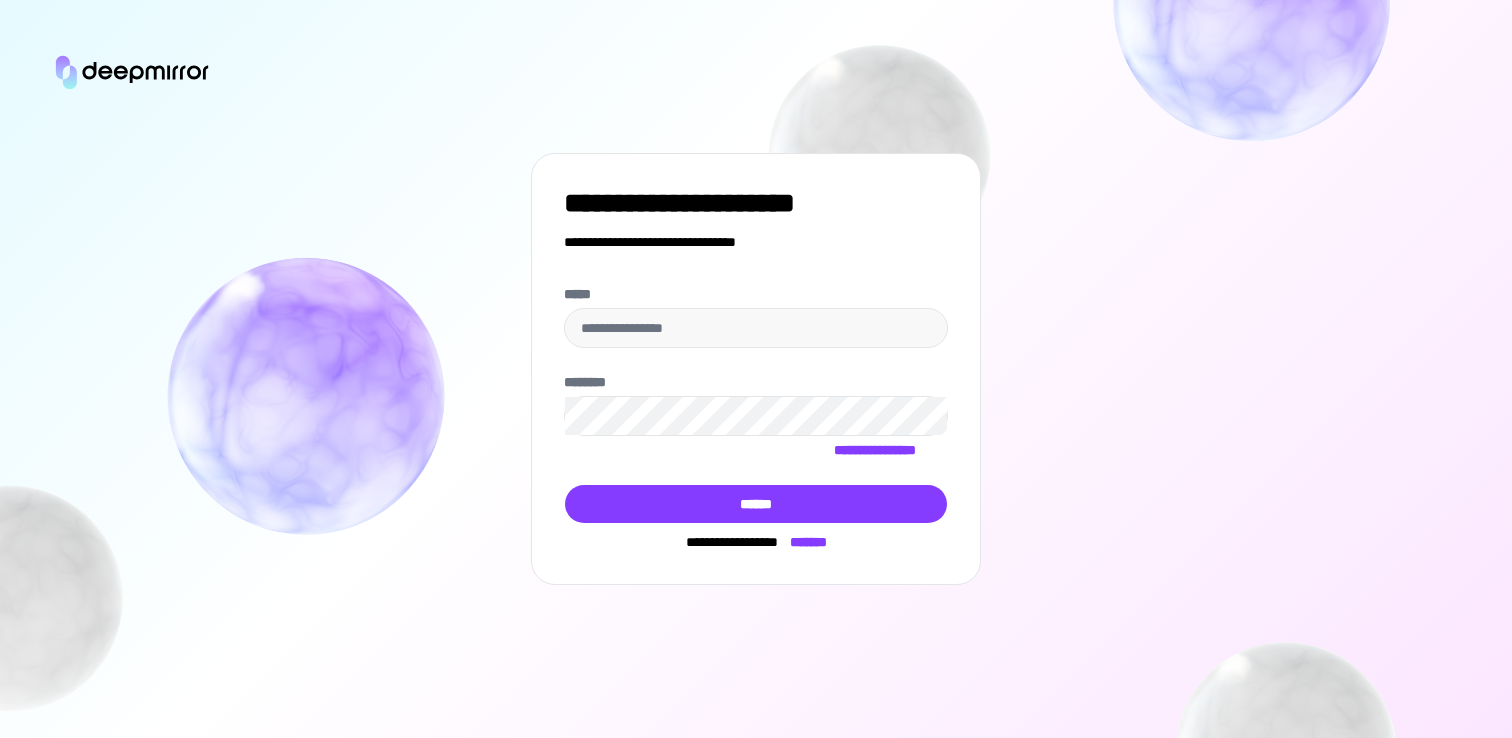 click on "*******" at bounding box center [802, 542] 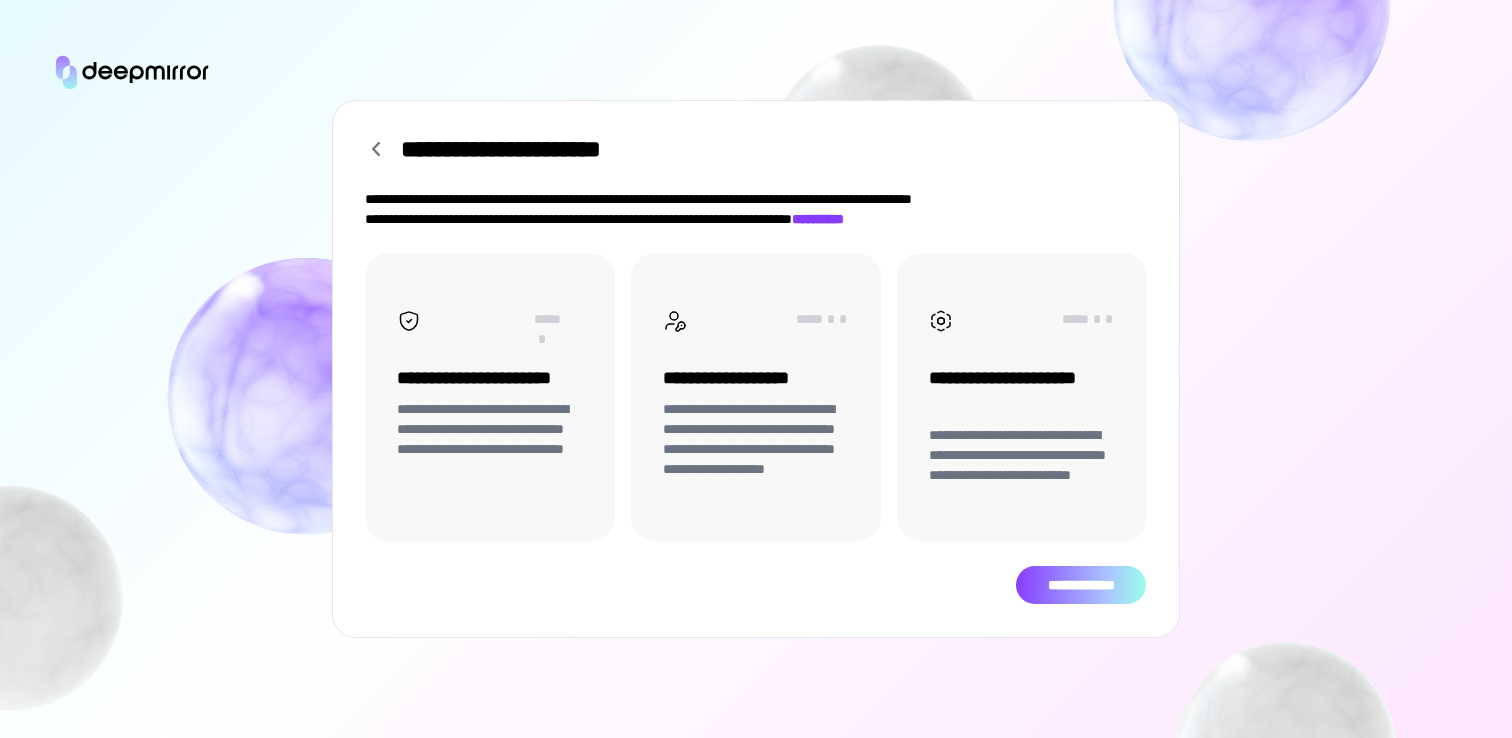 click on "**********" at bounding box center [1081, 585] 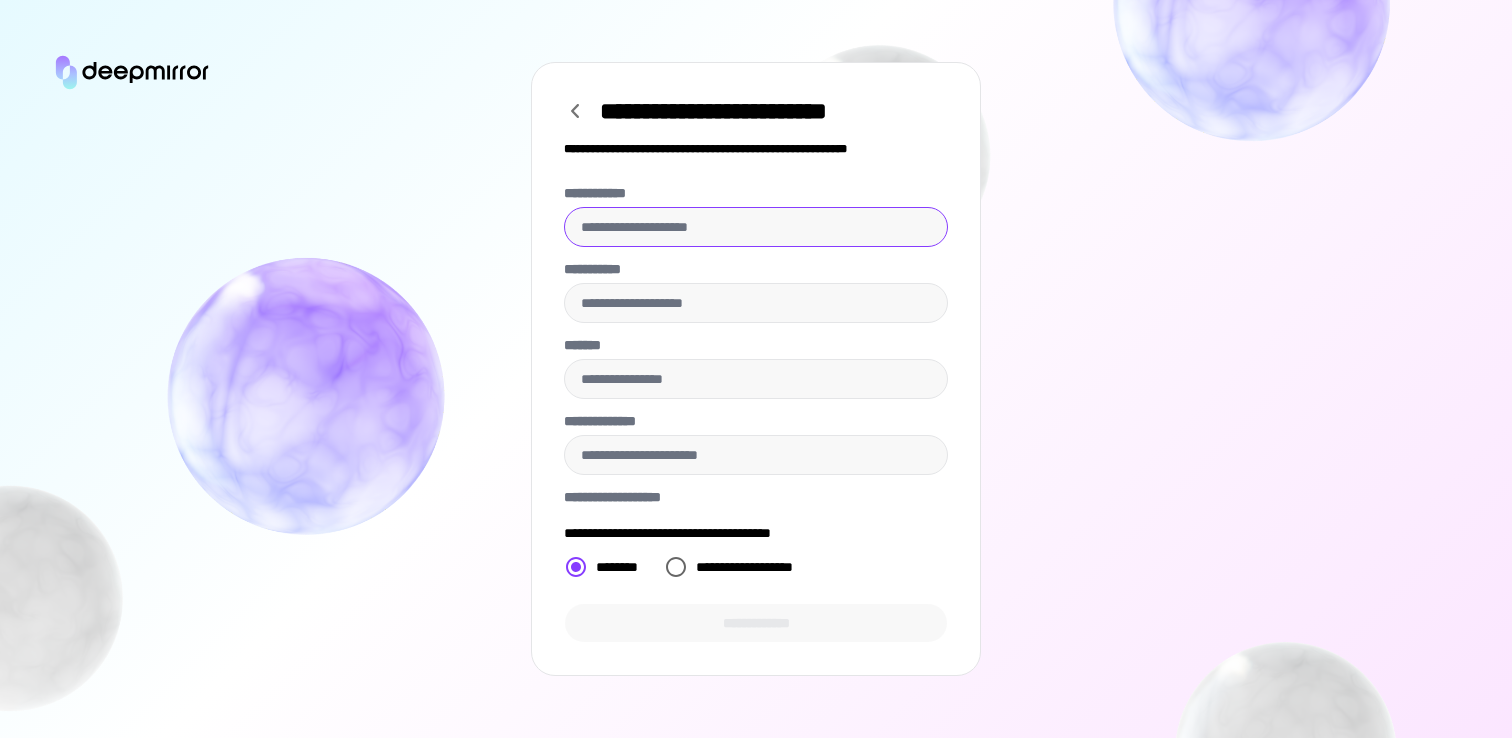 click on "**********" at bounding box center [756, 227] 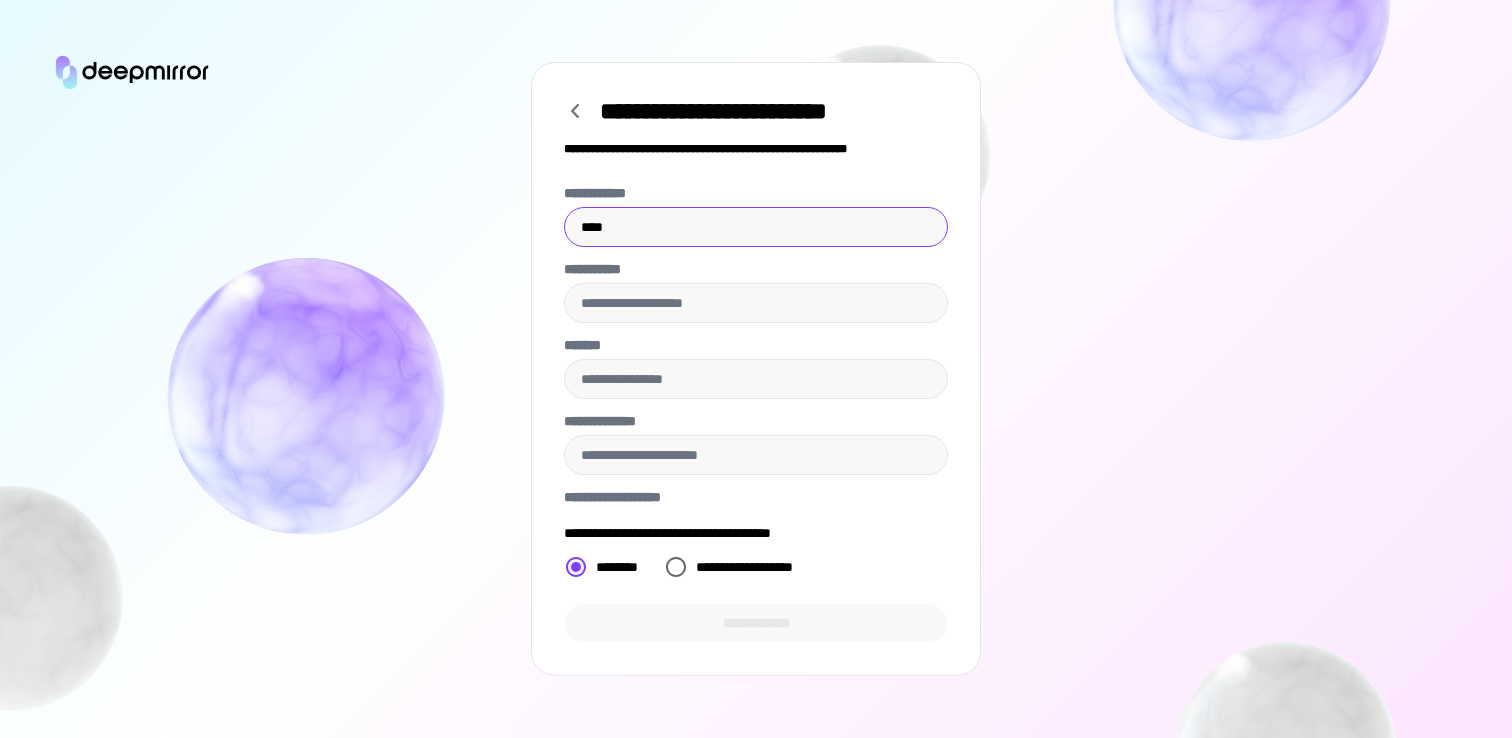 type on "****" 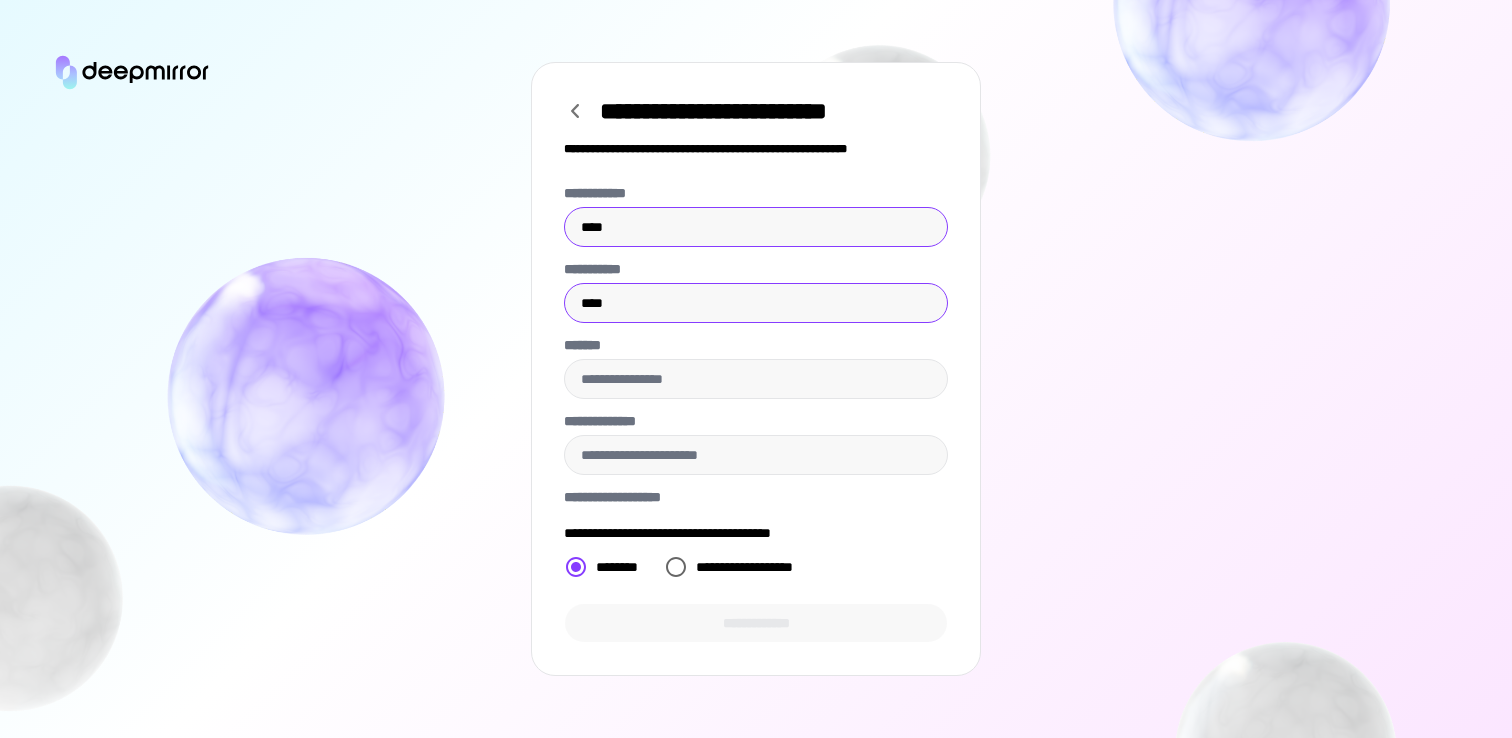 type on "****" 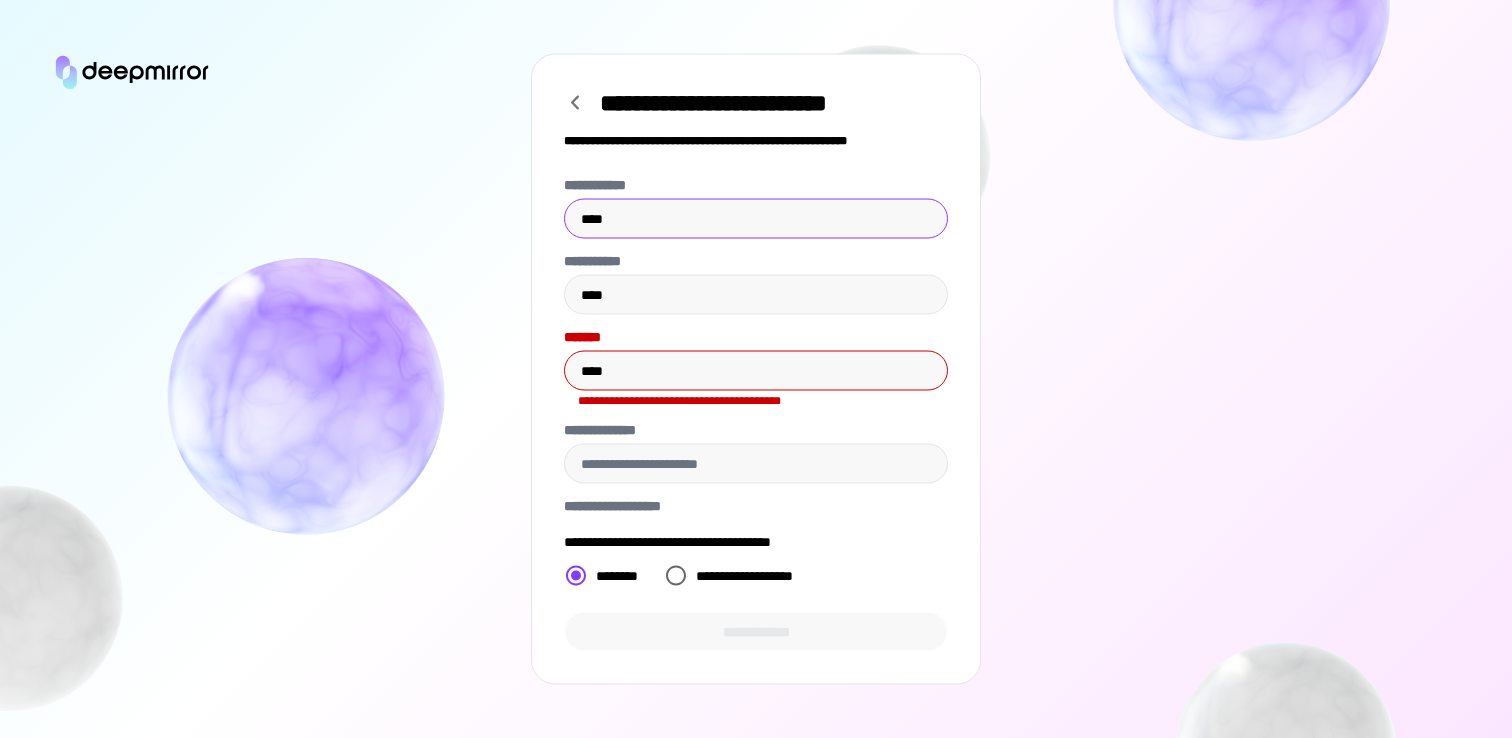 type on "**********" 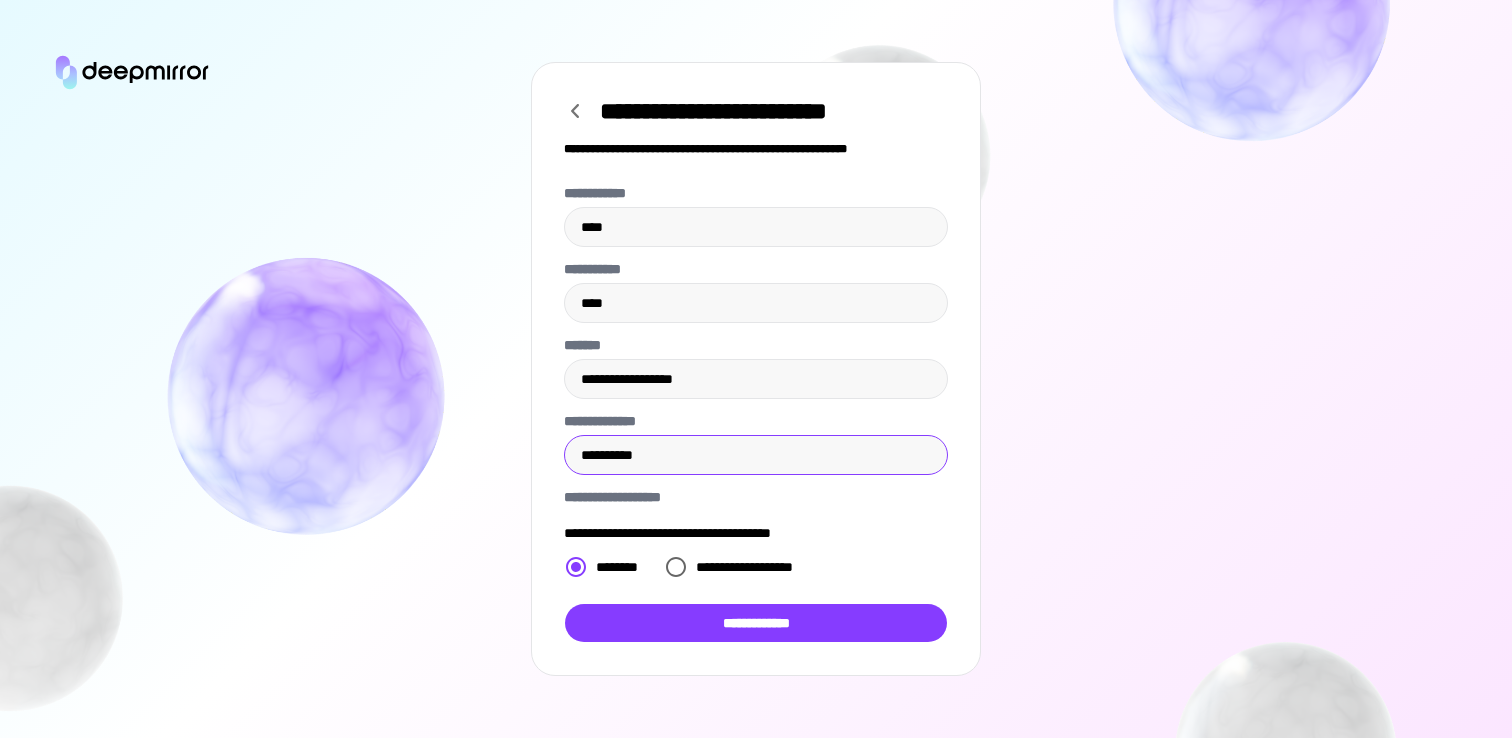 type on "**********" 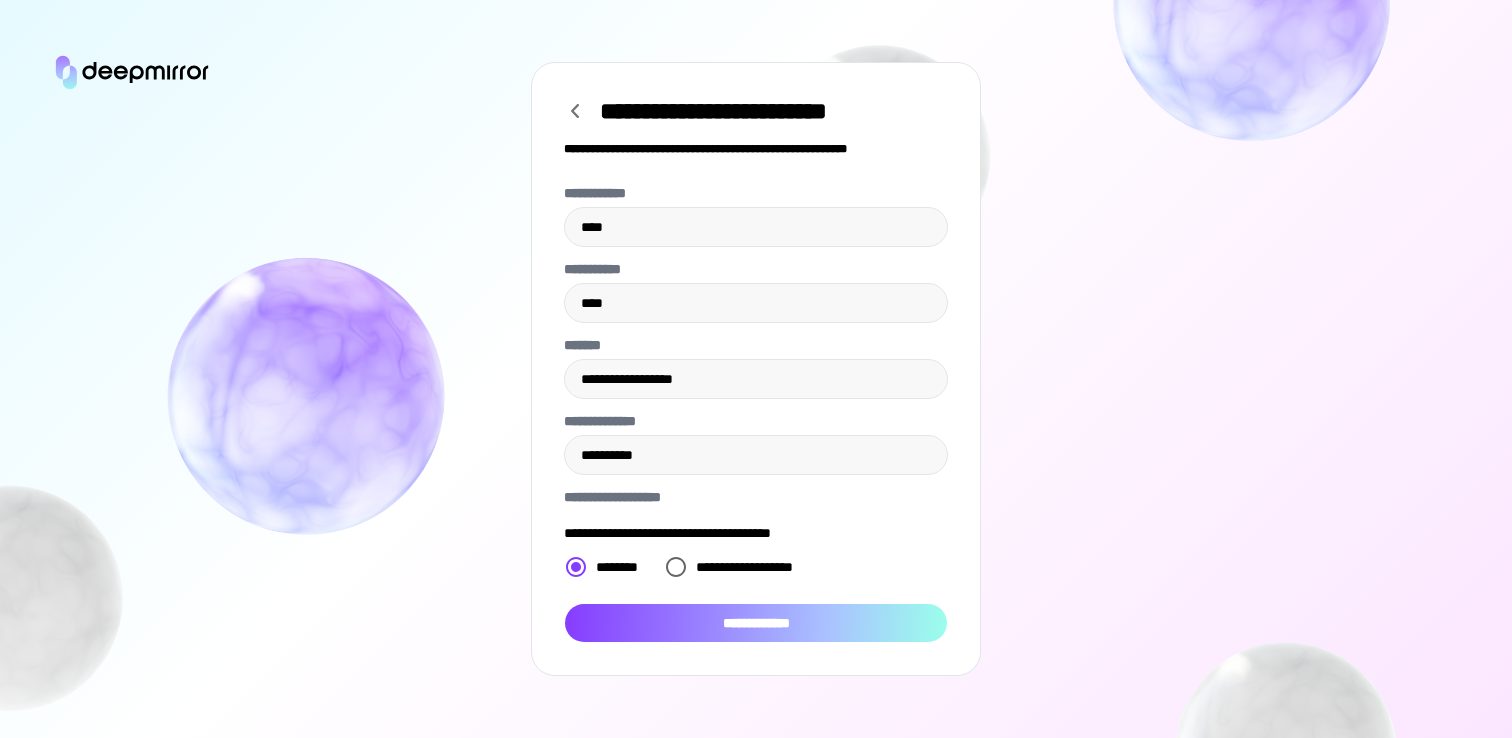 click on "**********" at bounding box center [756, 623] 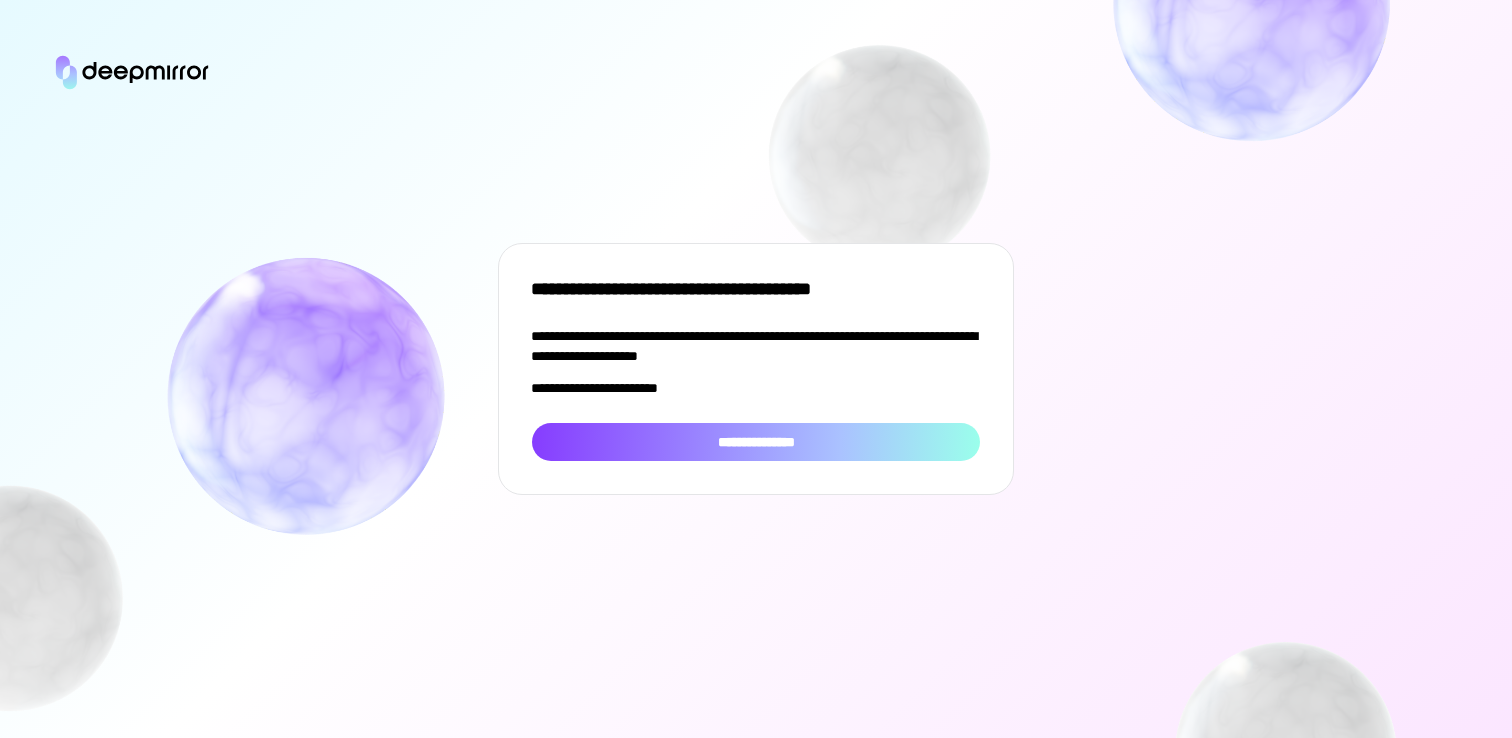 click on "**********" at bounding box center [756, 442] 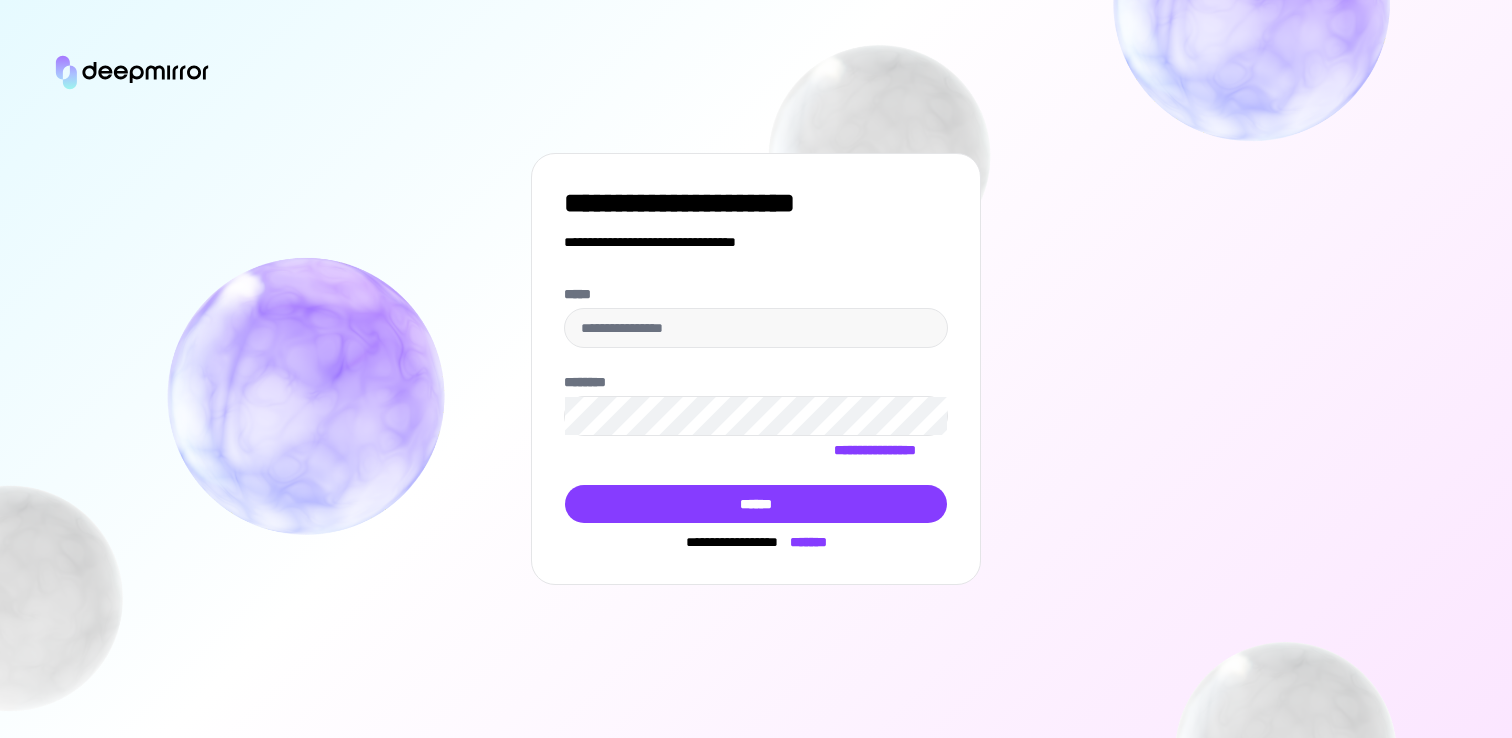 click on "*******" at bounding box center [802, 542] 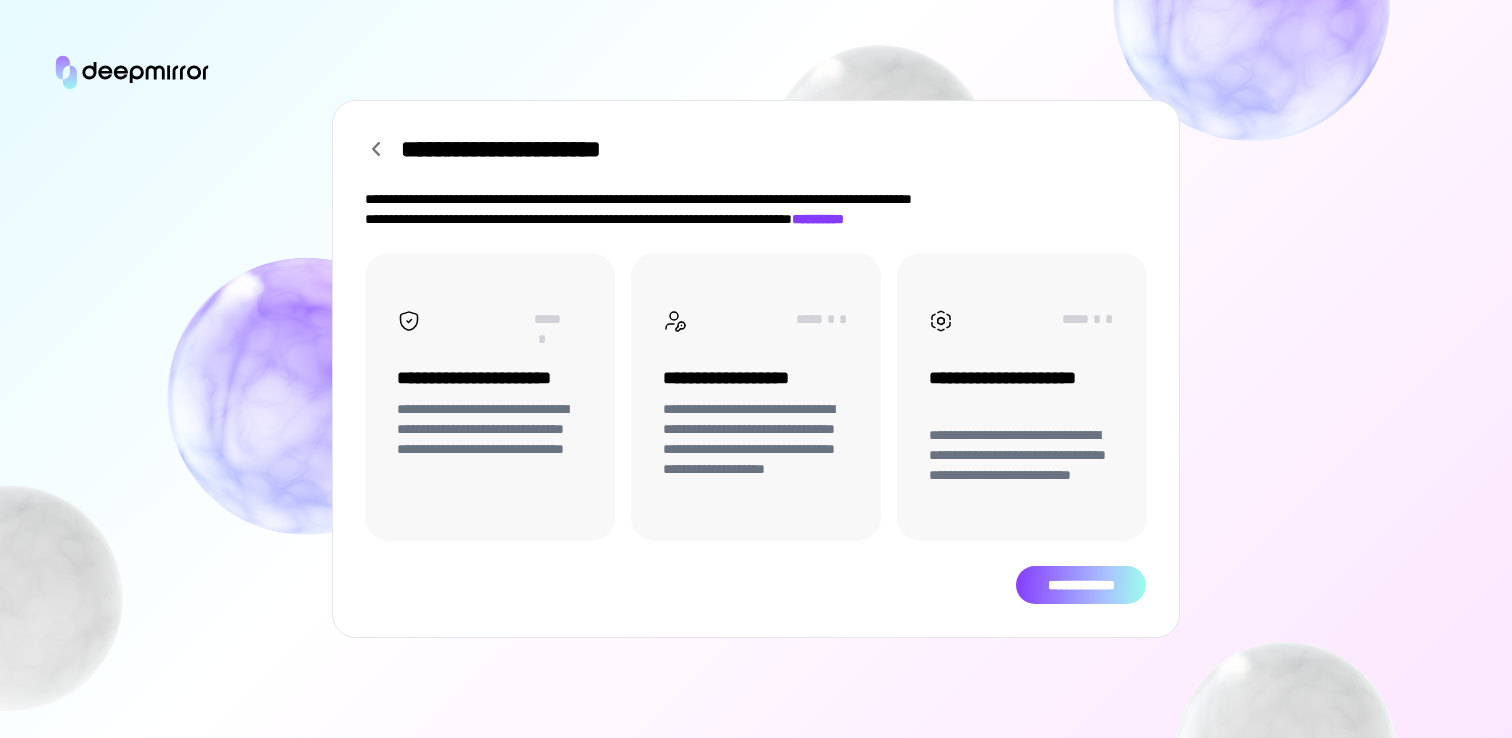 click on "**********" at bounding box center (1081, 585) 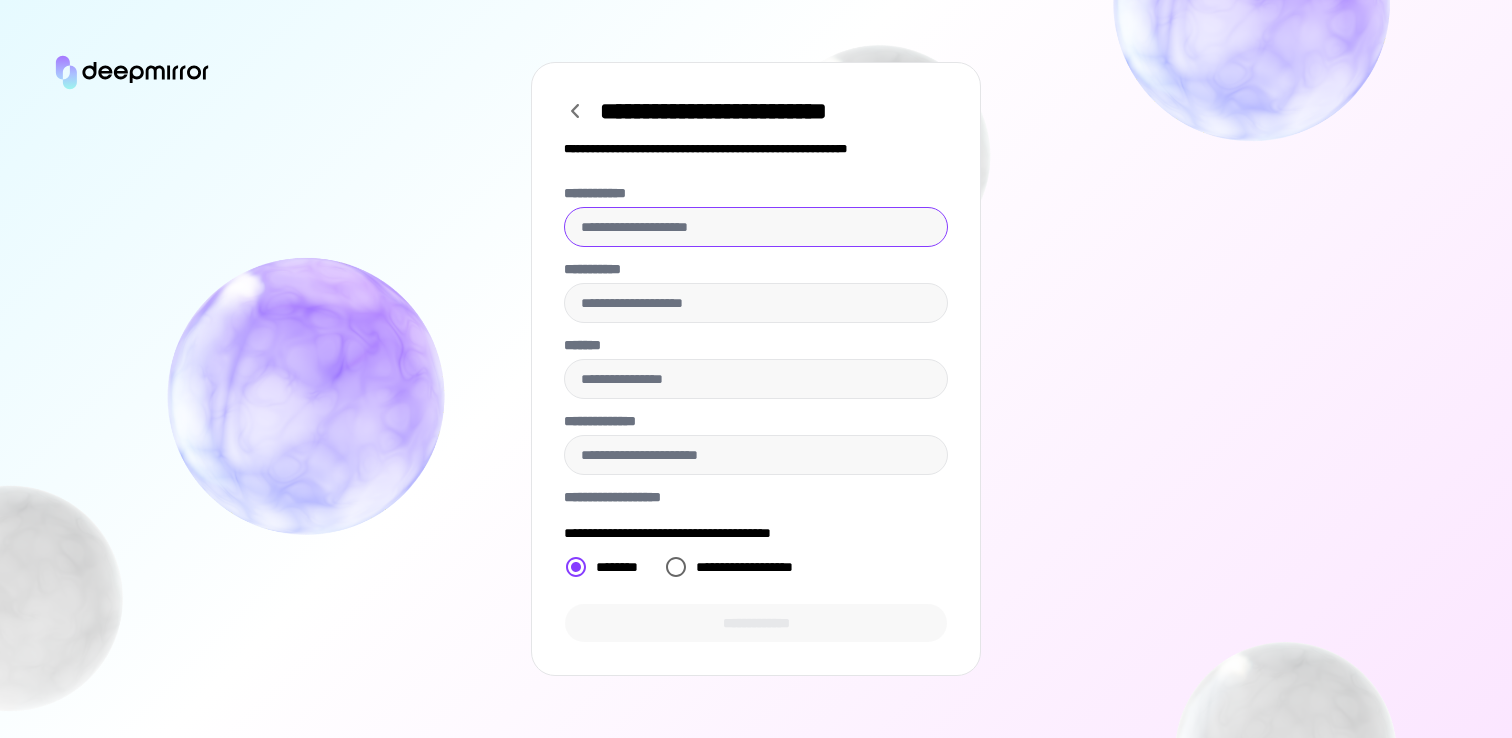 click on "**********" at bounding box center (756, 227) 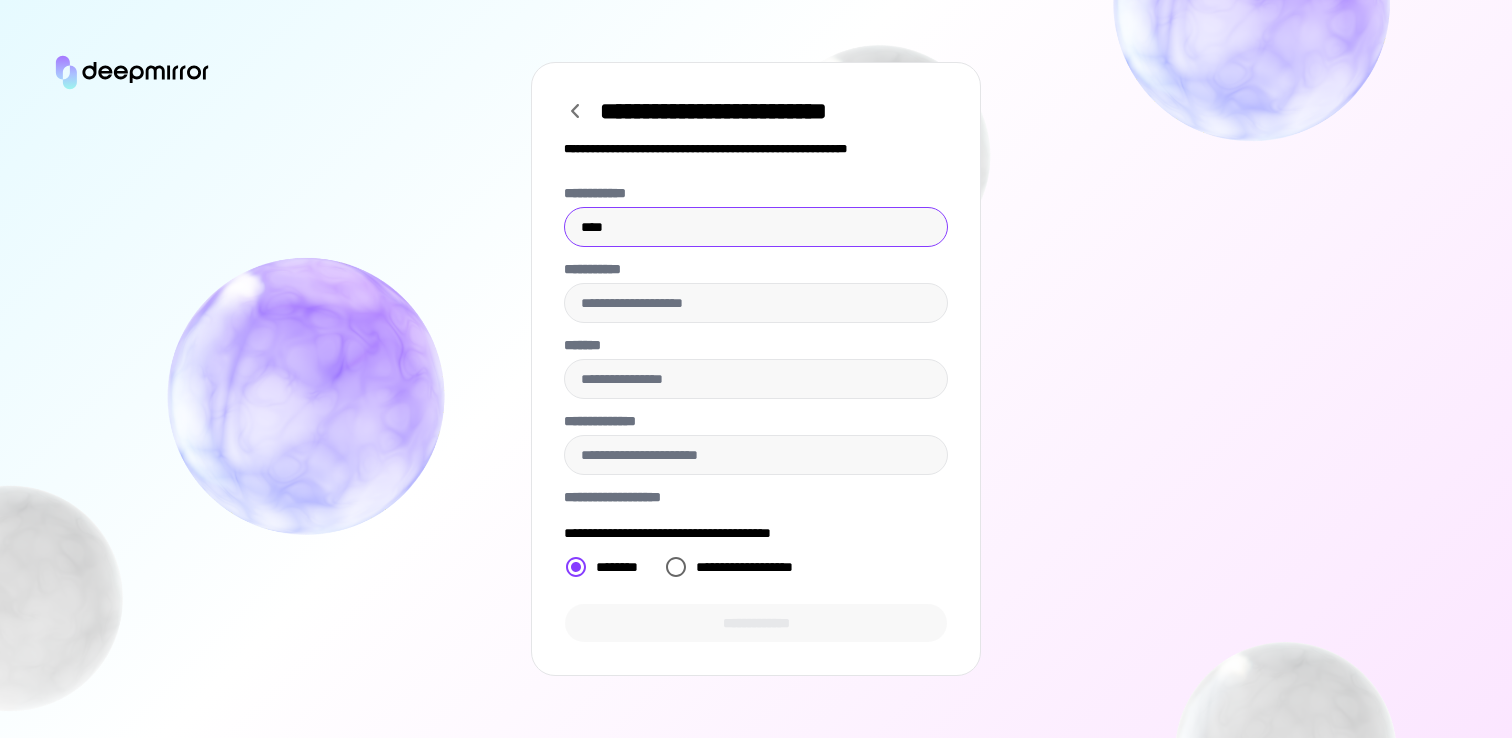 type on "****" 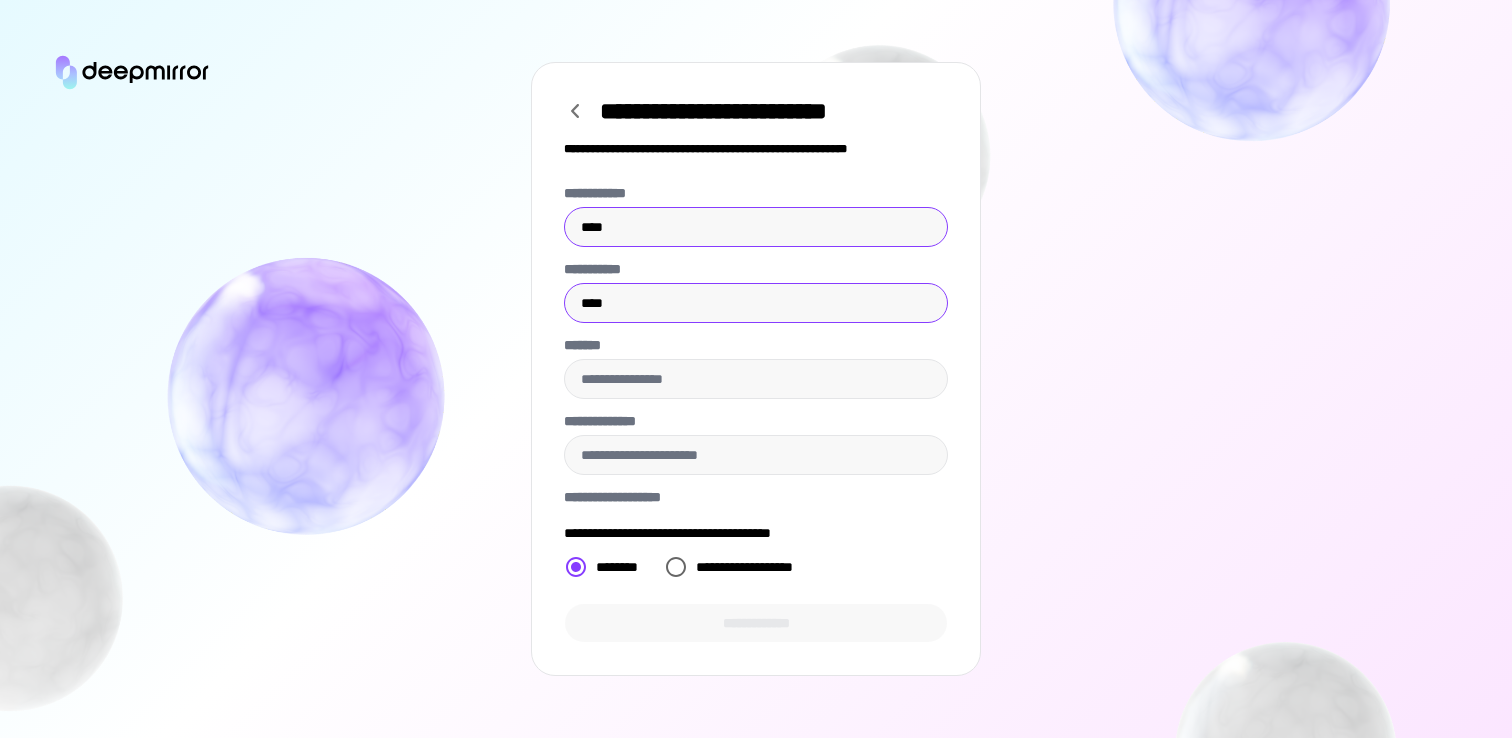 type on "****" 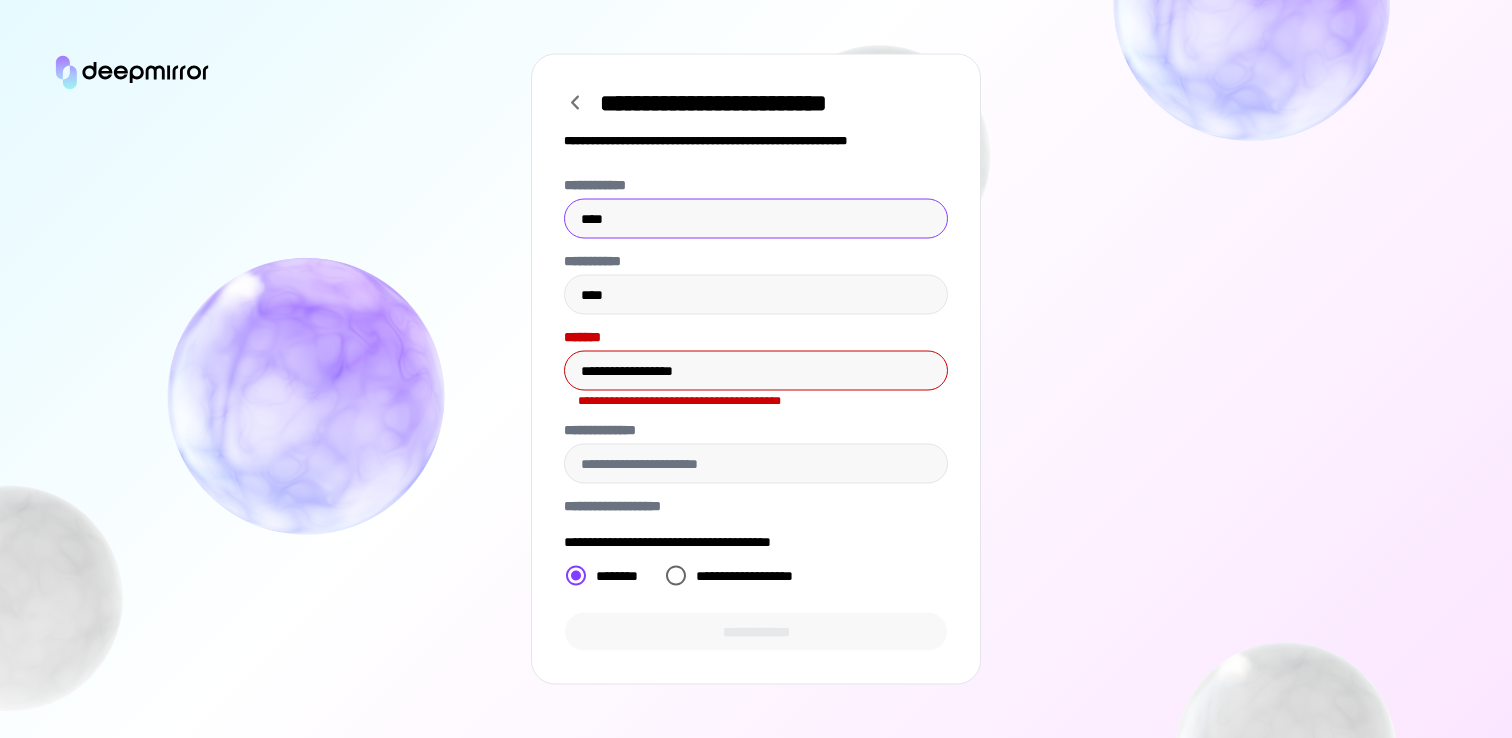 type on "**********" 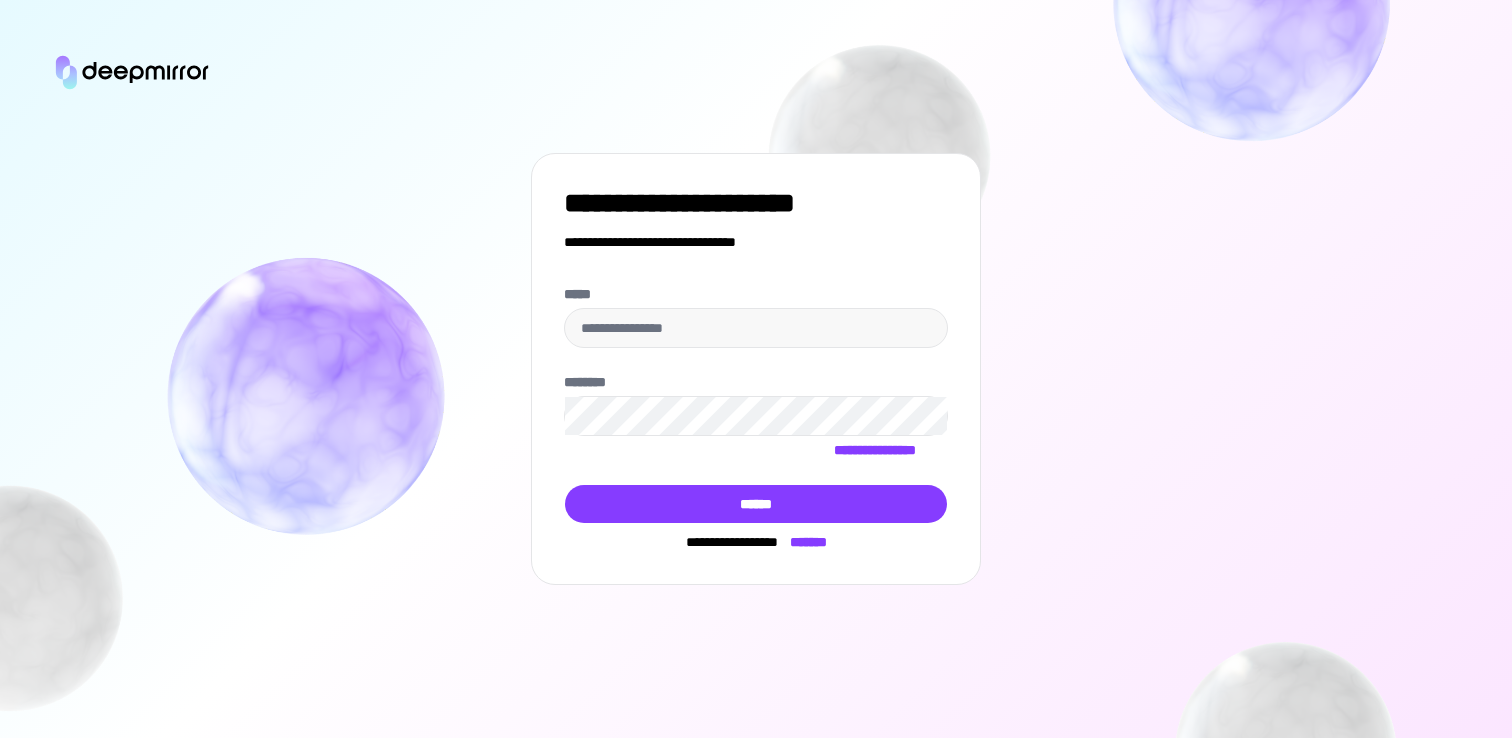 click on "**********" at bounding box center [756, 369] 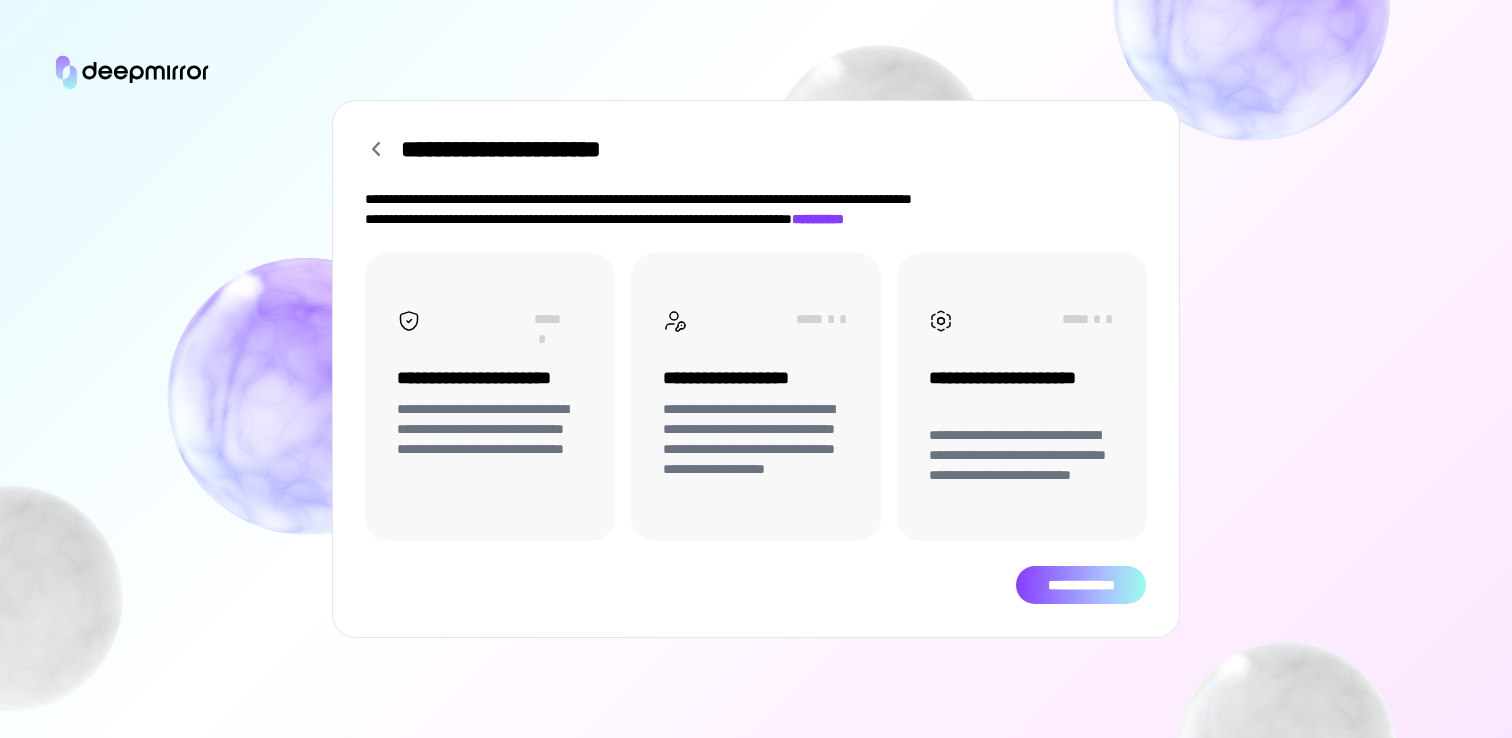 click on "**********" at bounding box center (1081, 585) 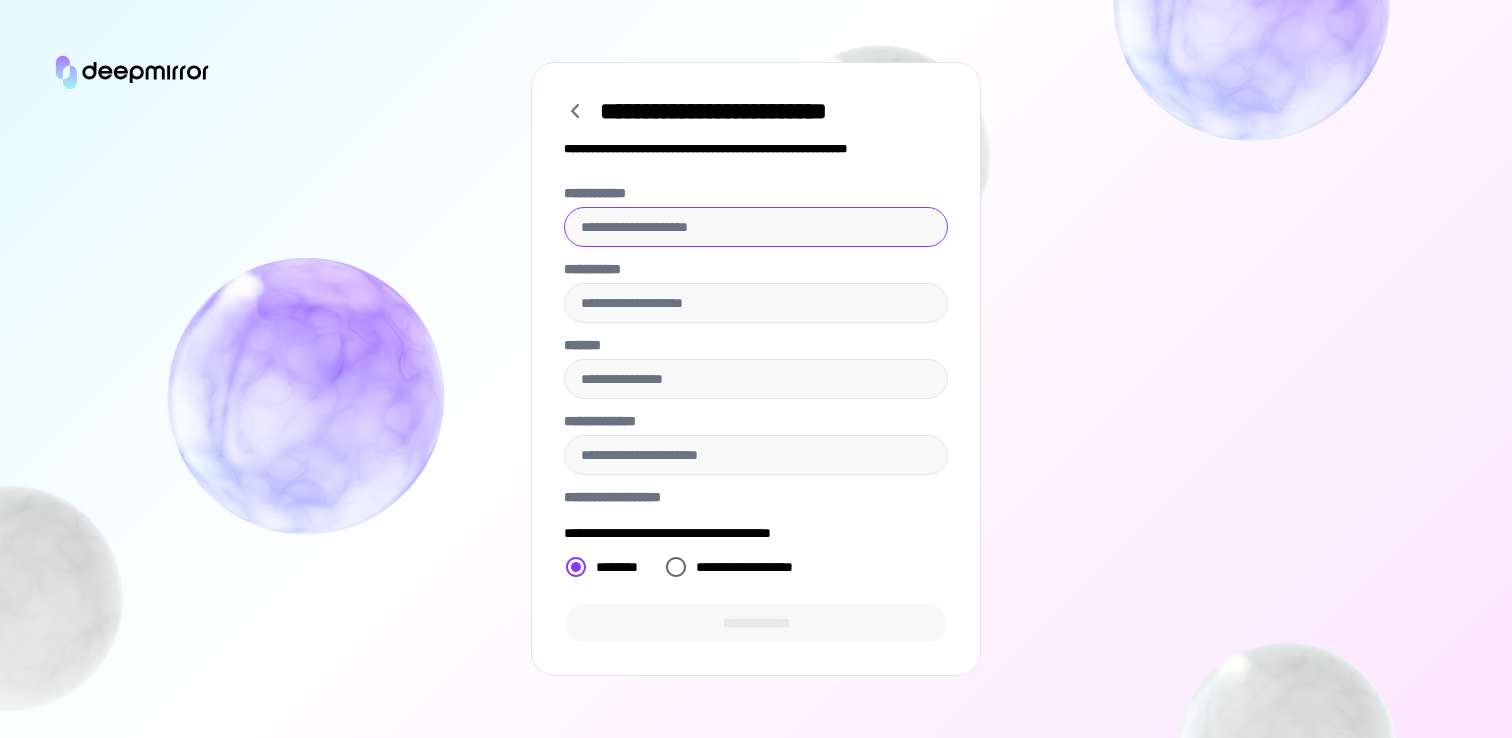 click on "**********" at bounding box center (756, 227) 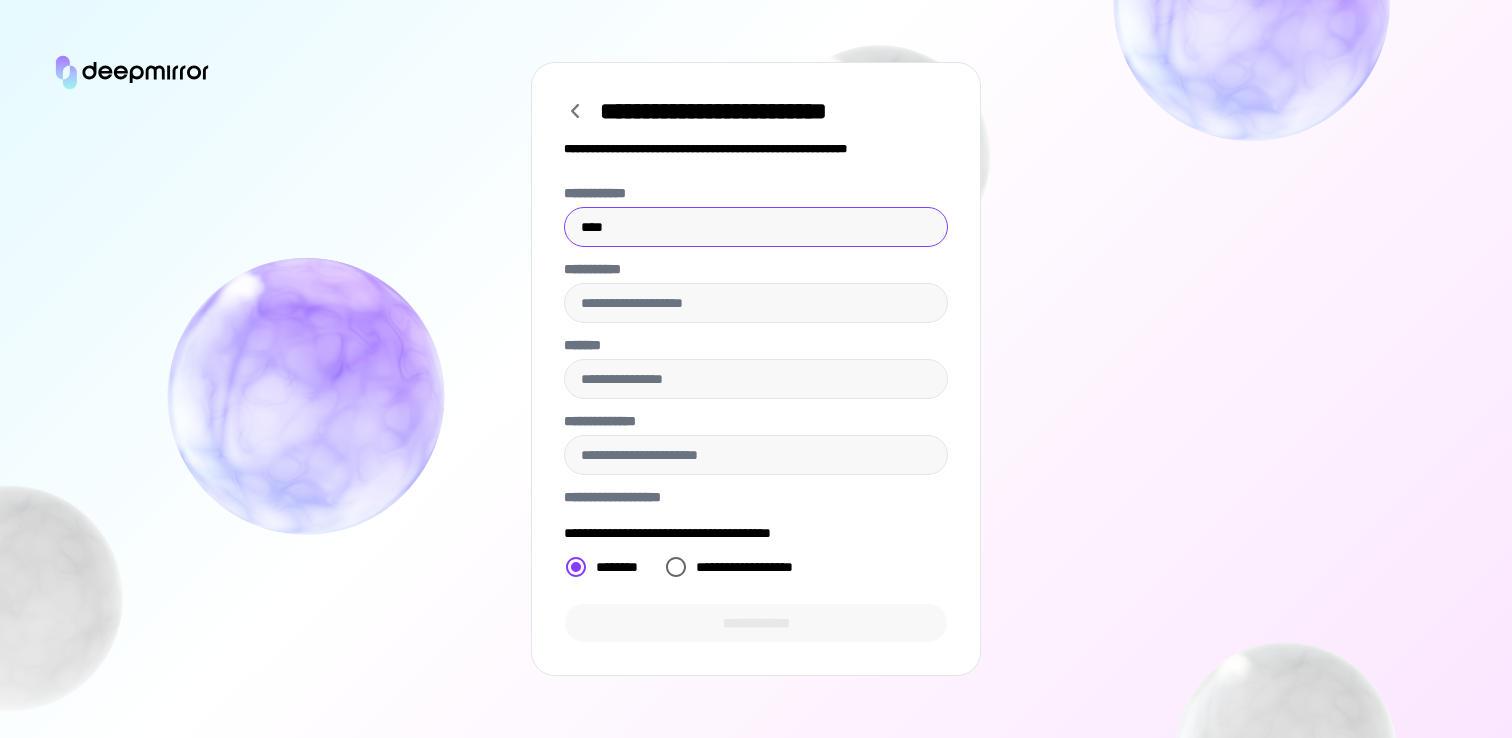 type on "****" 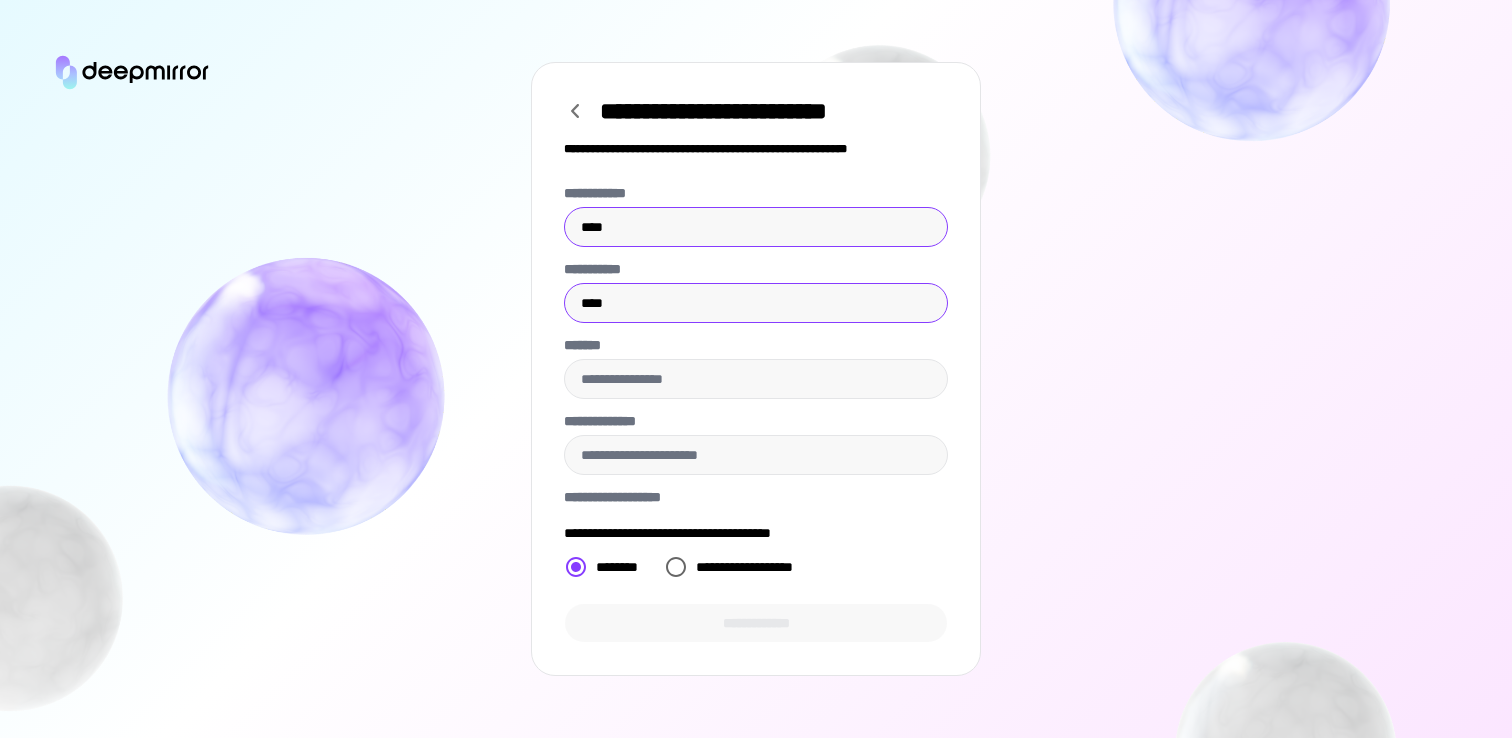 type on "****" 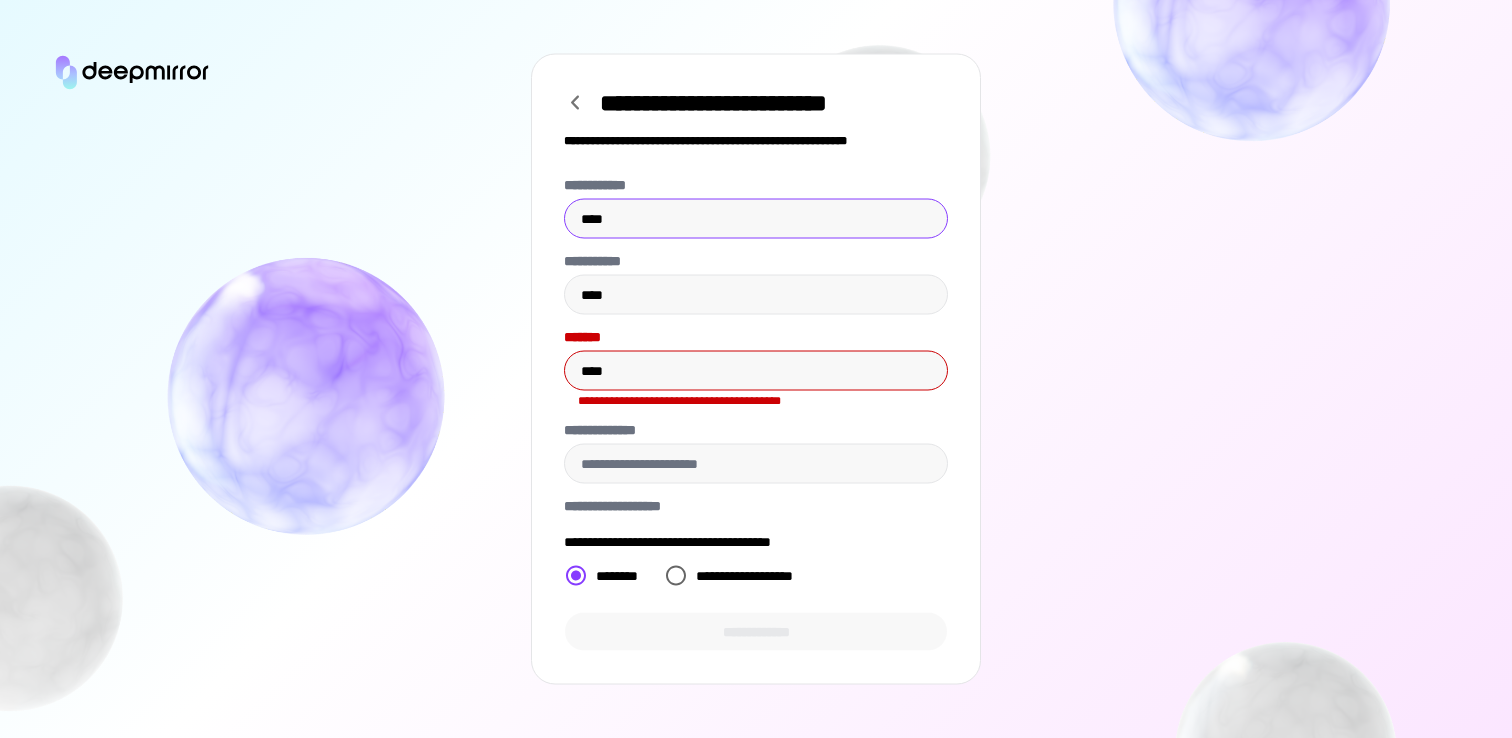 type on "**********" 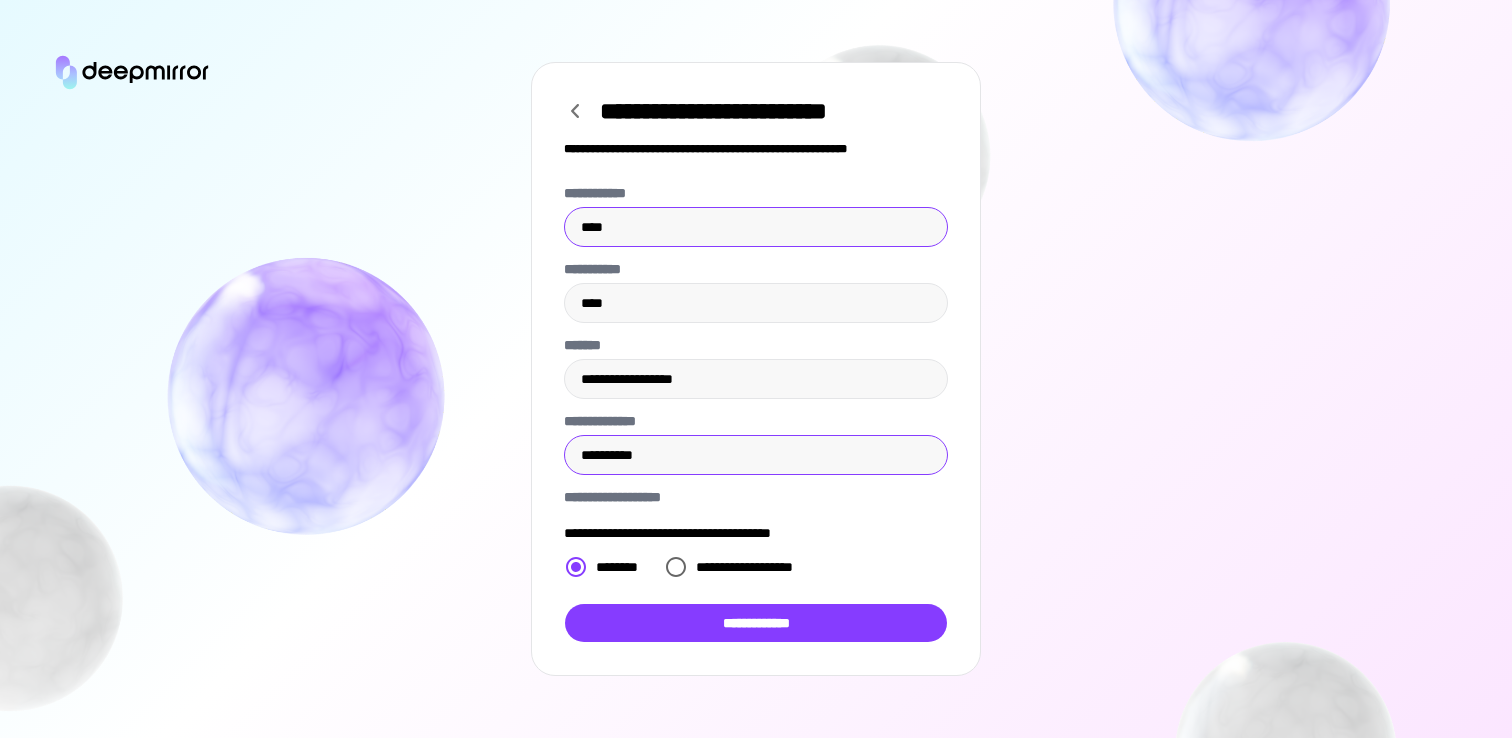 type on "**********" 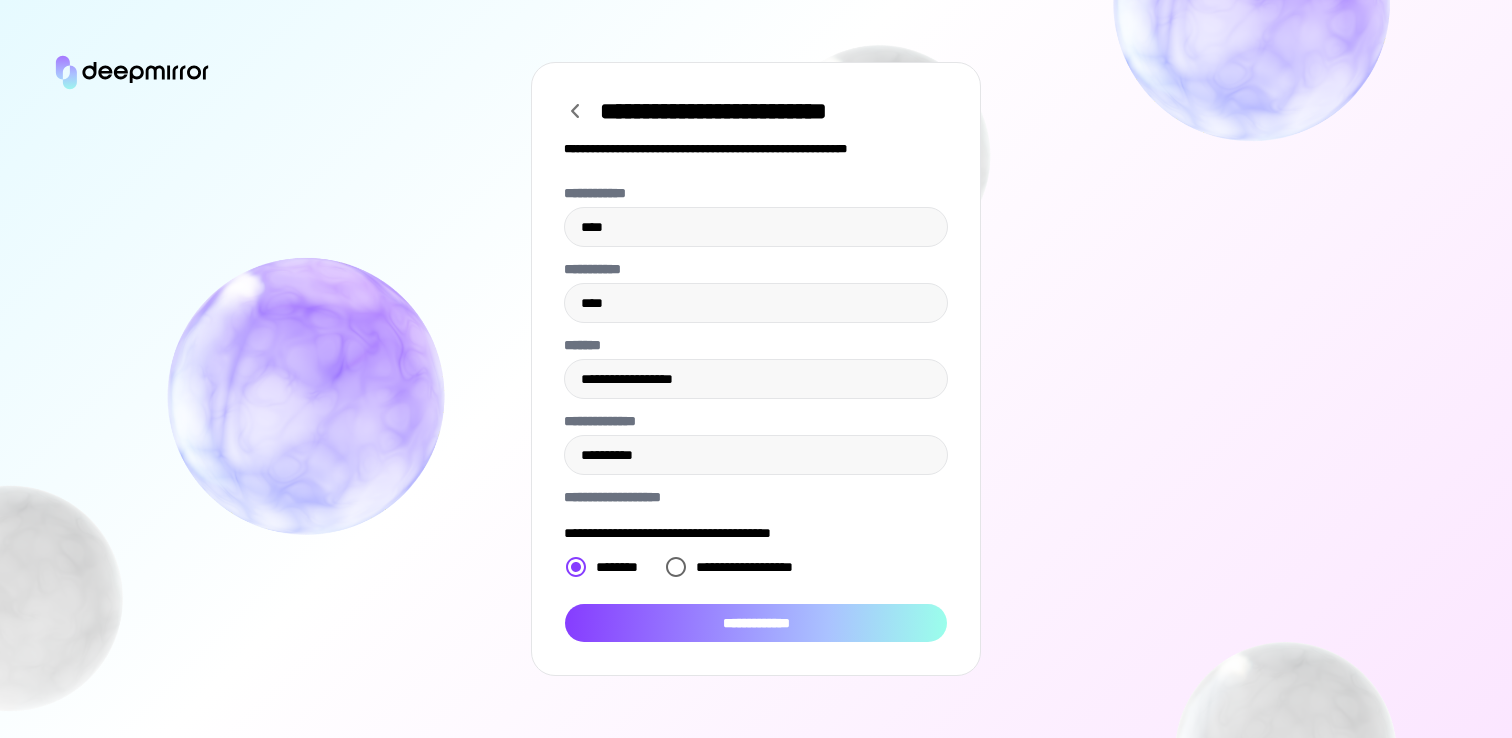 click on "**********" at bounding box center (756, 623) 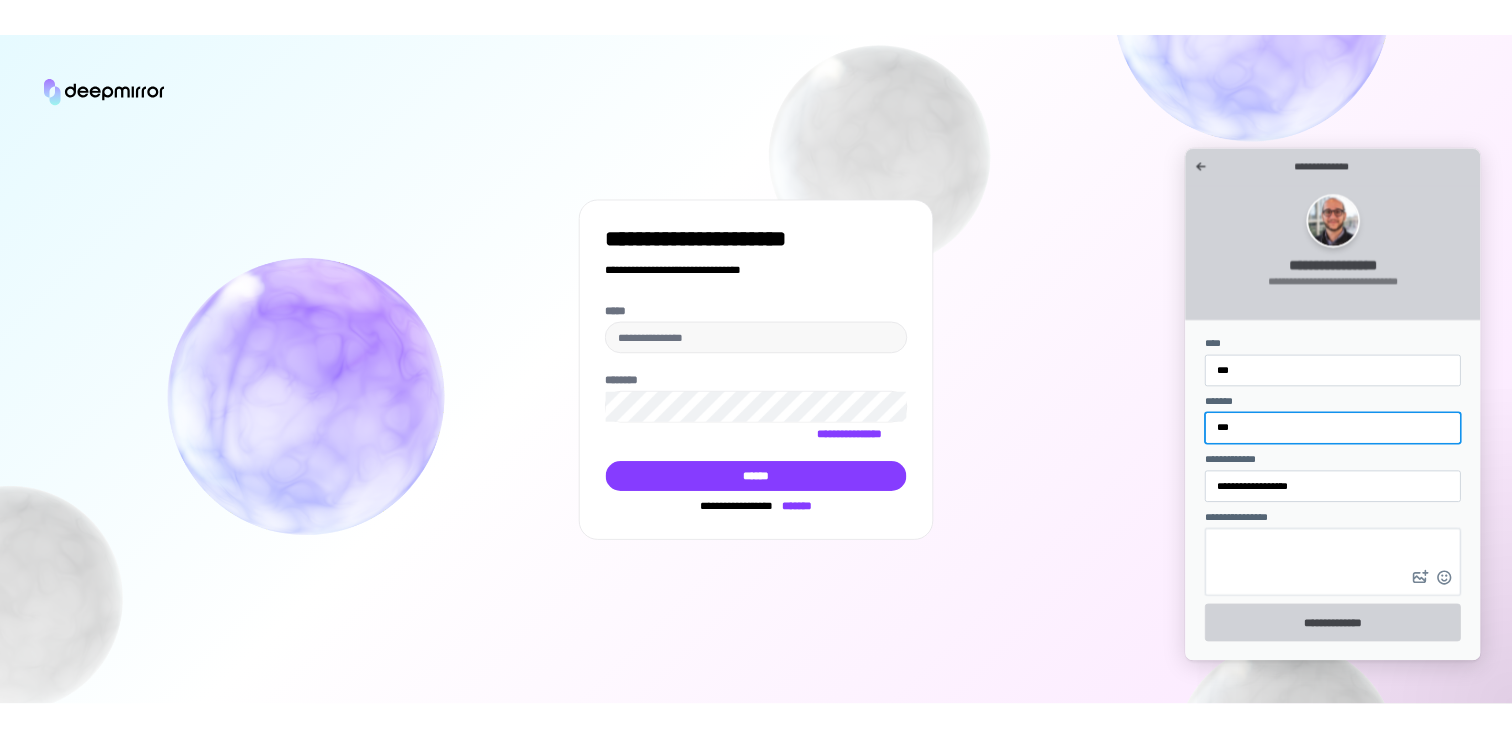 scroll, scrollTop: 0, scrollLeft: 0, axis: both 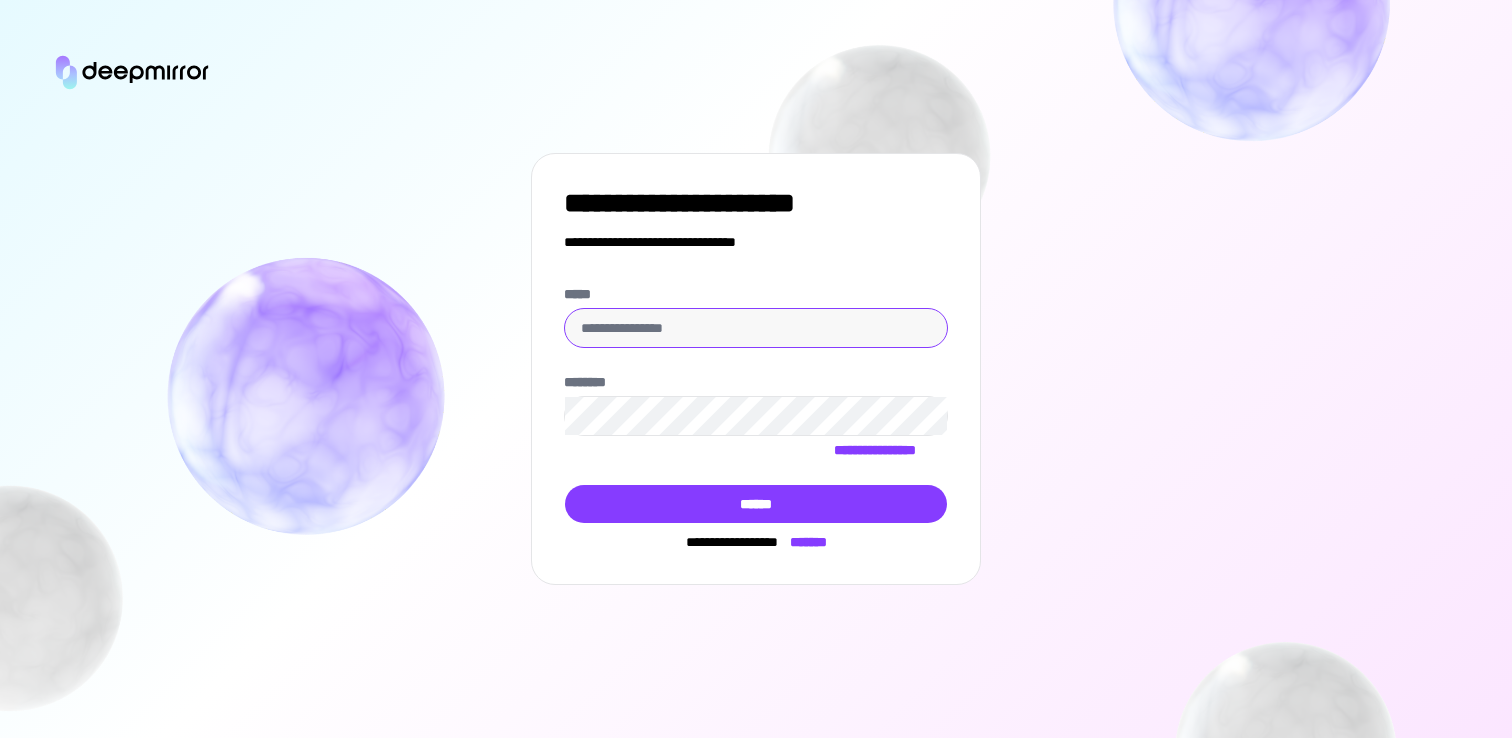 click on "*****" at bounding box center [756, 328] 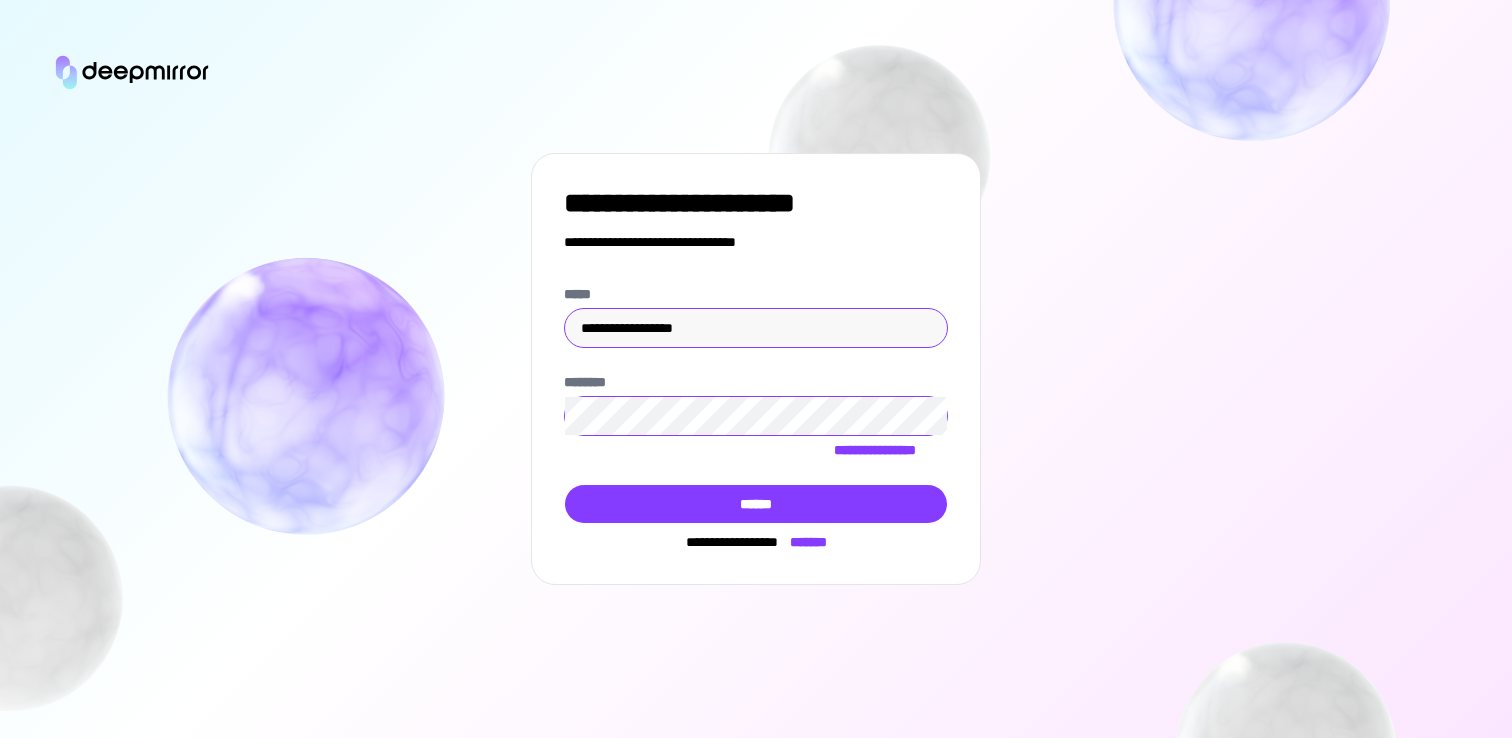 click on "**********" at bounding box center (756, 369) 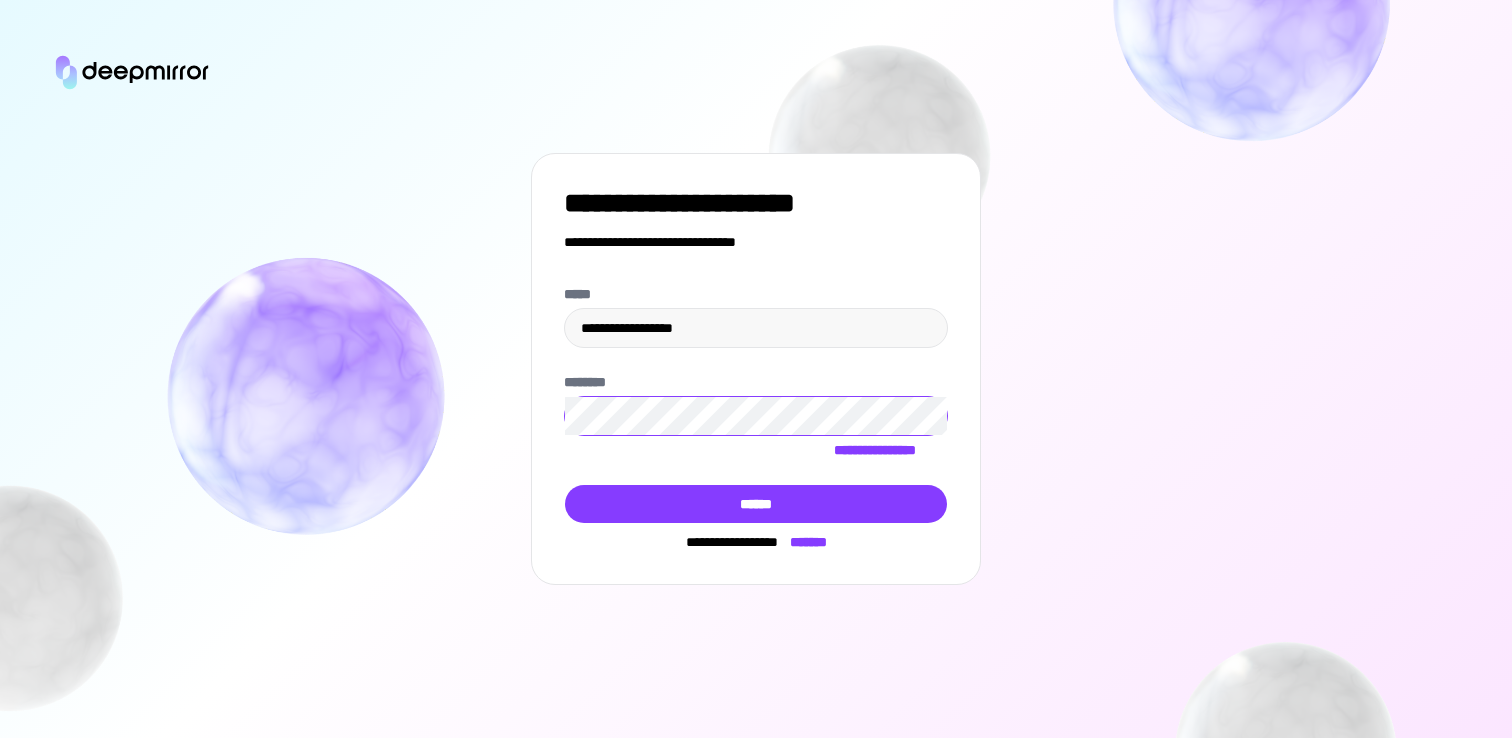 click on "******" at bounding box center [756, 504] 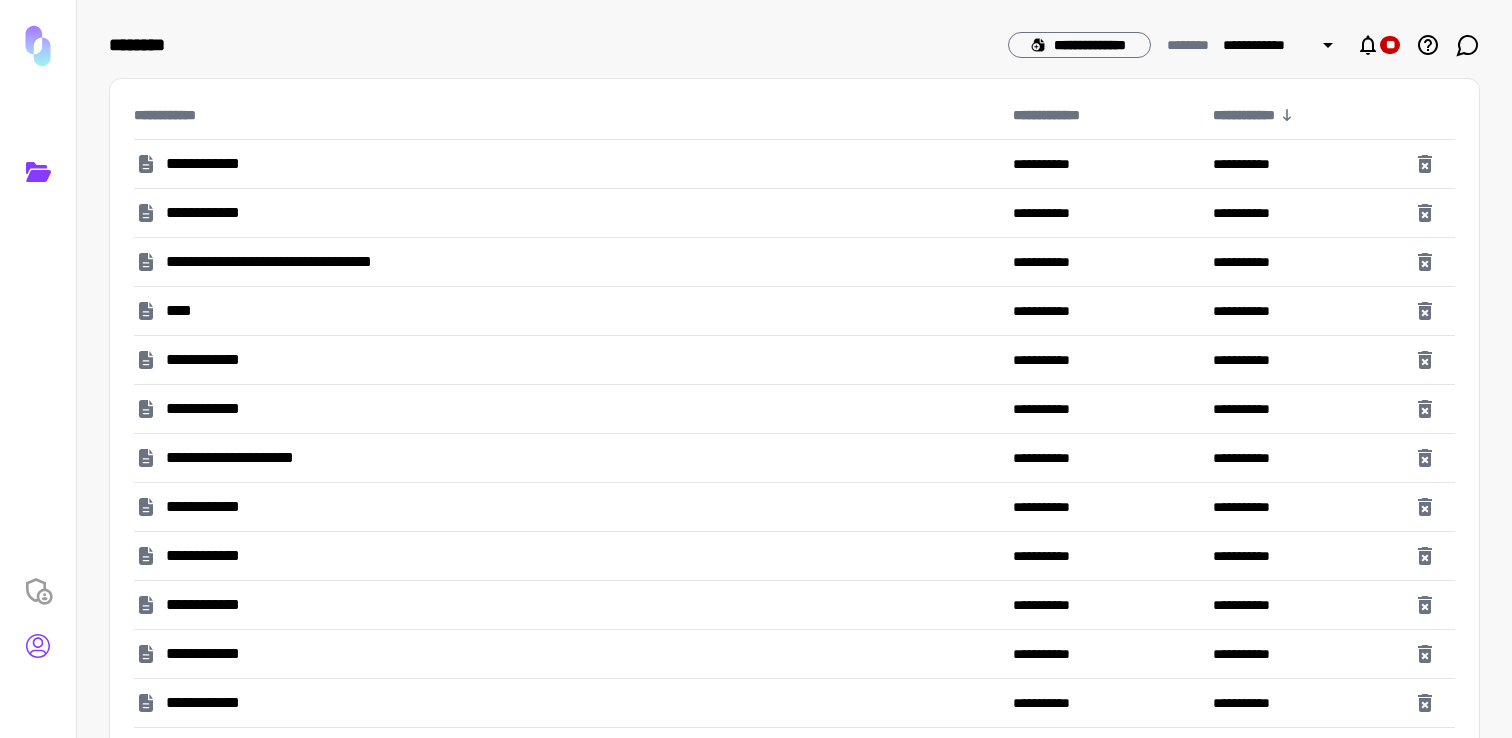 click 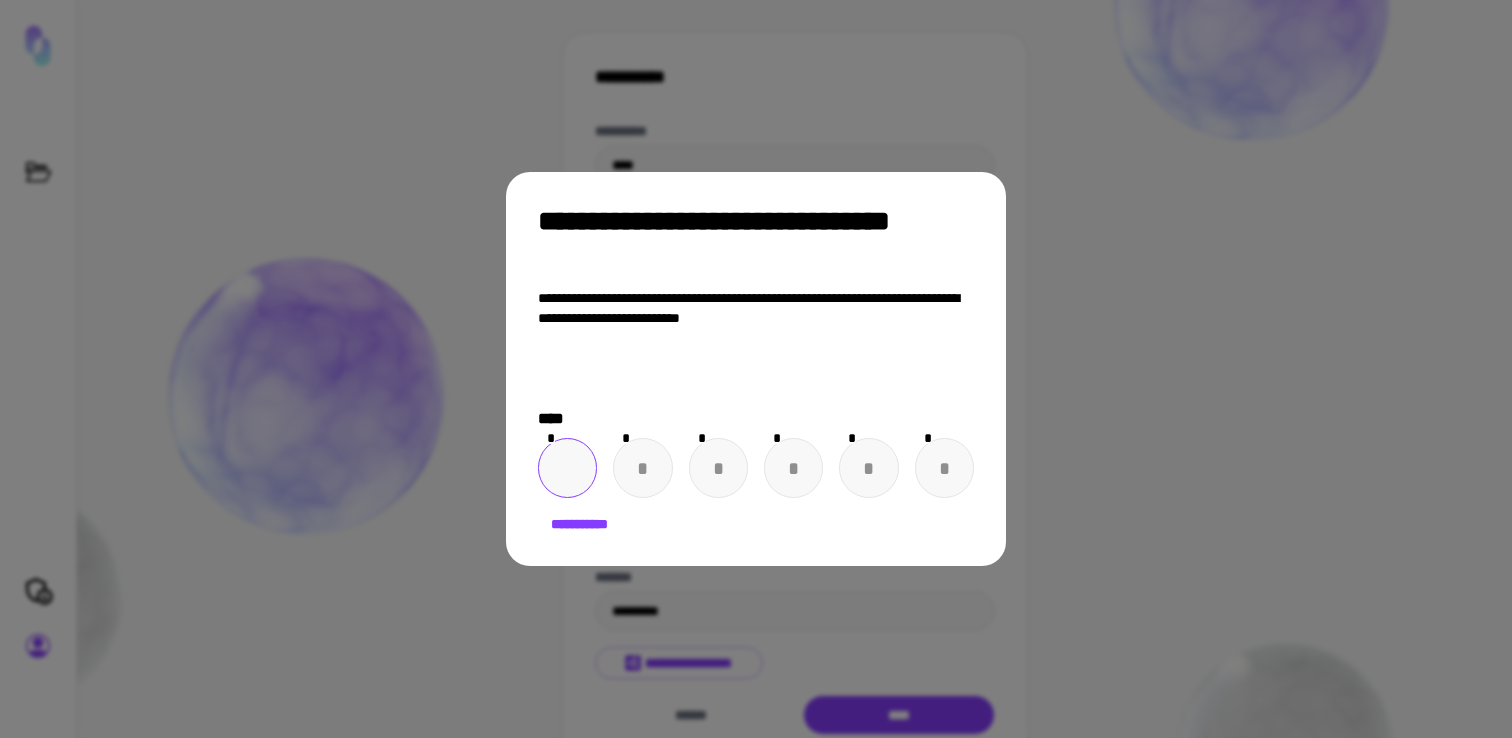 click at bounding box center (567, 468) 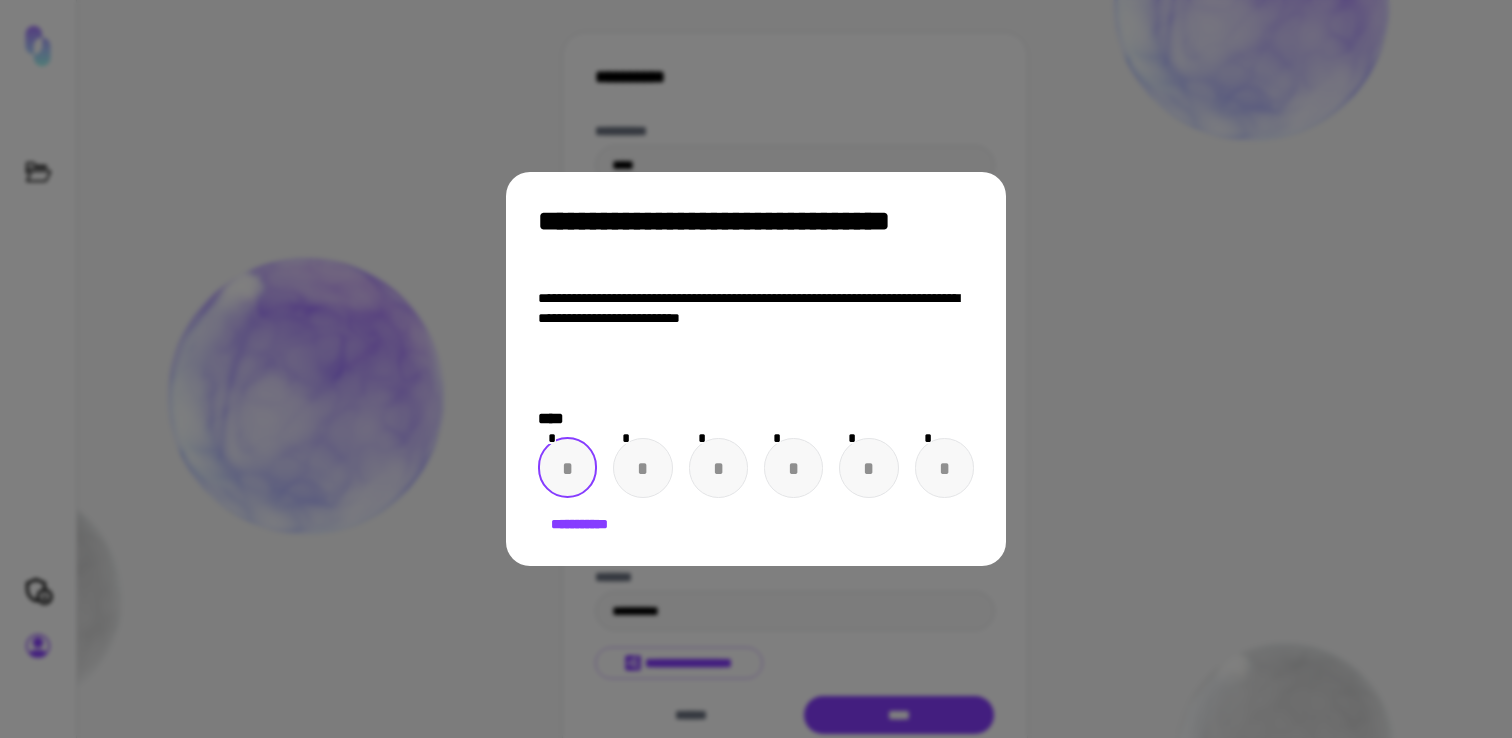 paste on "*" 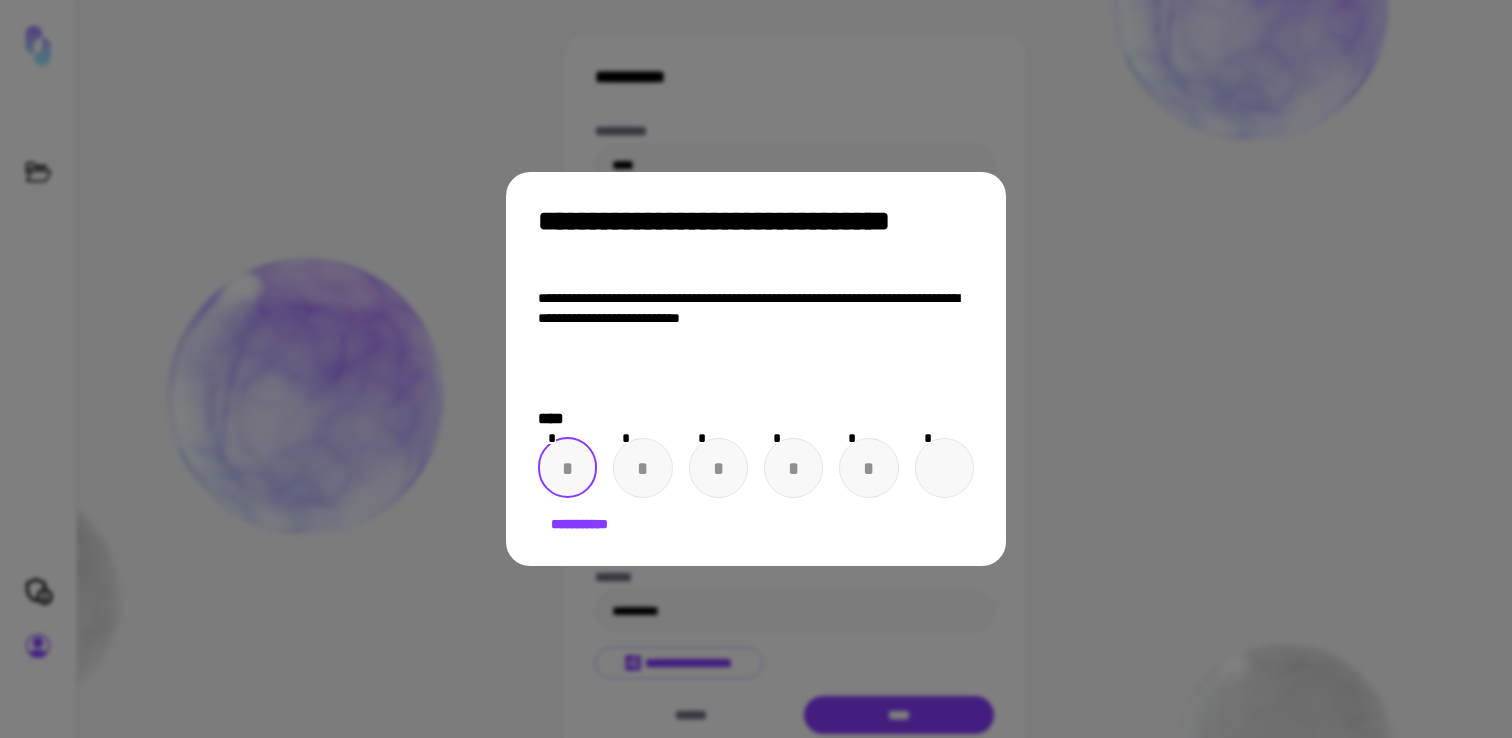 type on "*" 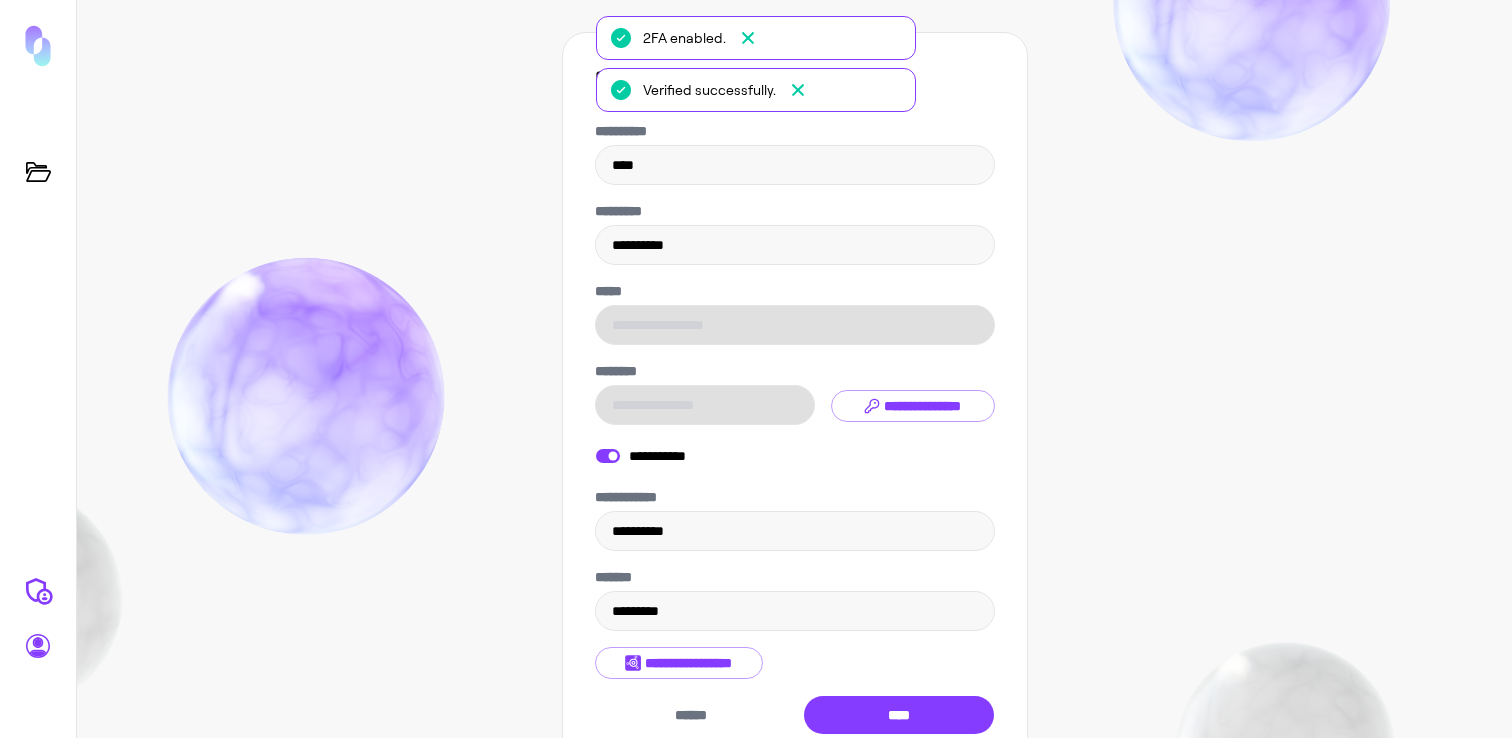 click at bounding box center (38, 590) 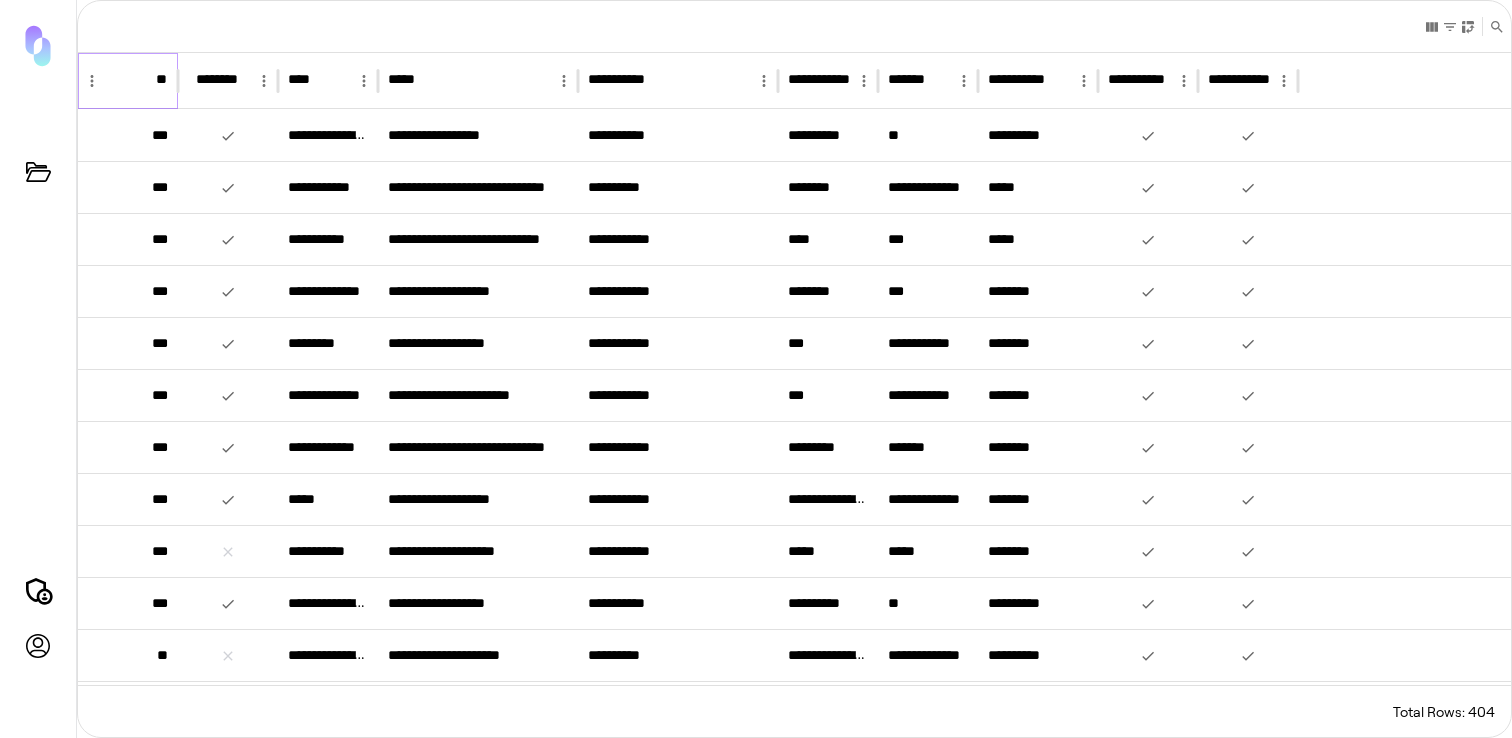 click 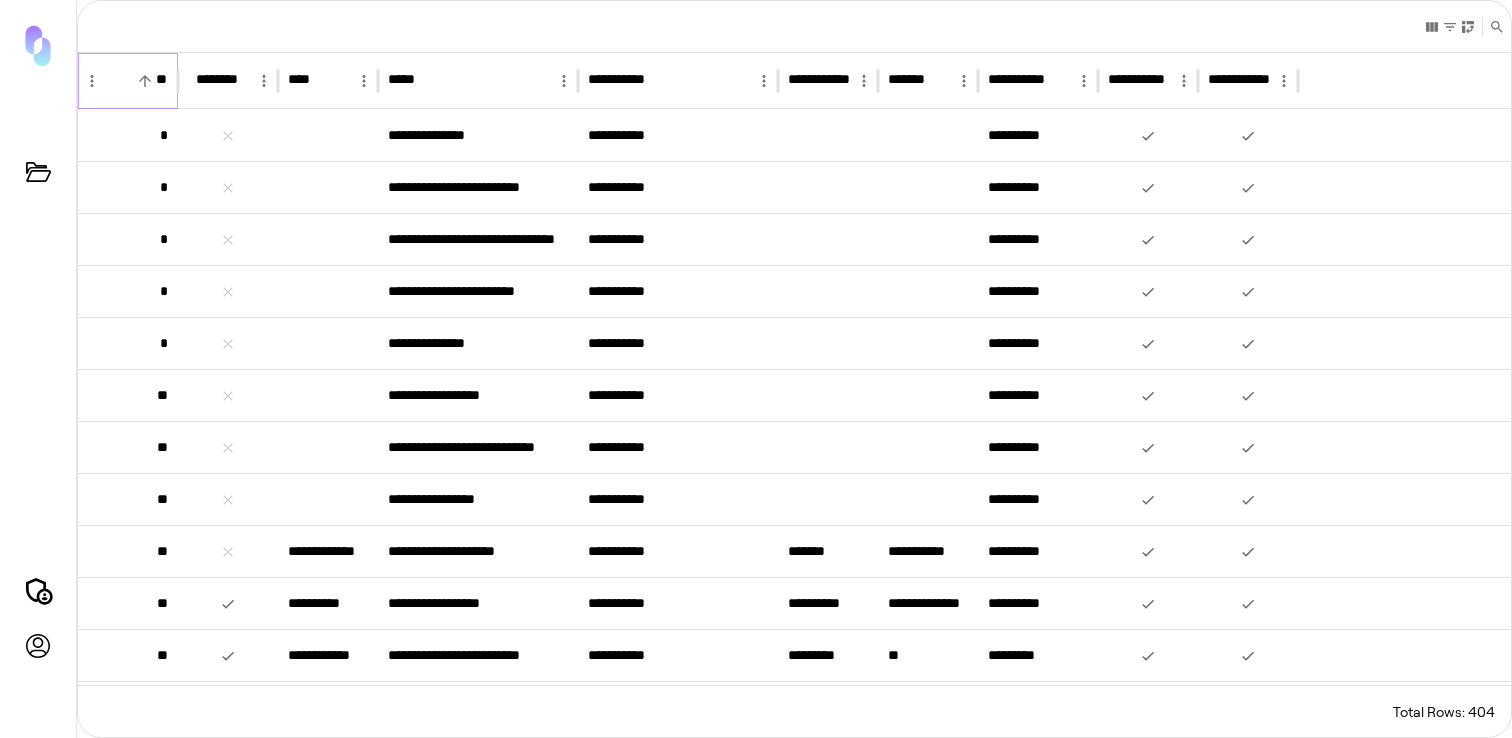 click 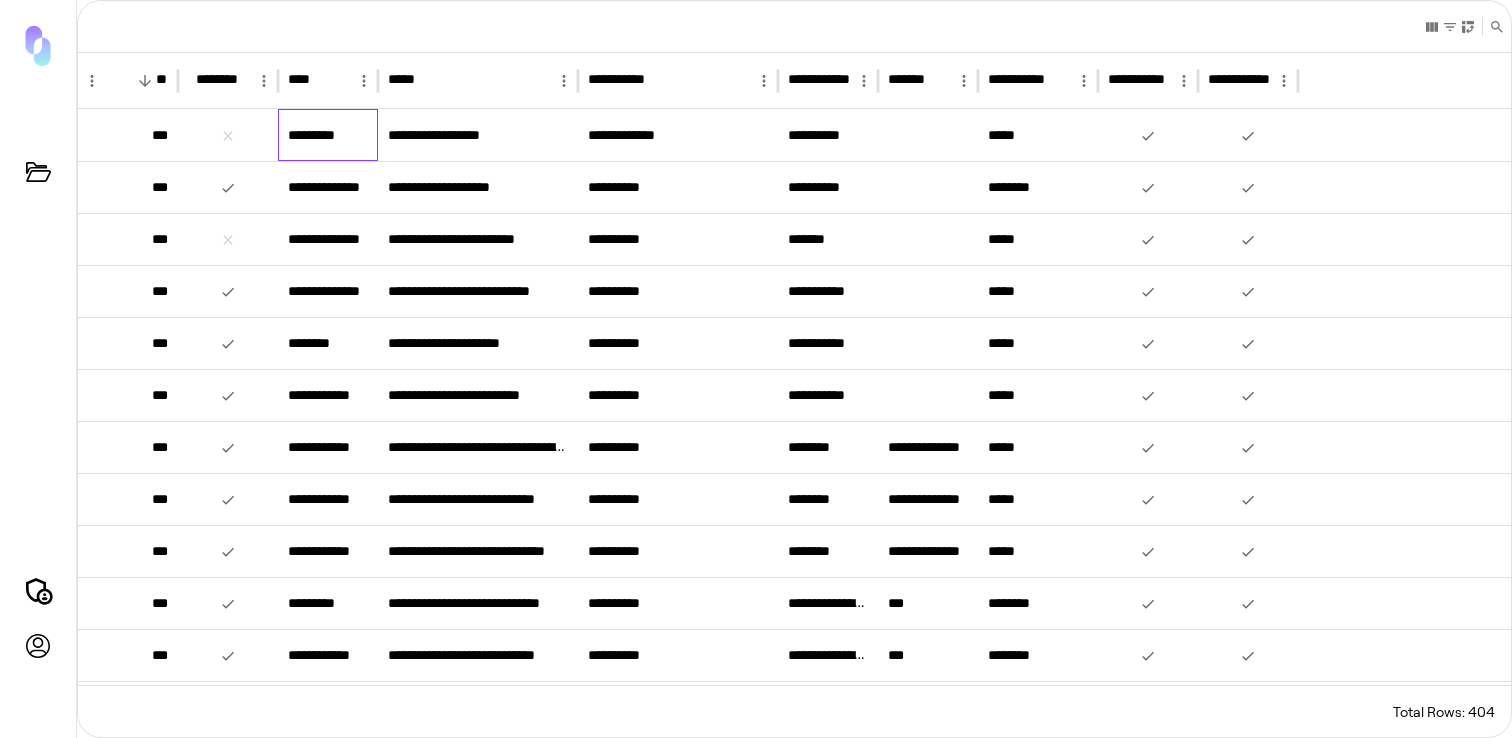 click on "*********" at bounding box center (328, 135) 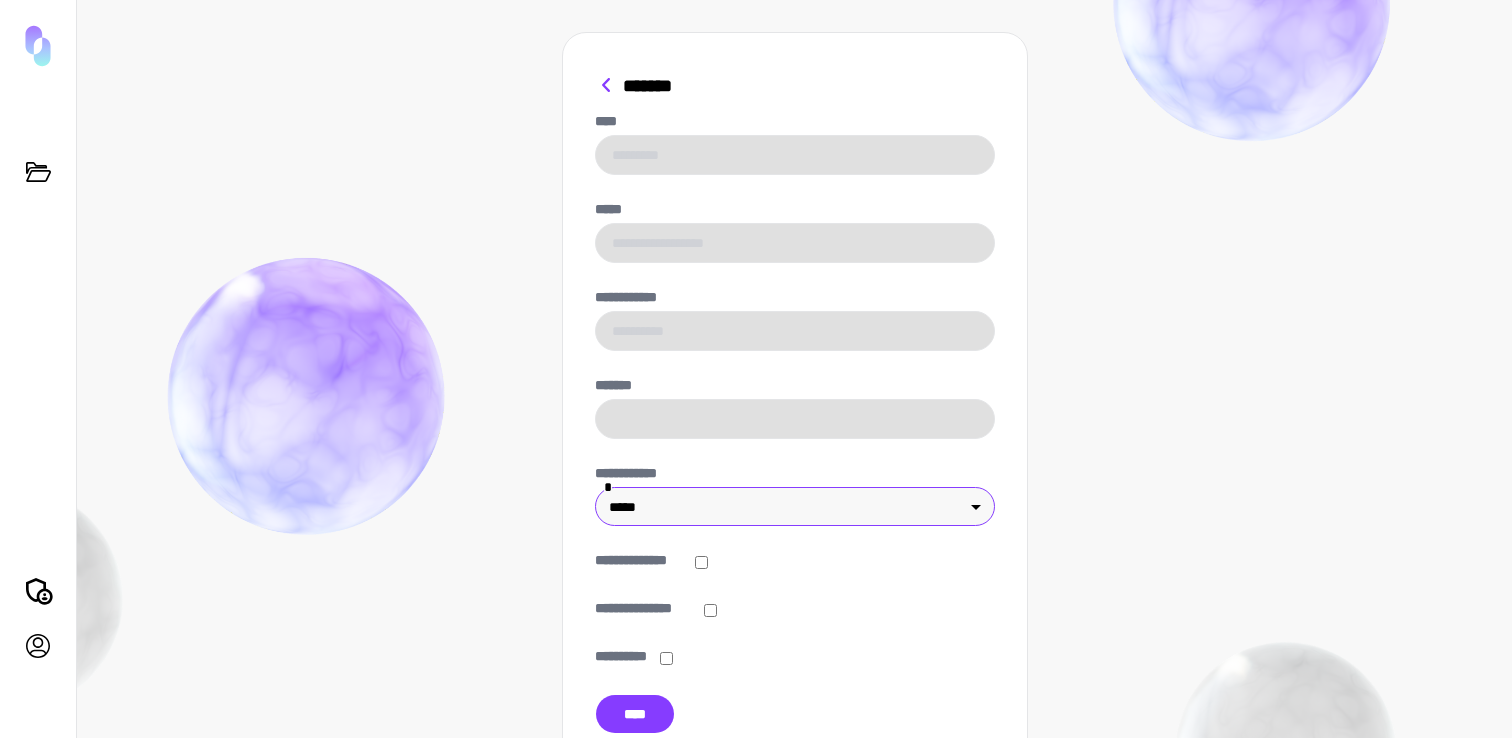 click on "**********" at bounding box center (756, 369) 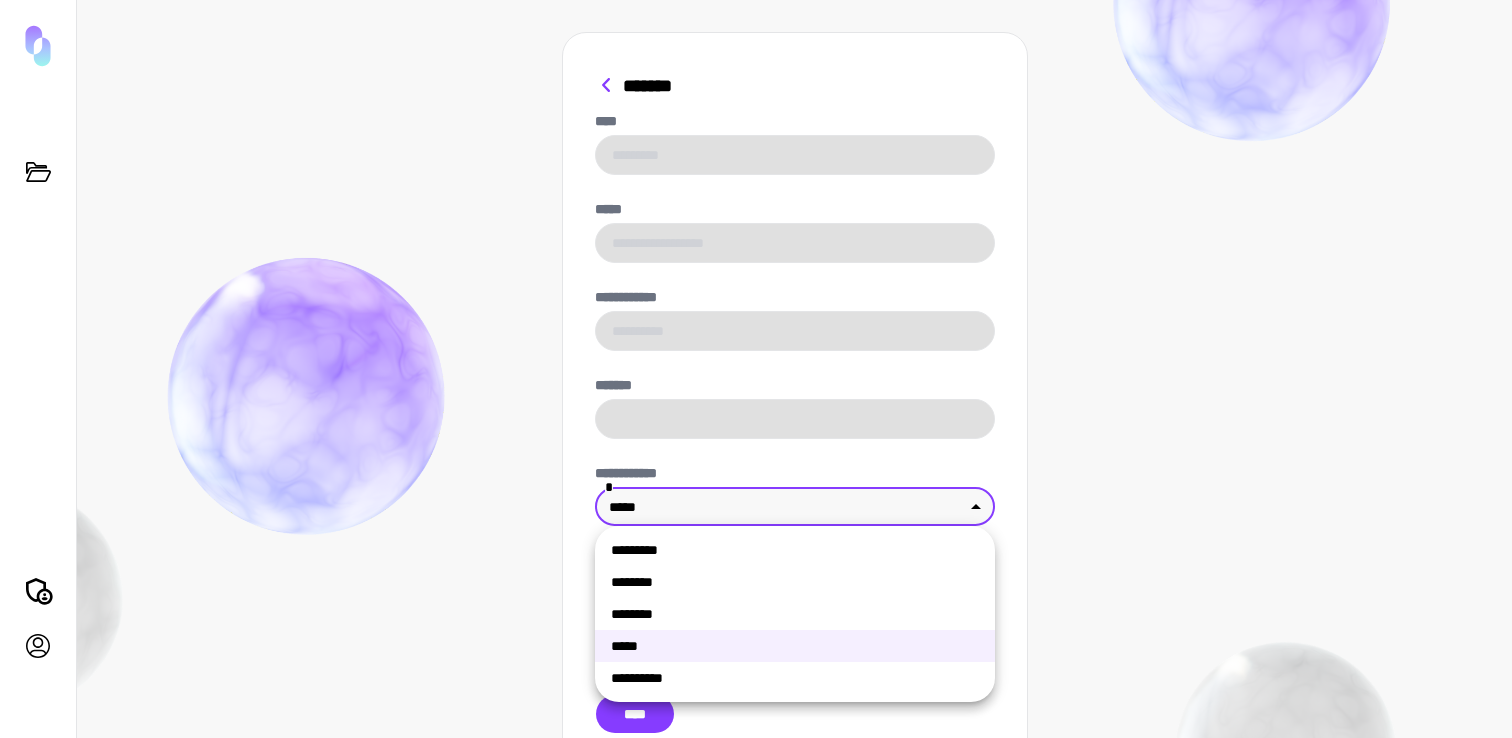 click on "**********" at bounding box center (795, 678) 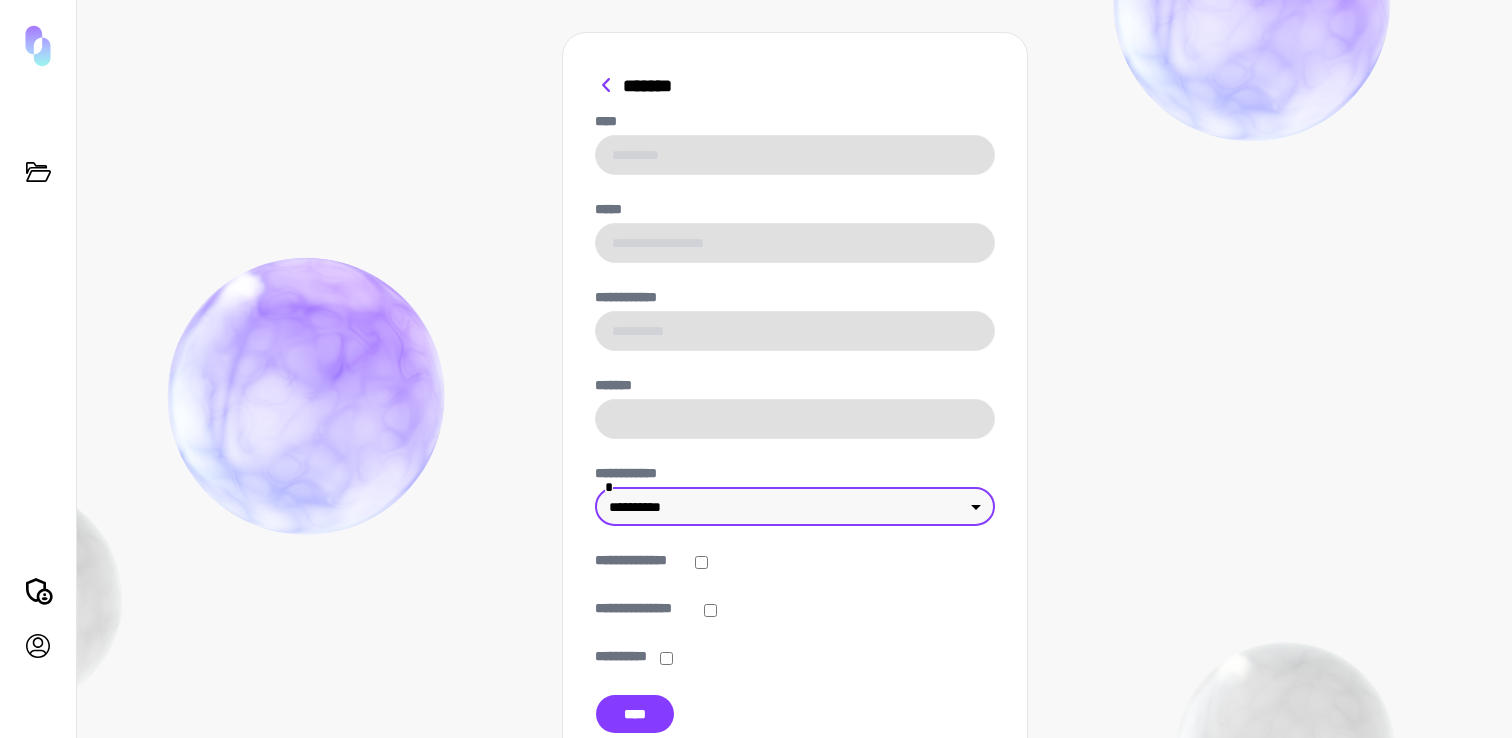 click on "**********" at bounding box center (795, 658) 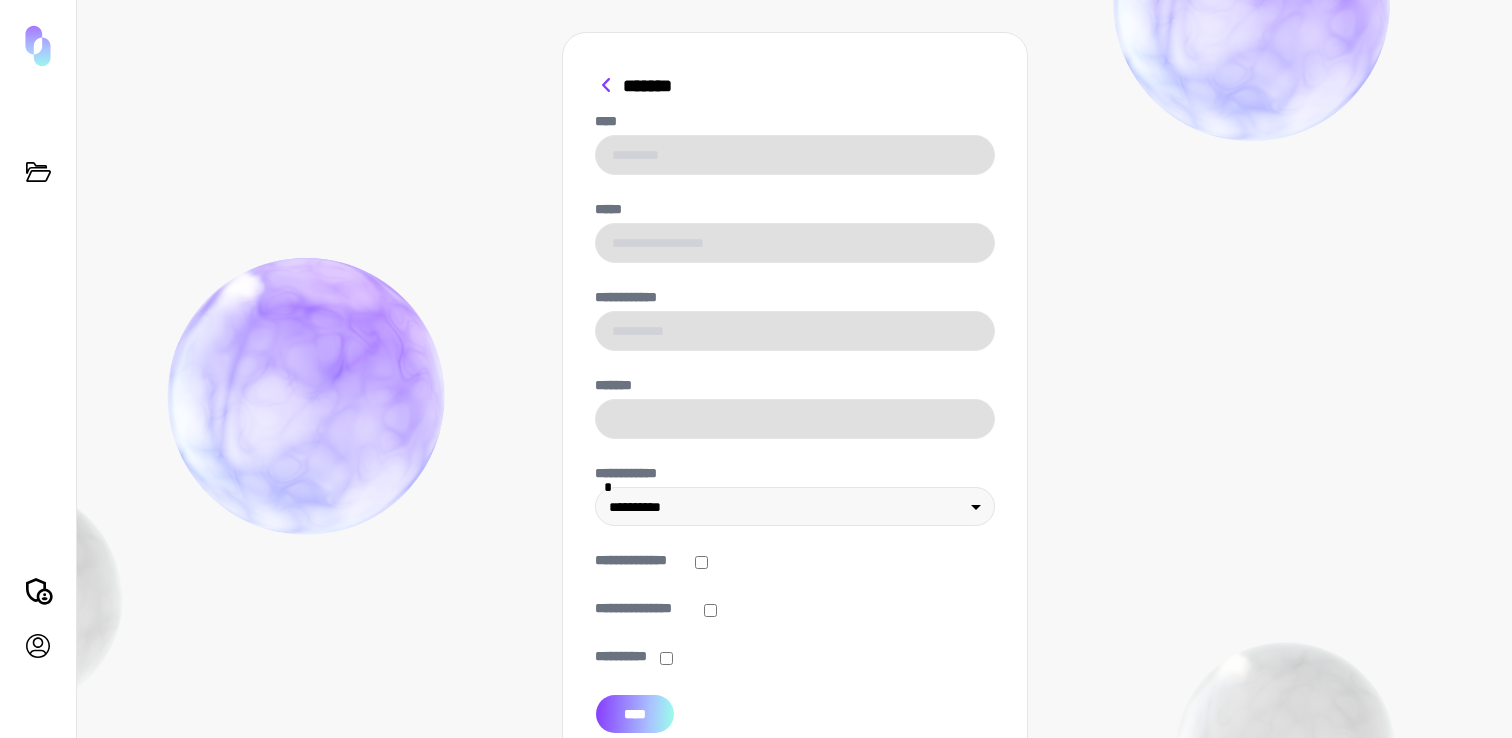 click on "****" at bounding box center (635, 714) 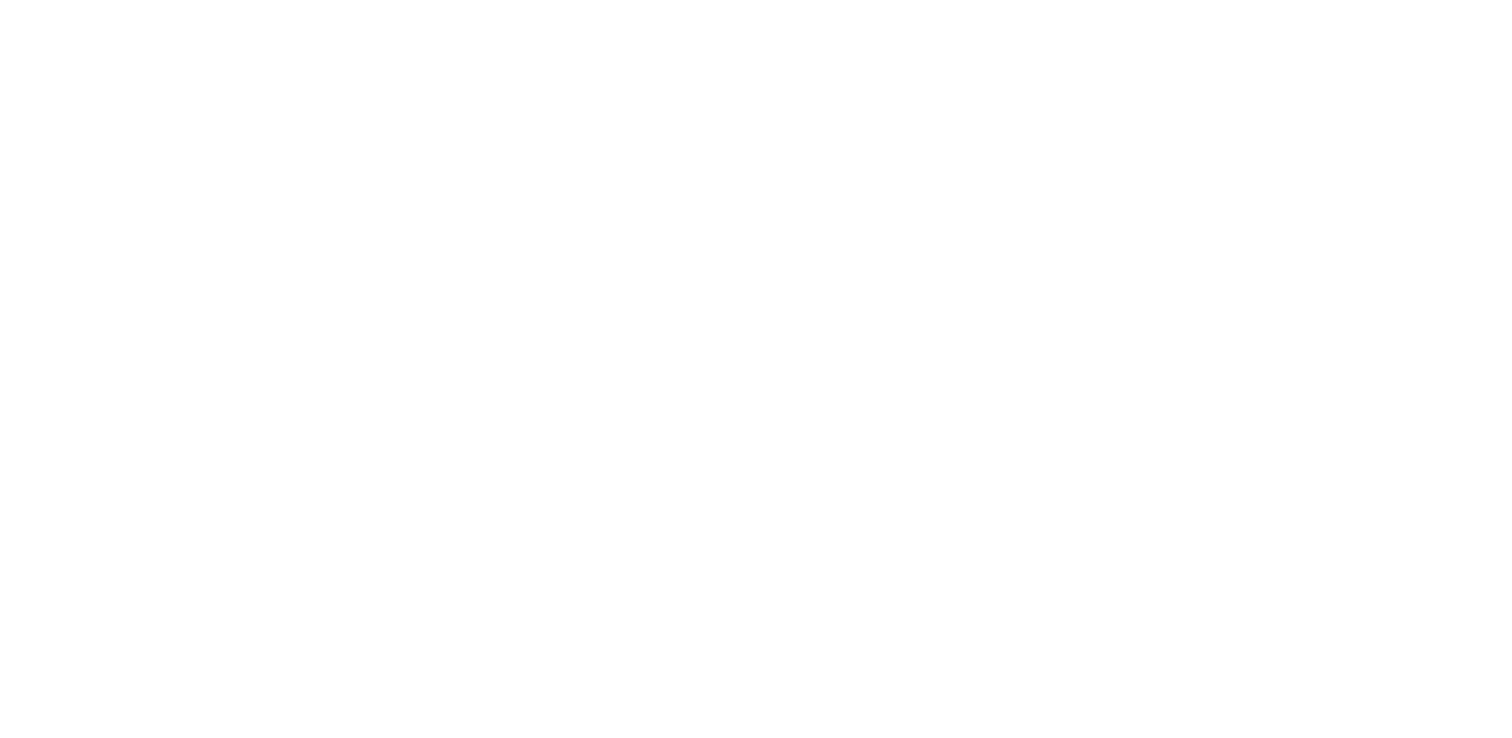 scroll, scrollTop: 0, scrollLeft: 0, axis: both 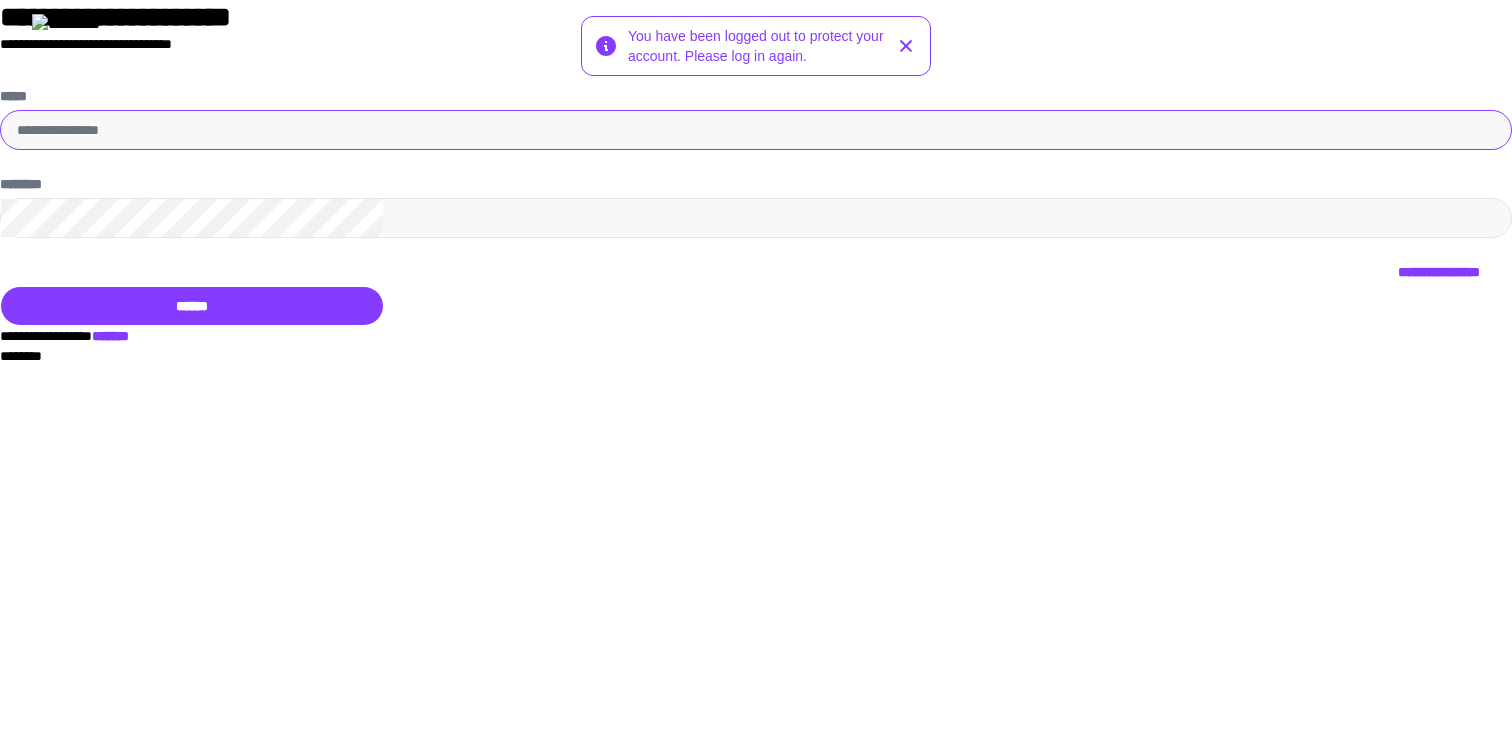 click on "*****" at bounding box center (756, 130) 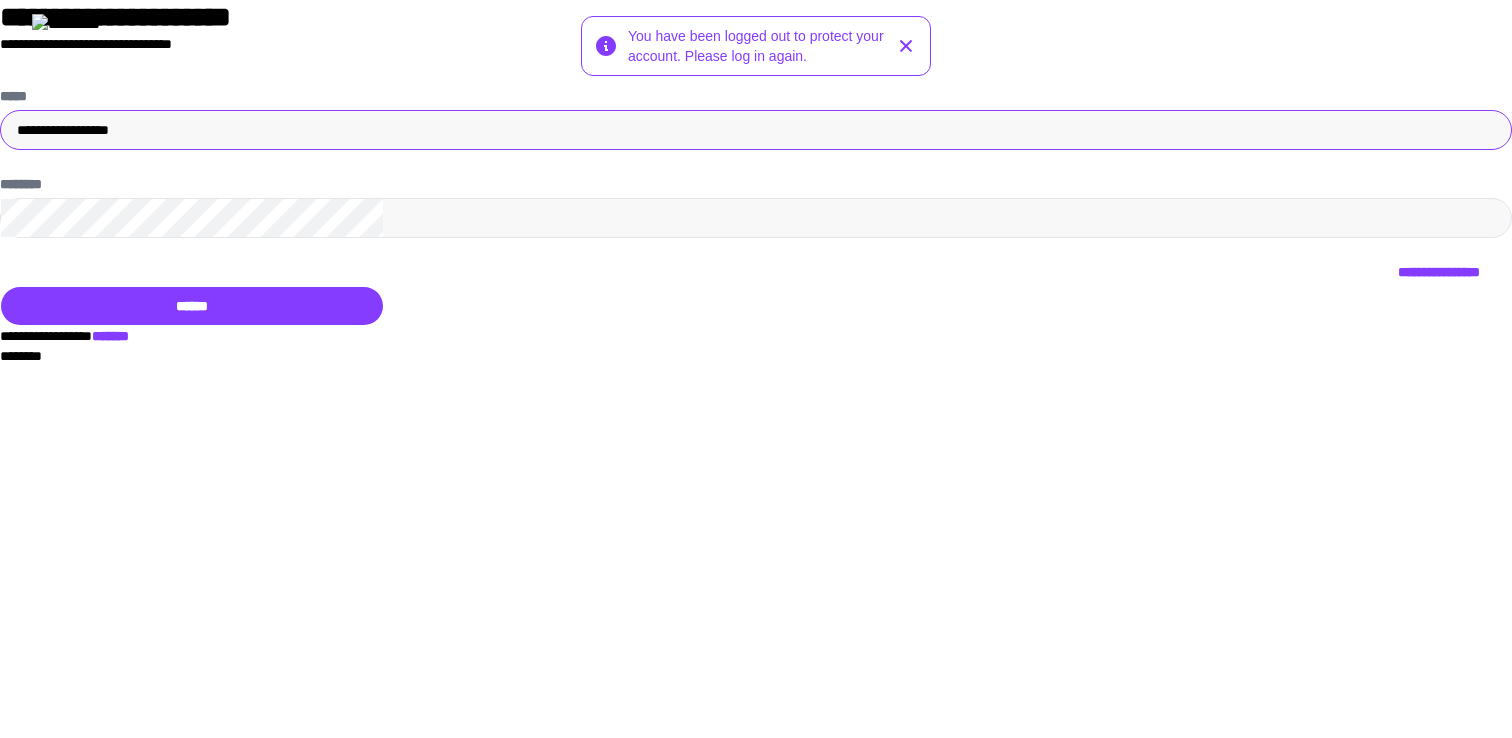 click on "**********" at bounding box center [756, 206] 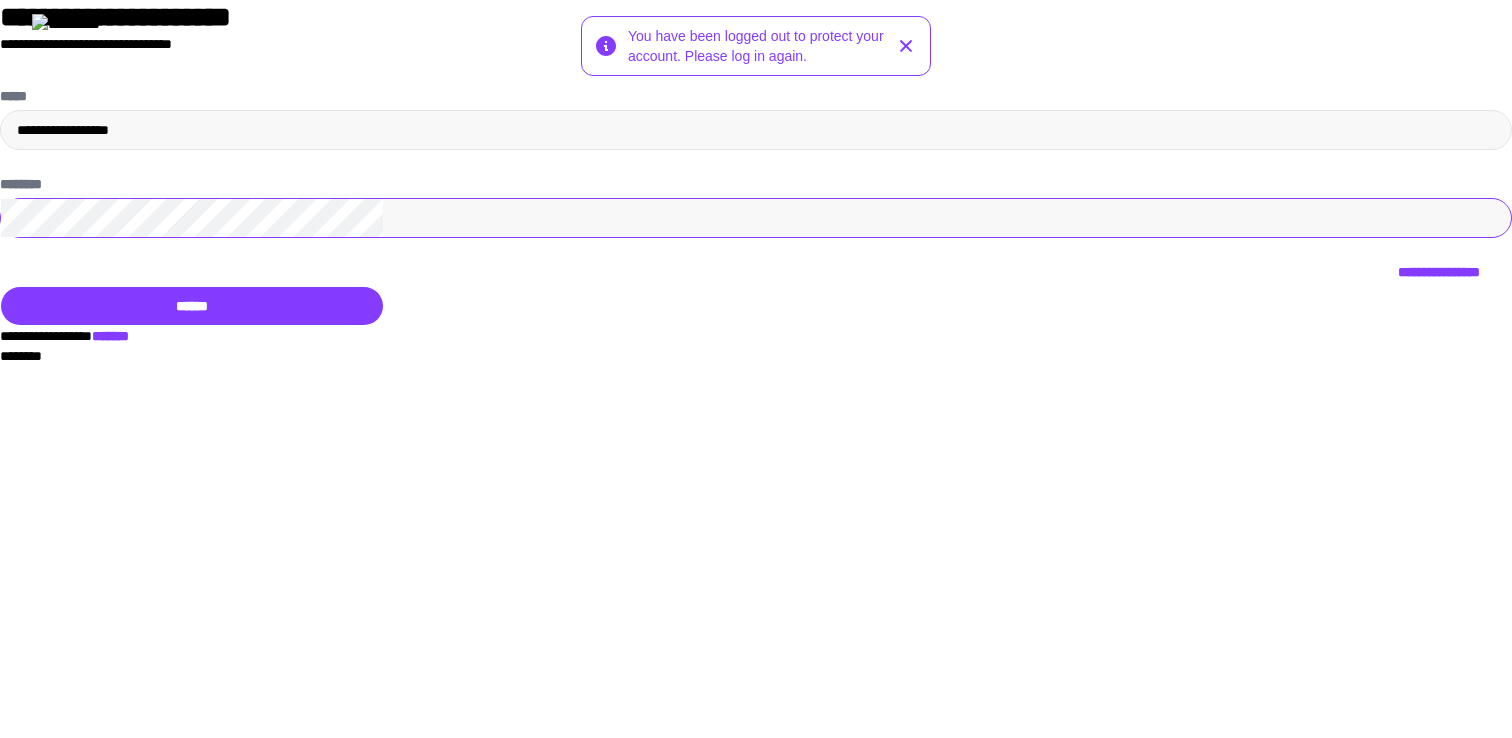 click on "******" at bounding box center (192, 306) 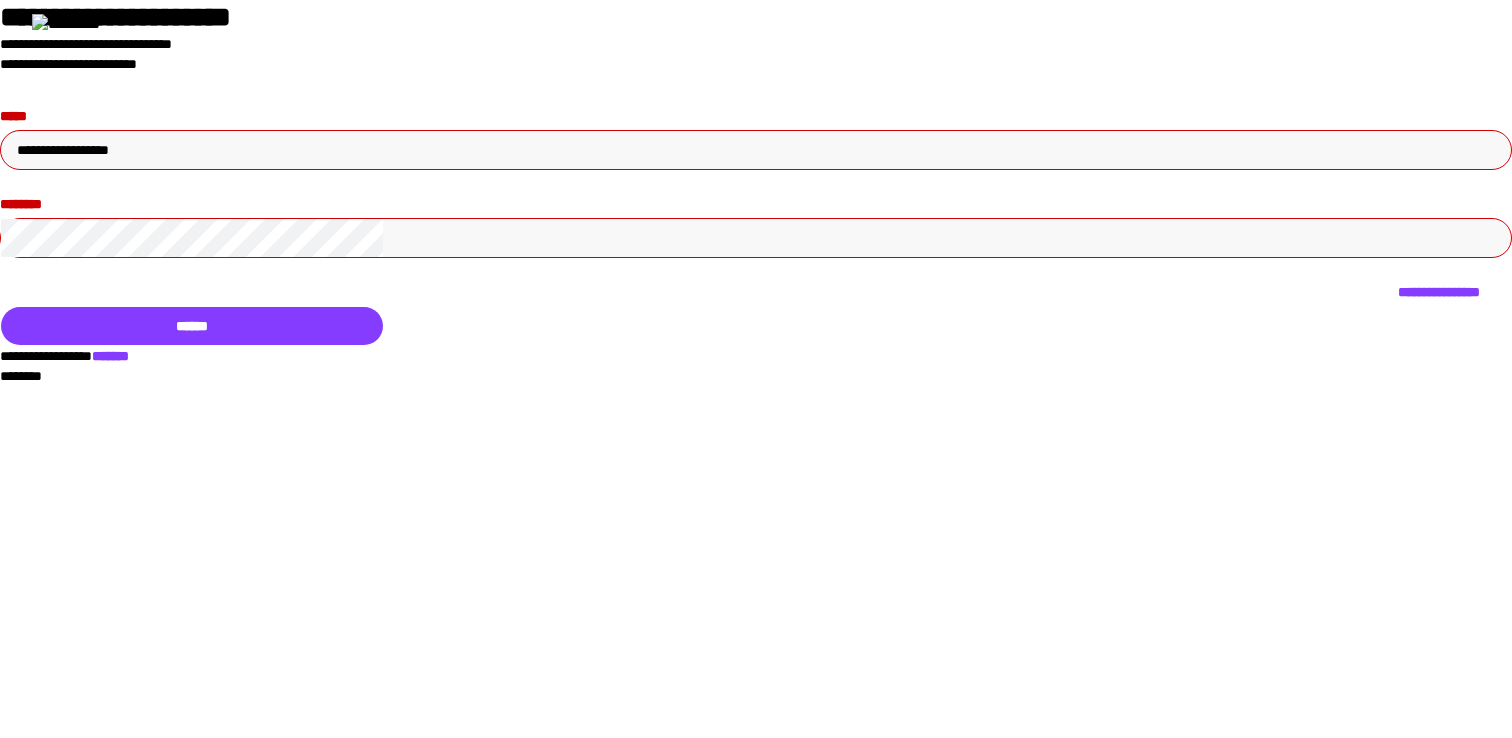 click on "******" at bounding box center [192, 326] 